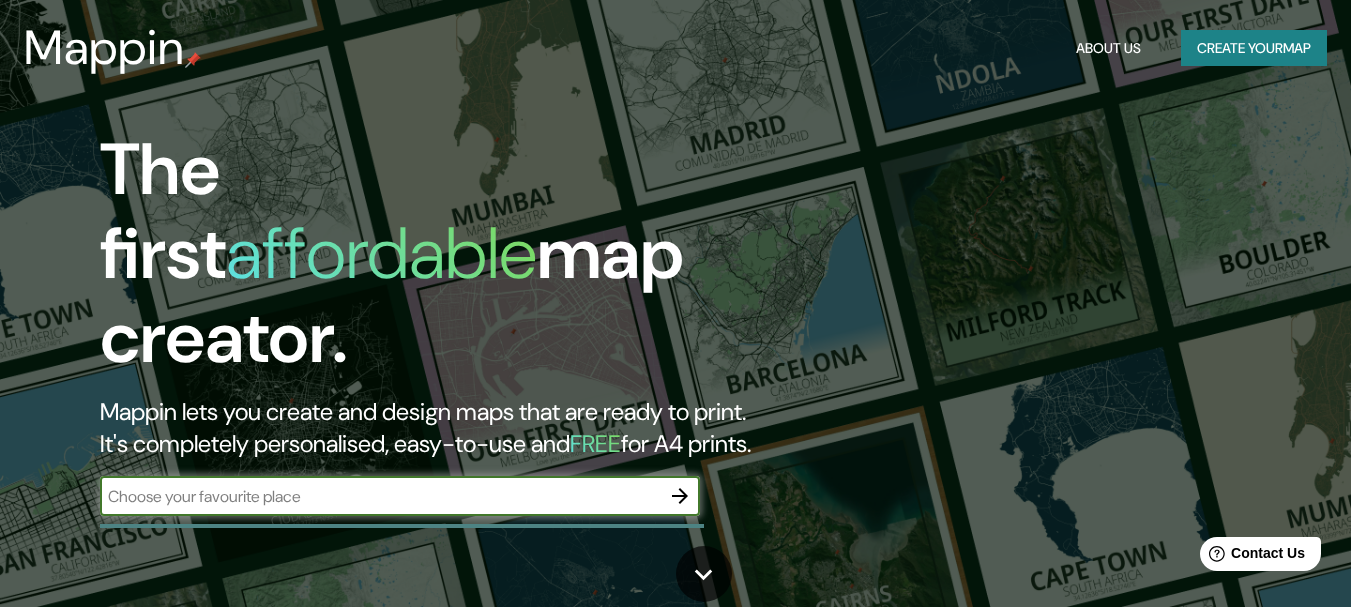 scroll, scrollTop: 0, scrollLeft: 0, axis: both 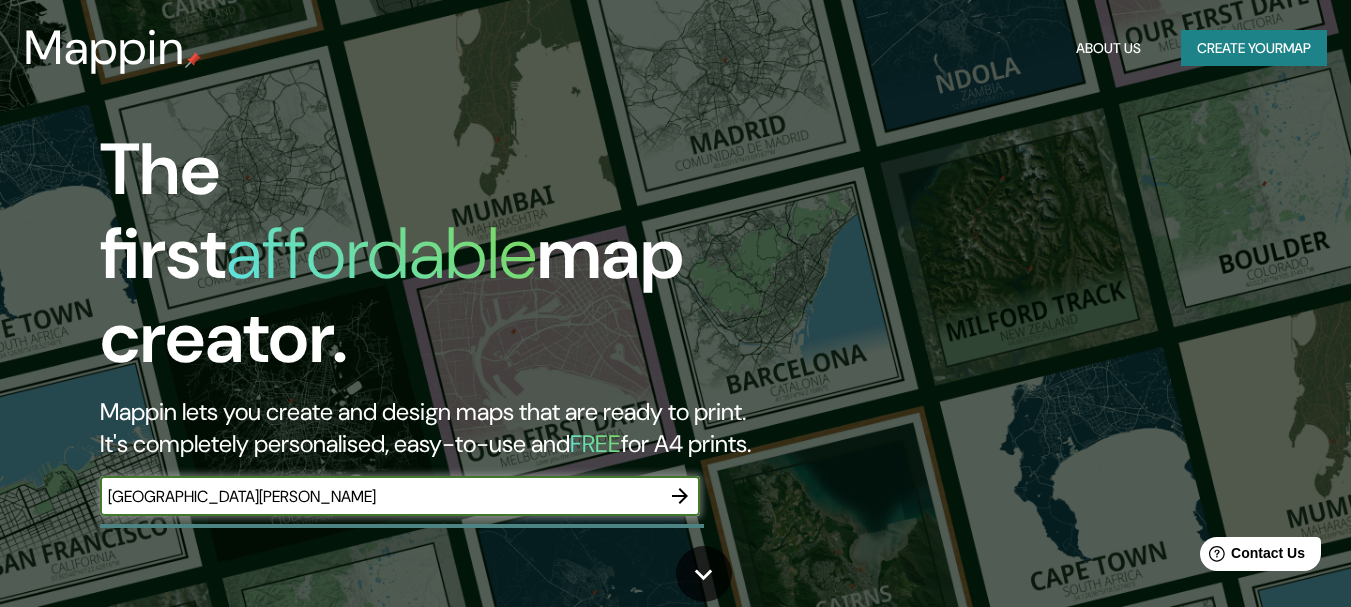 type on "[GEOGRAPHIC_DATA][PERSON_NAME]" 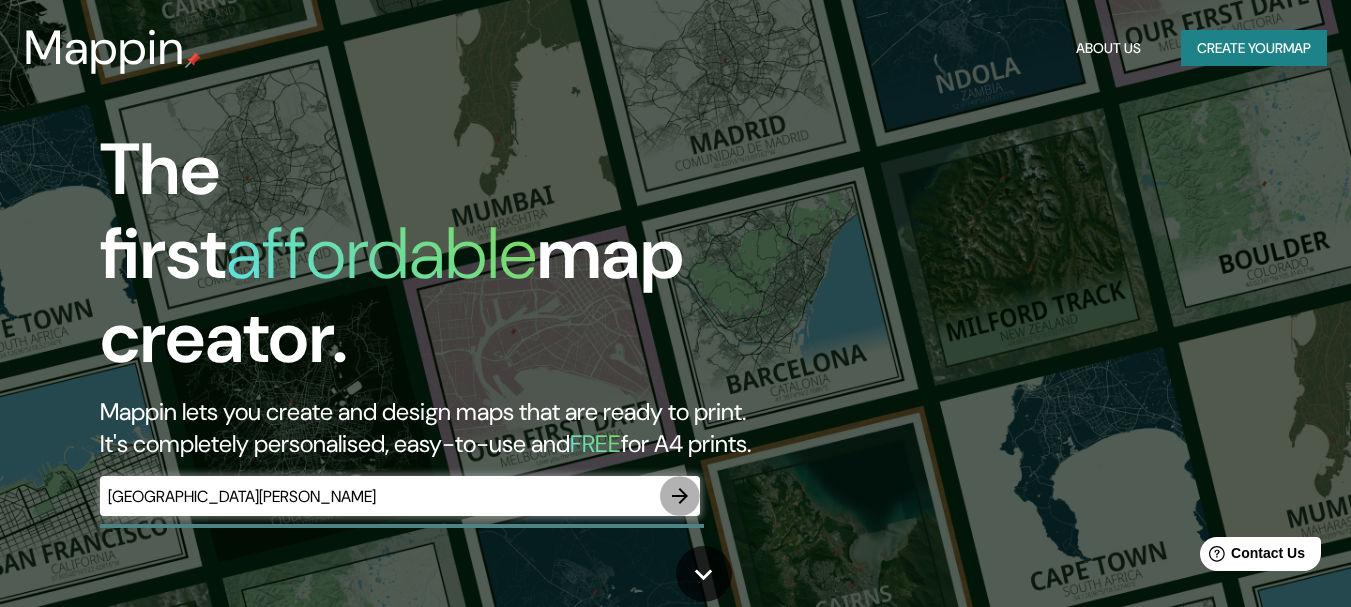 click 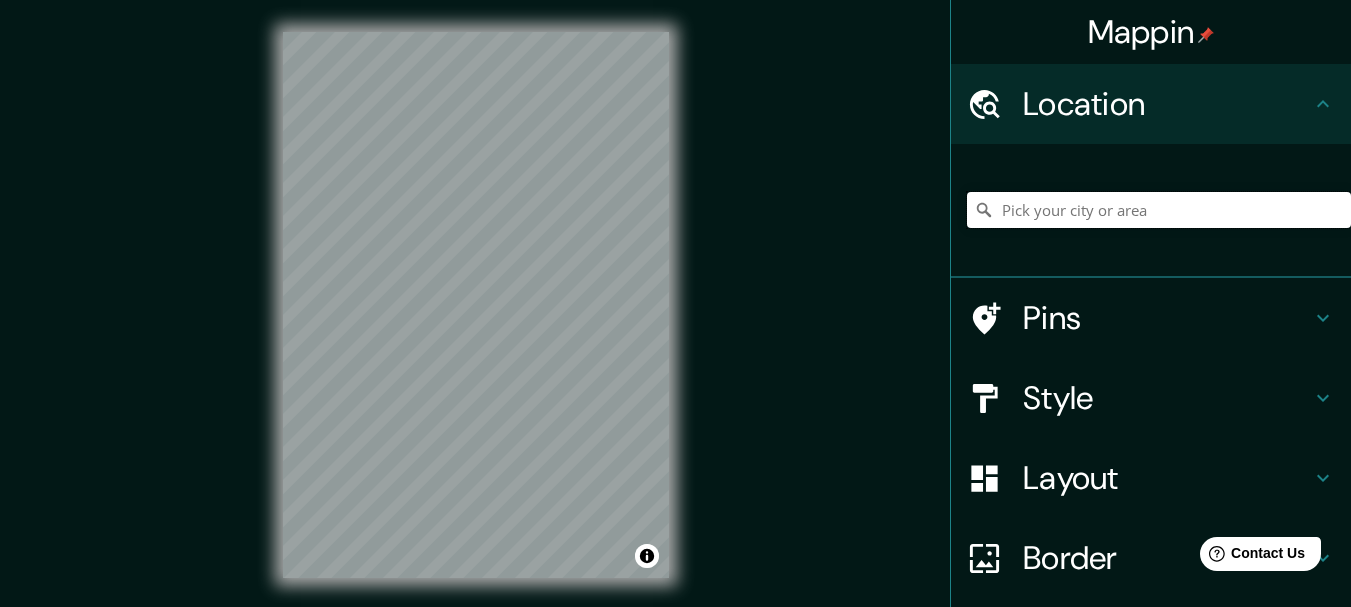 click at bounding box center (1159, 210) 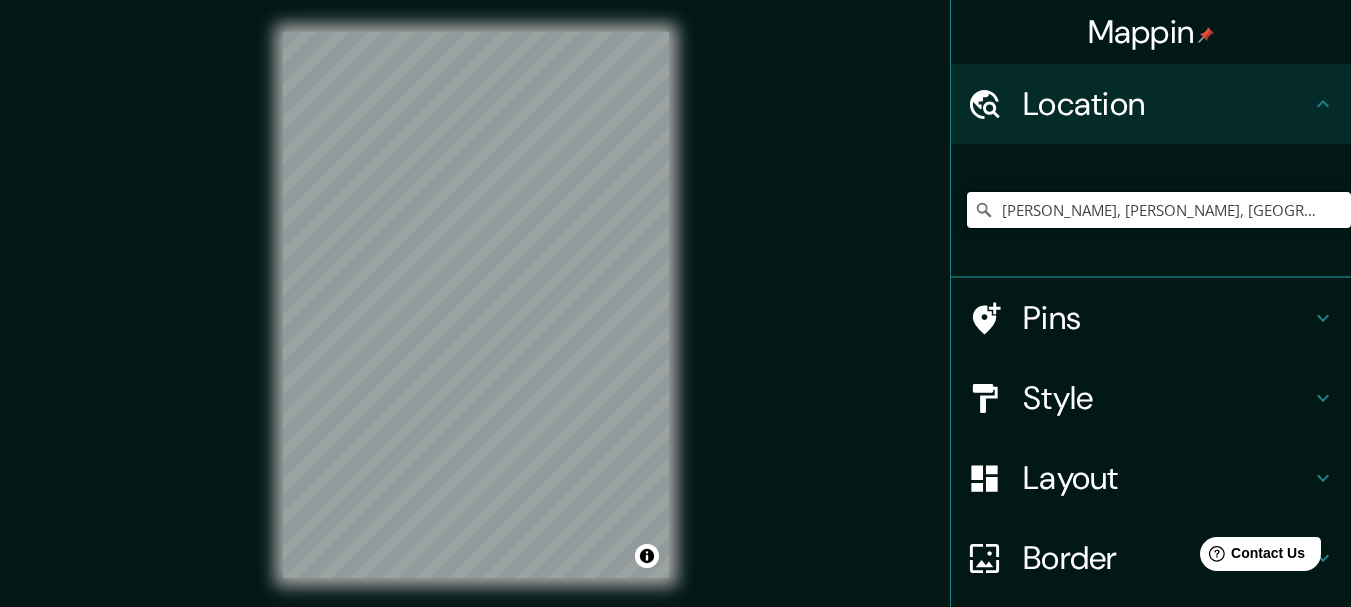 type on "[PERSON_NAME], [PERSON_NAME], [GEOGRAPHIC_DATA]" 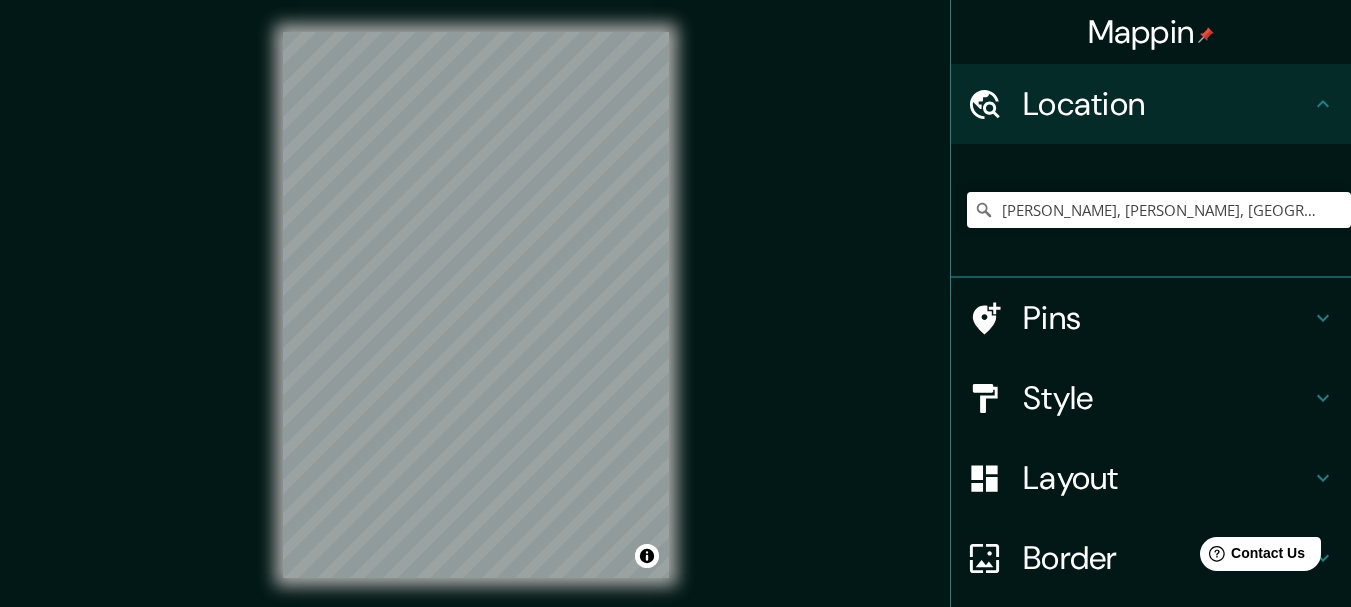 click on "© Mapbox   © OpenStreetMap   Improve this map" at bounding box center (476, 305) 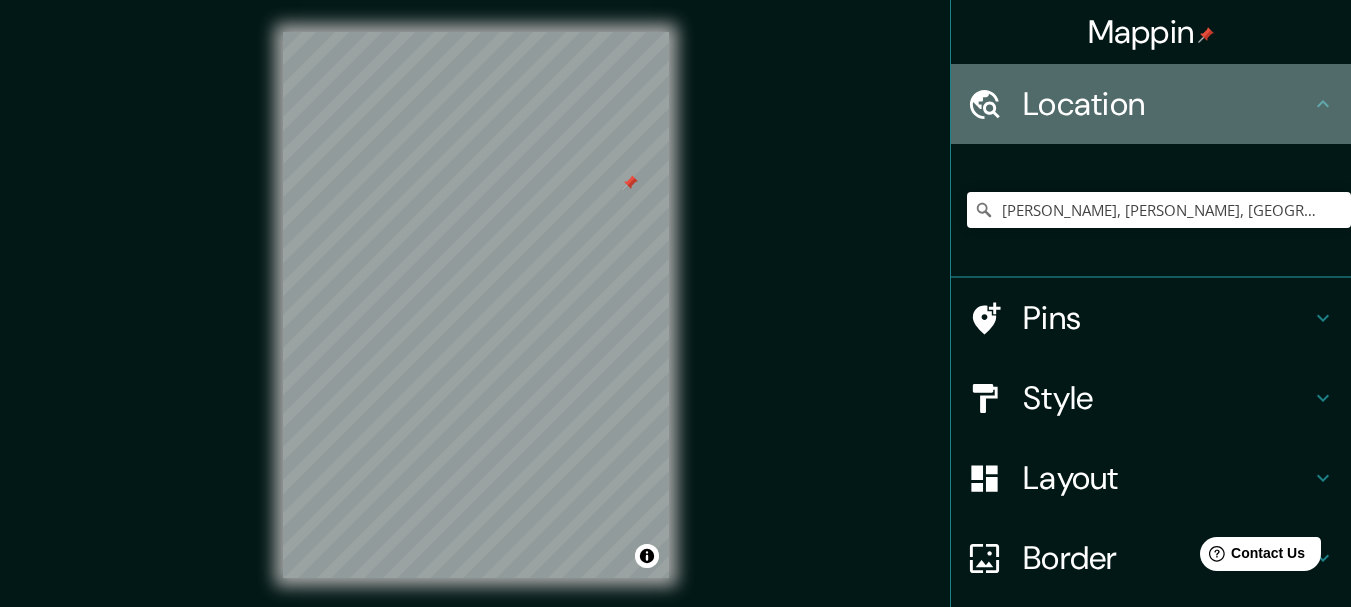 click on "Location" at bounding box center (1167, 104) 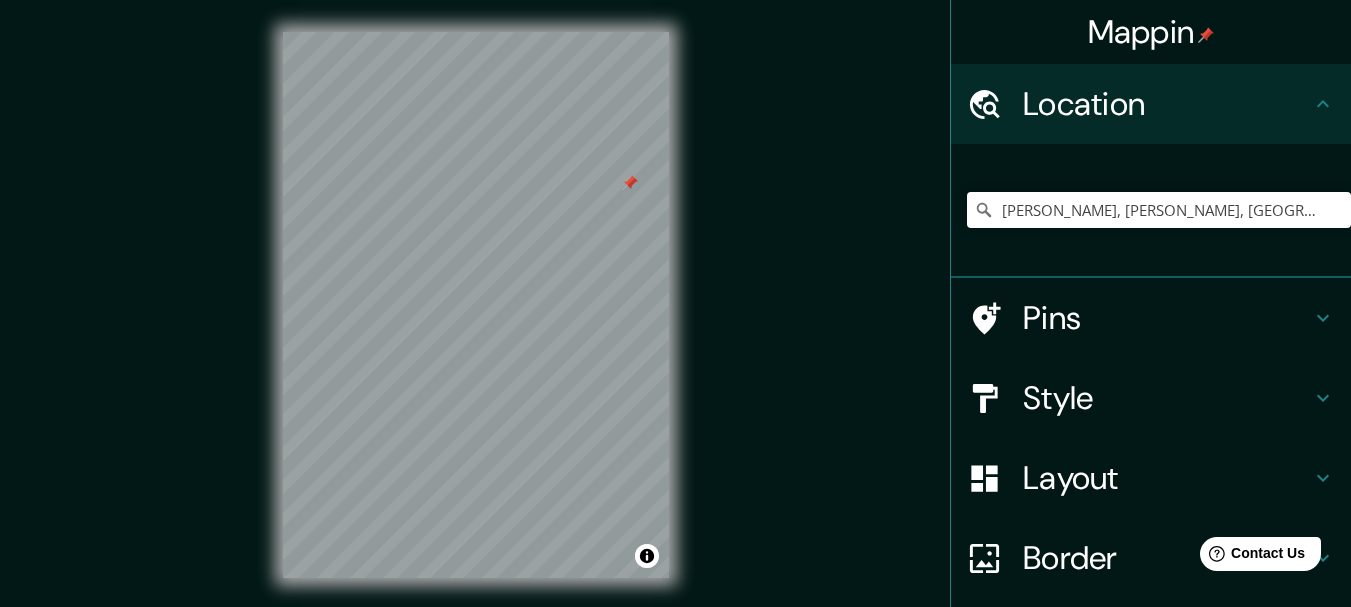 click 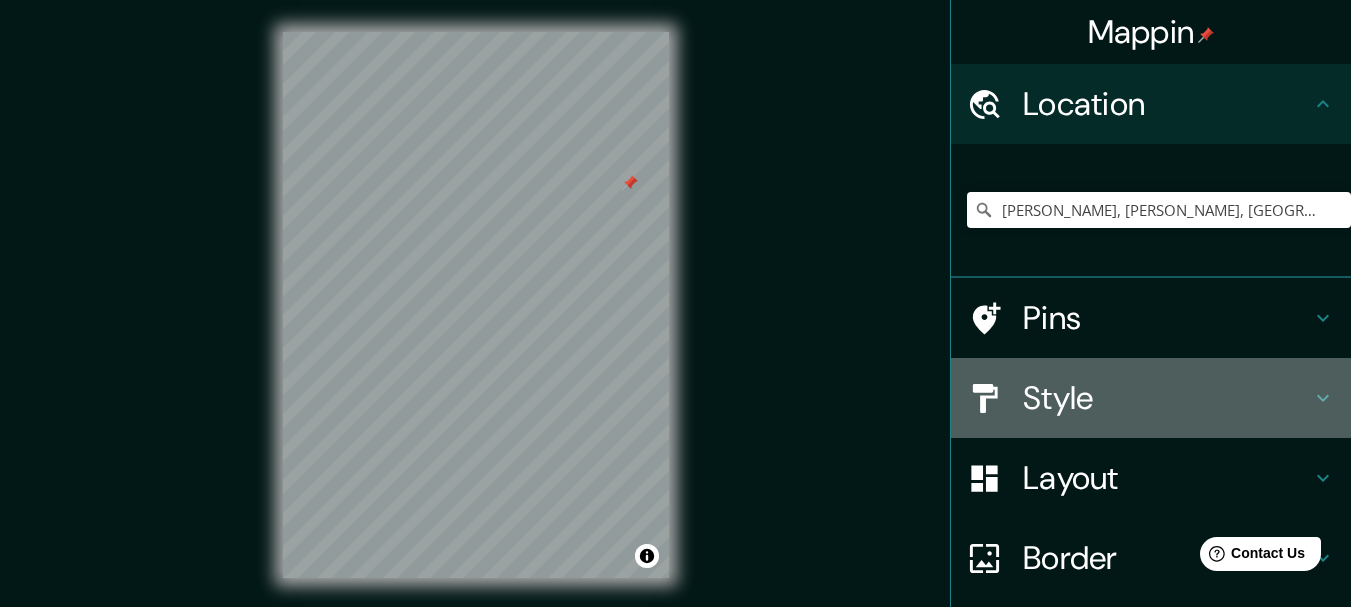 click 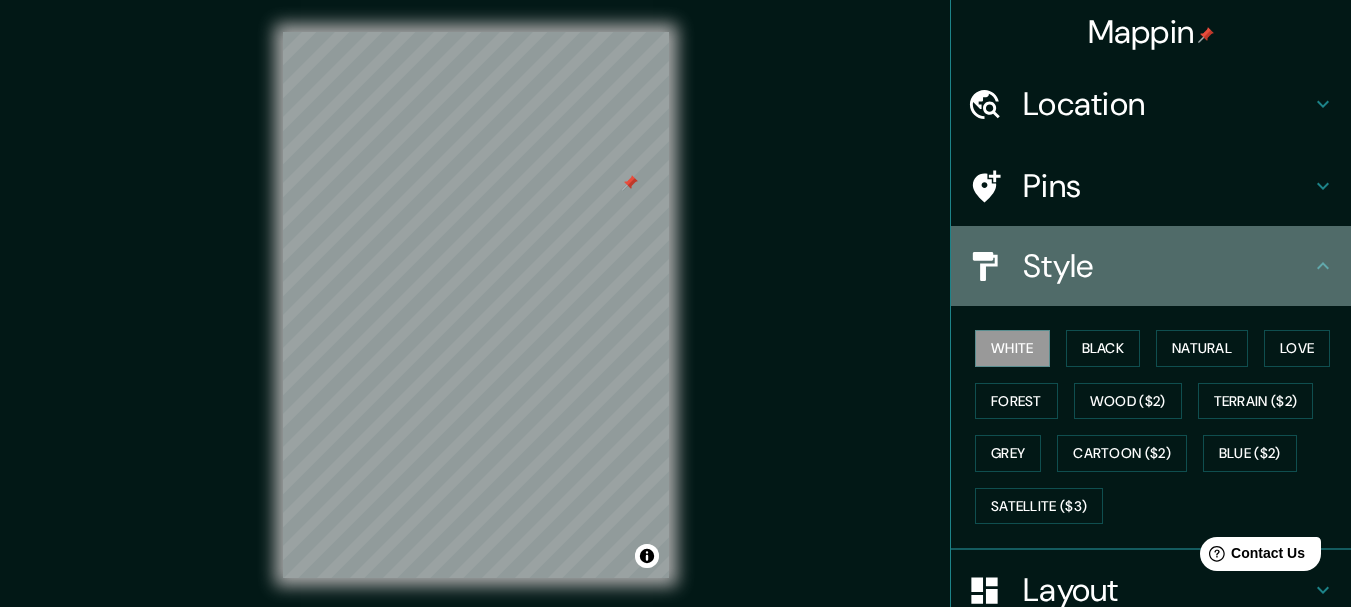 click 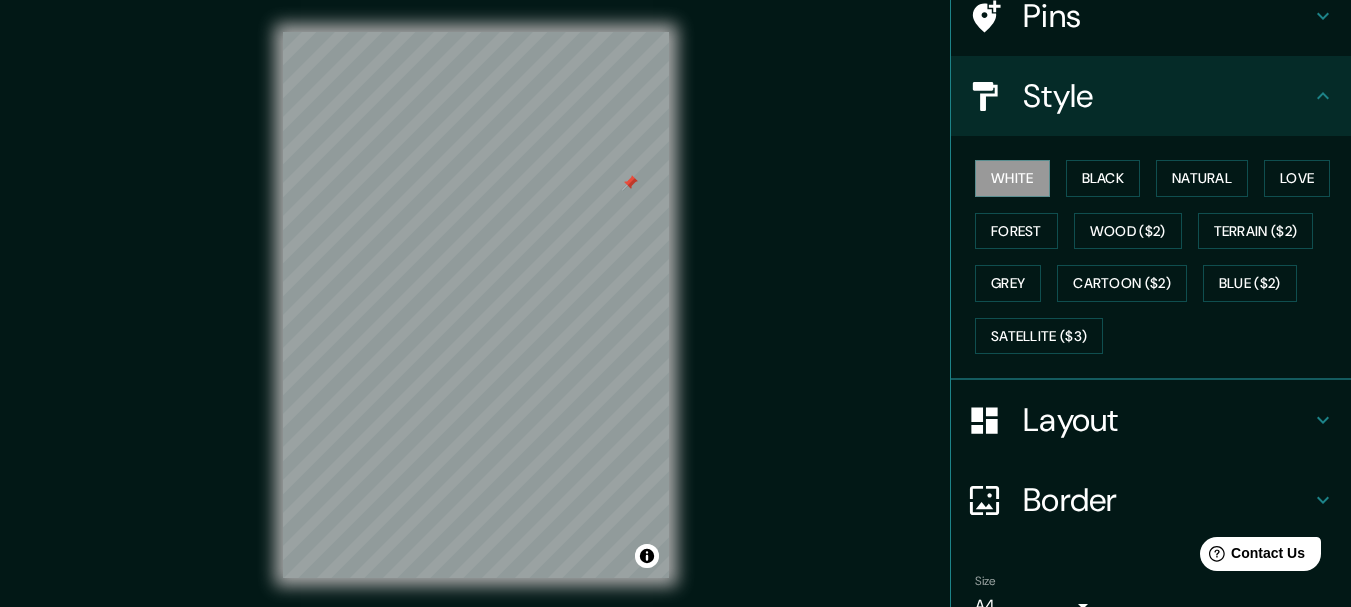 scroll, scrollTop: 270, scrollLeft: 0, axis: vertical 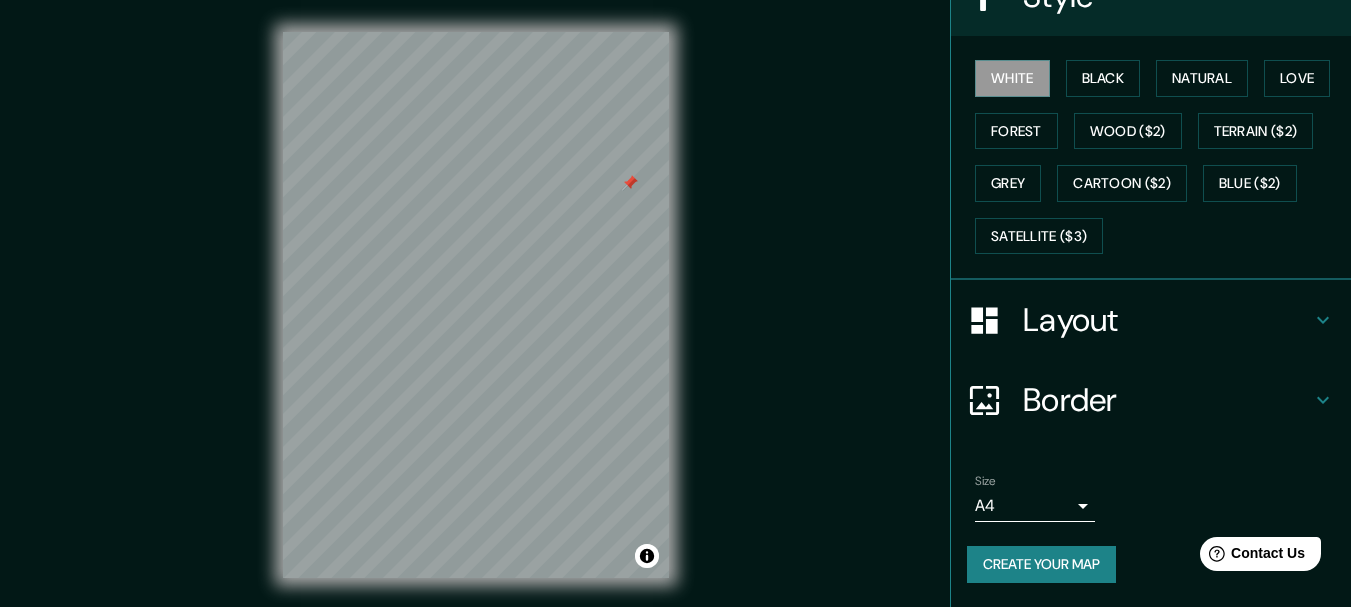 click 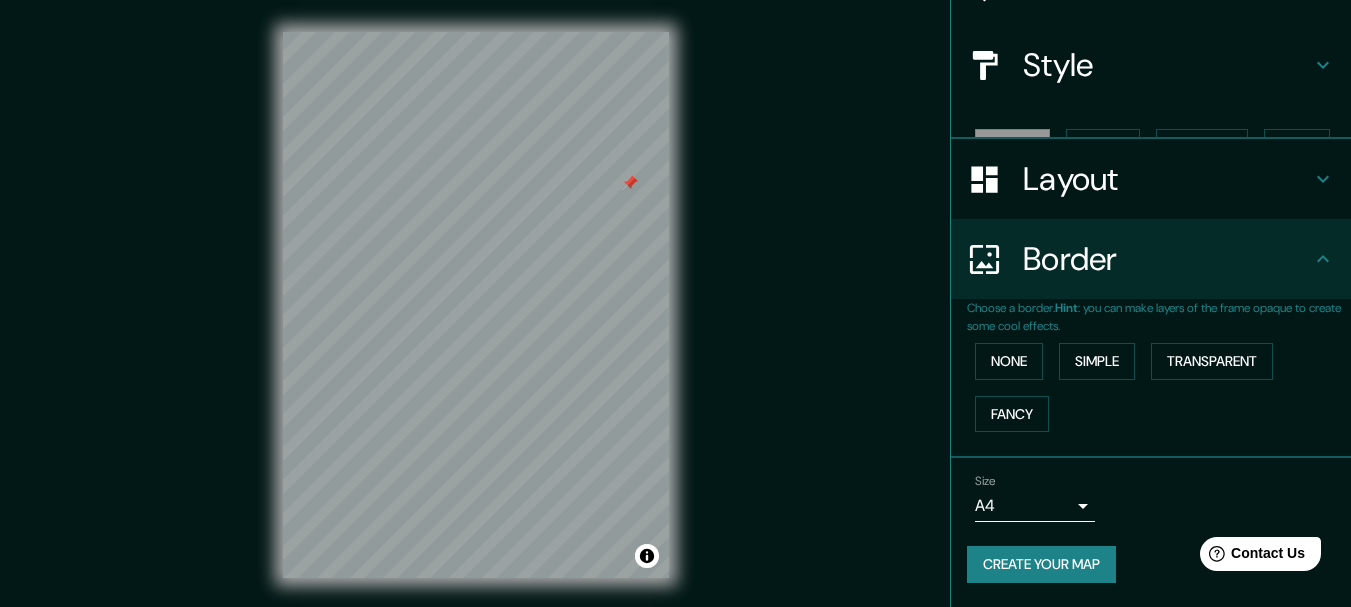 scroll, scrollTop: 167, scrollLeft: 0, axis: vertical 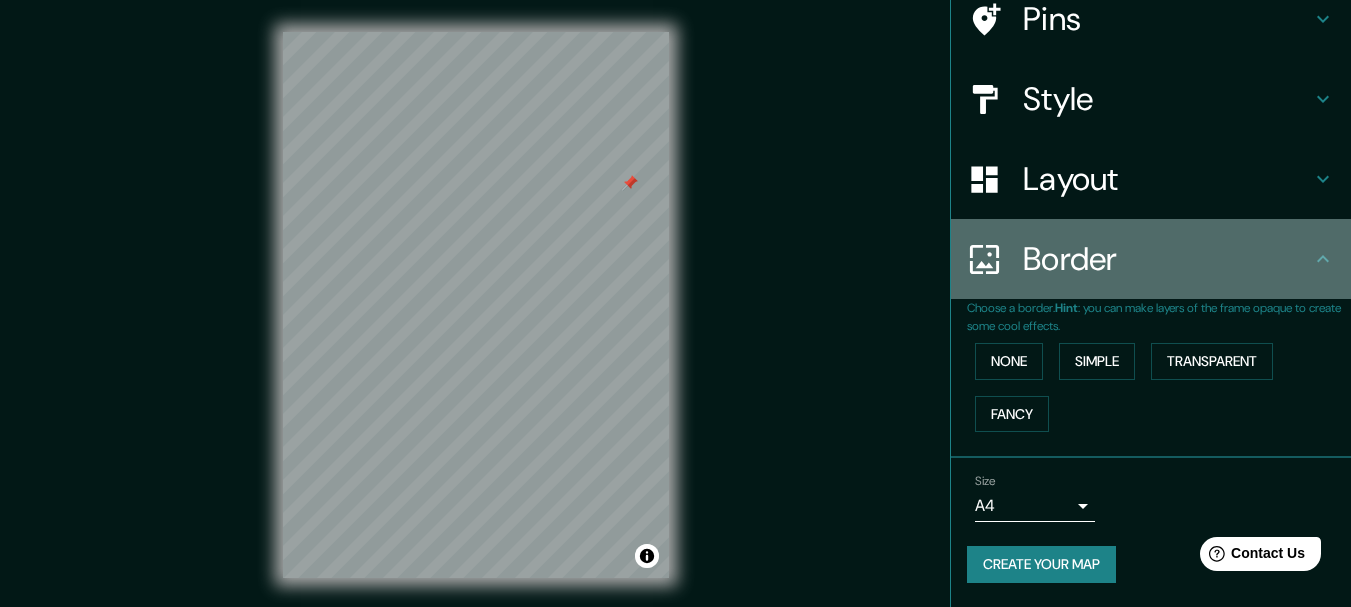 click 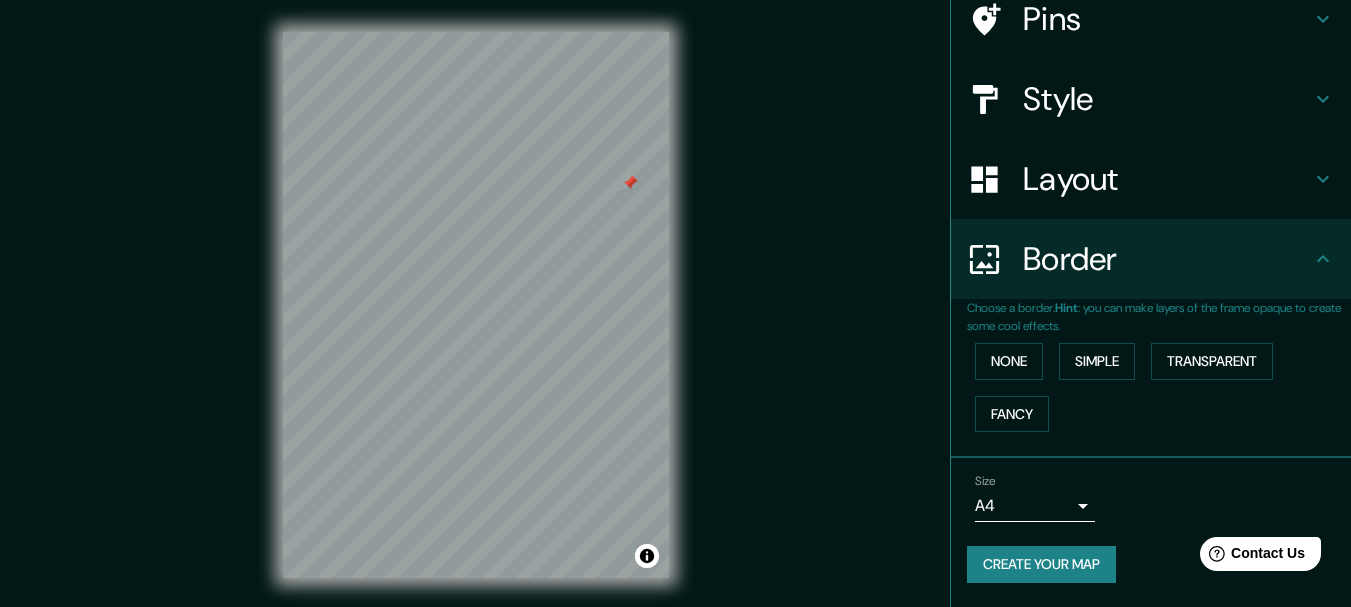 scroll, scrollTop: 35, scrollLeft: 0, axis: vertical 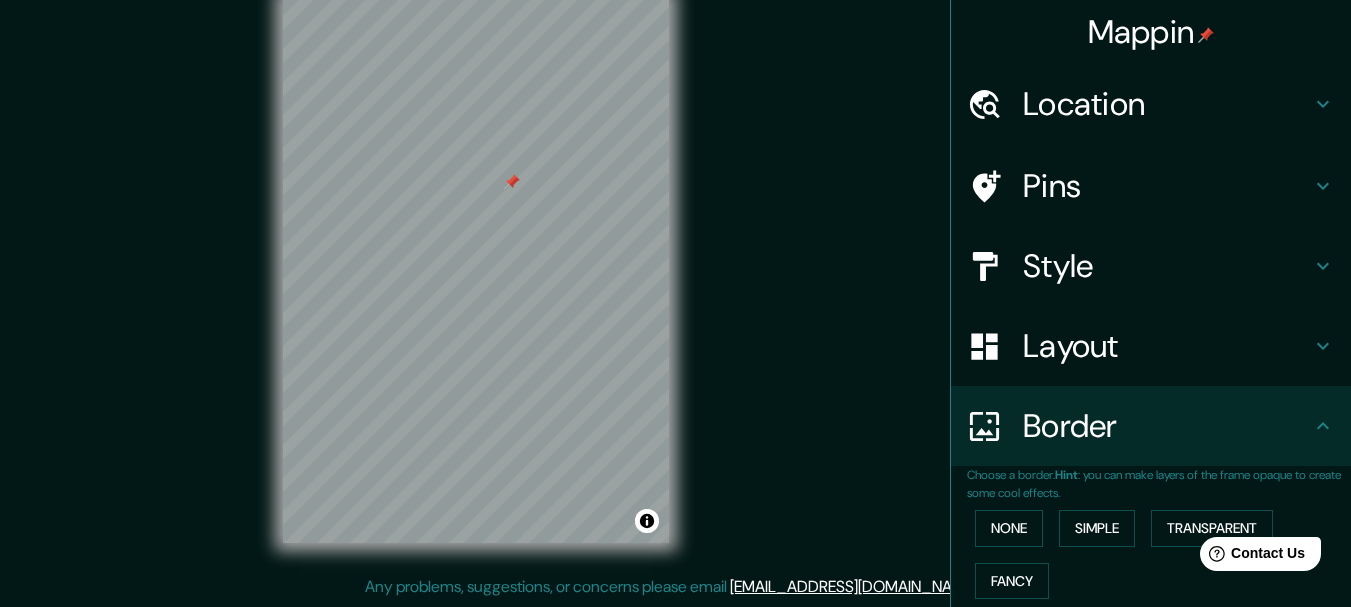 click at bounding box center [1206, 35] 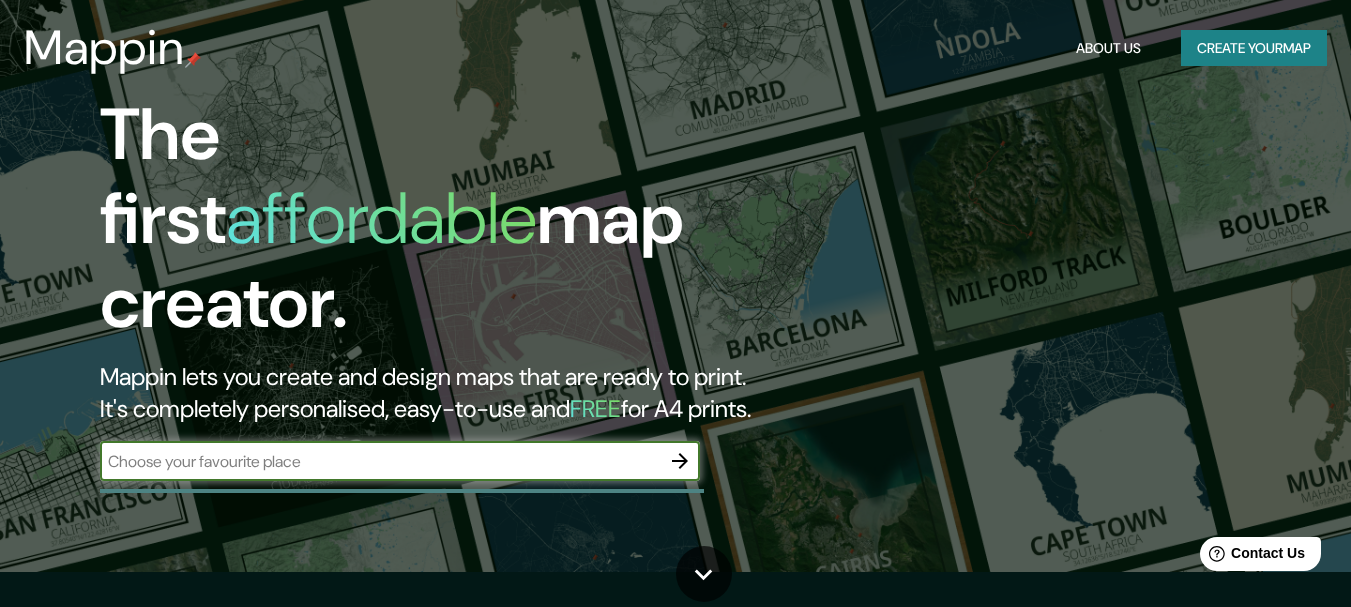 scroll, scrollTop: 0, scrollLeft: 0, axis: both 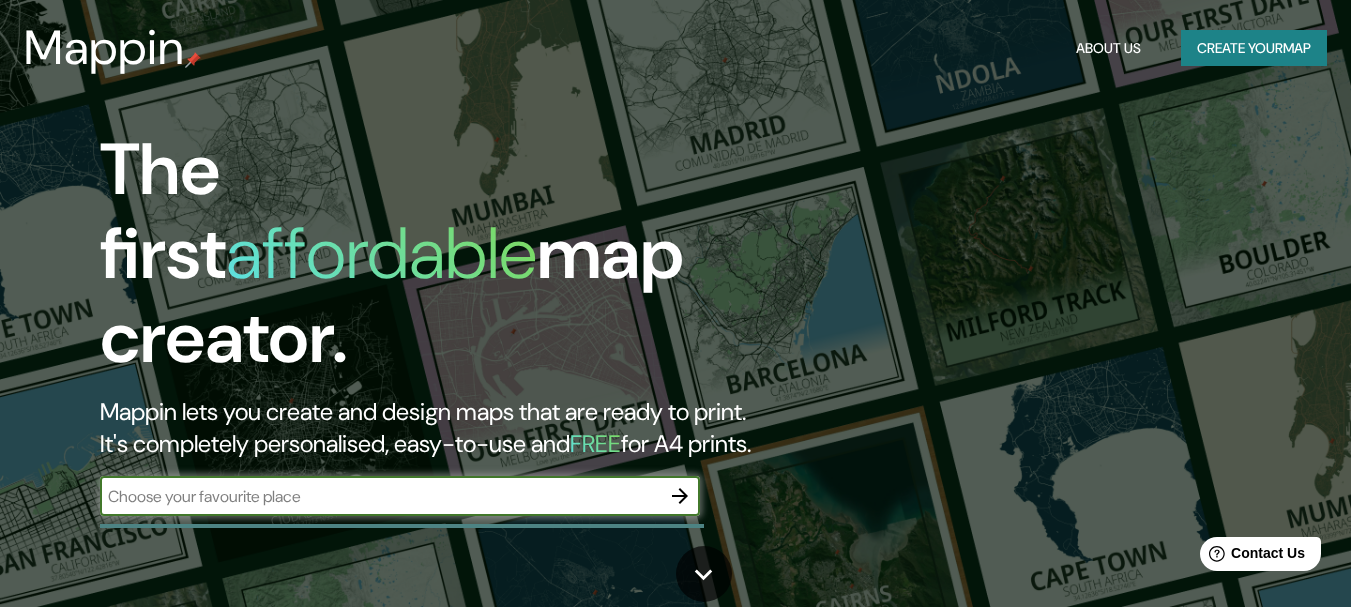 click at bounding box center [380, 496] 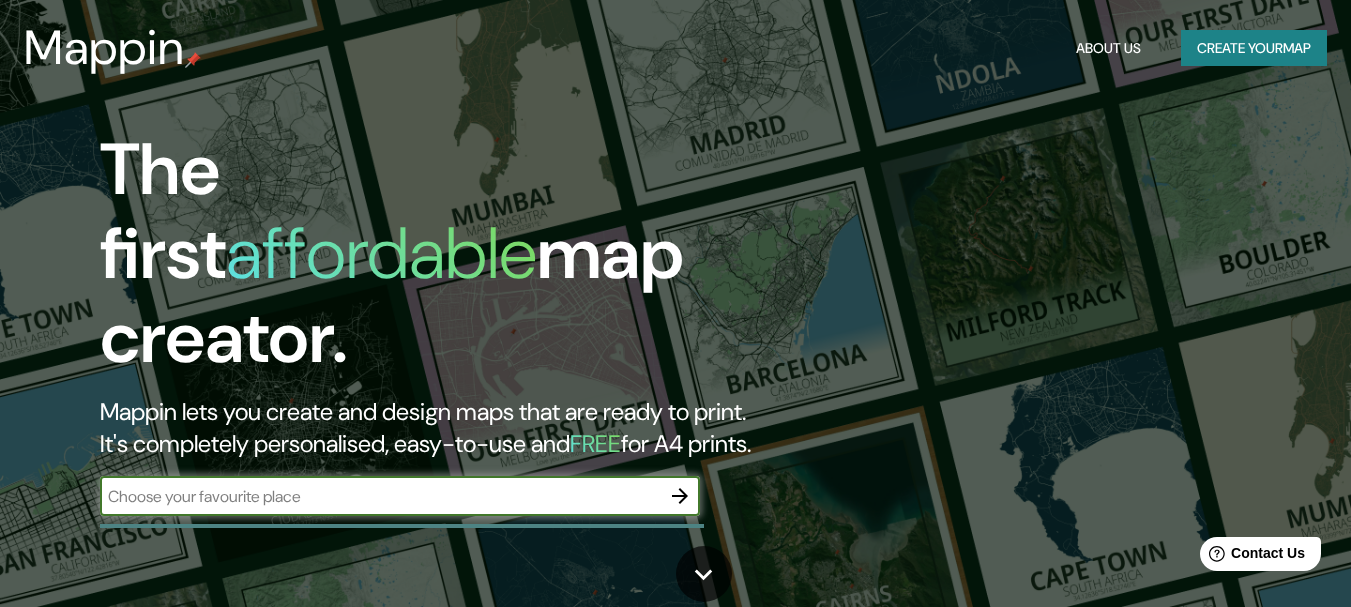 click on "Create your   map" at bounding box center (1254, 48) 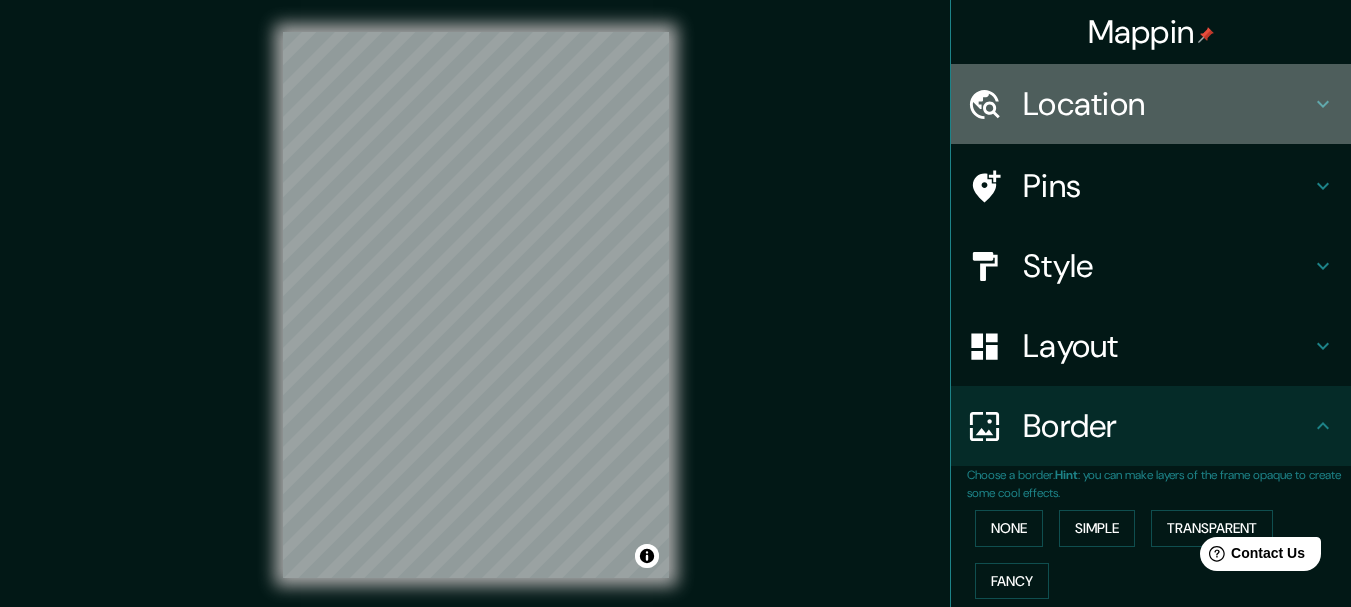 click 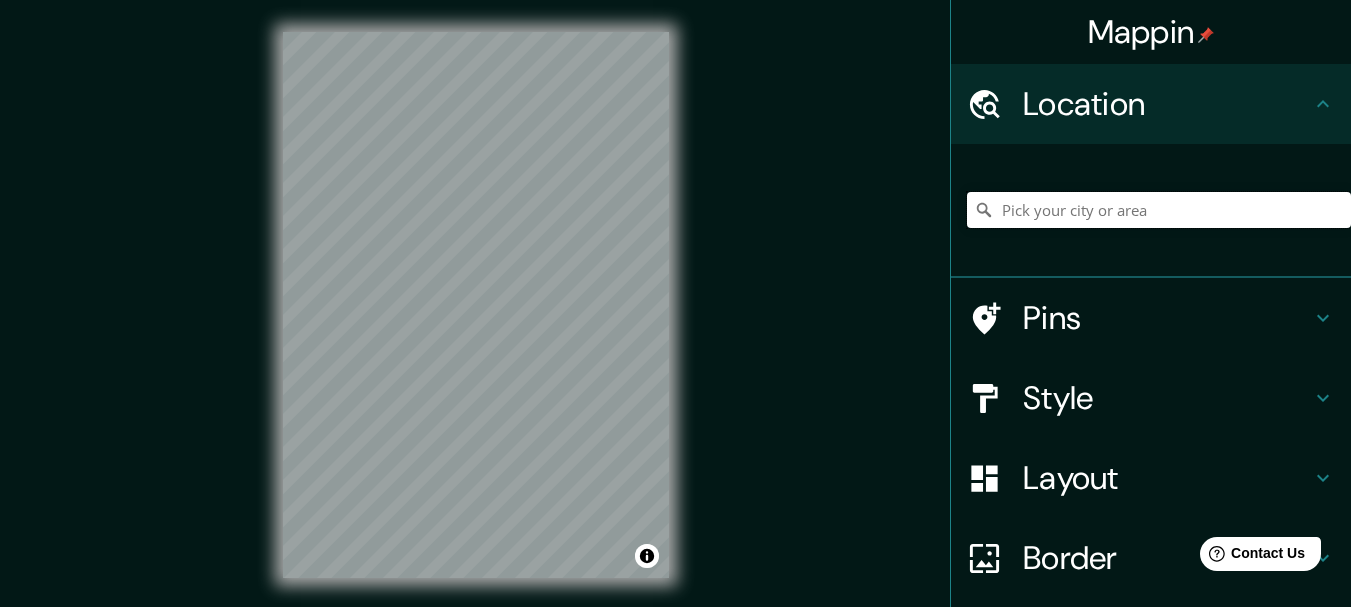 click at bounding box center (1159, 210) 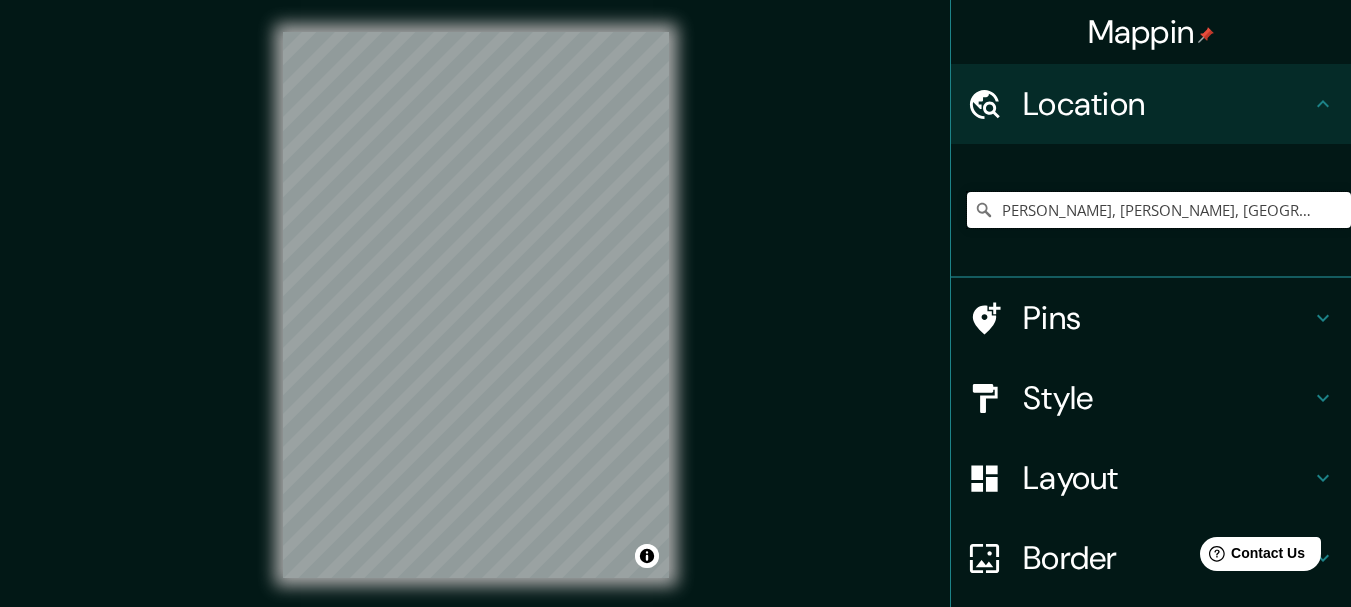 scroll, scrollTop: 0, scrollLeft: 0, axis: both 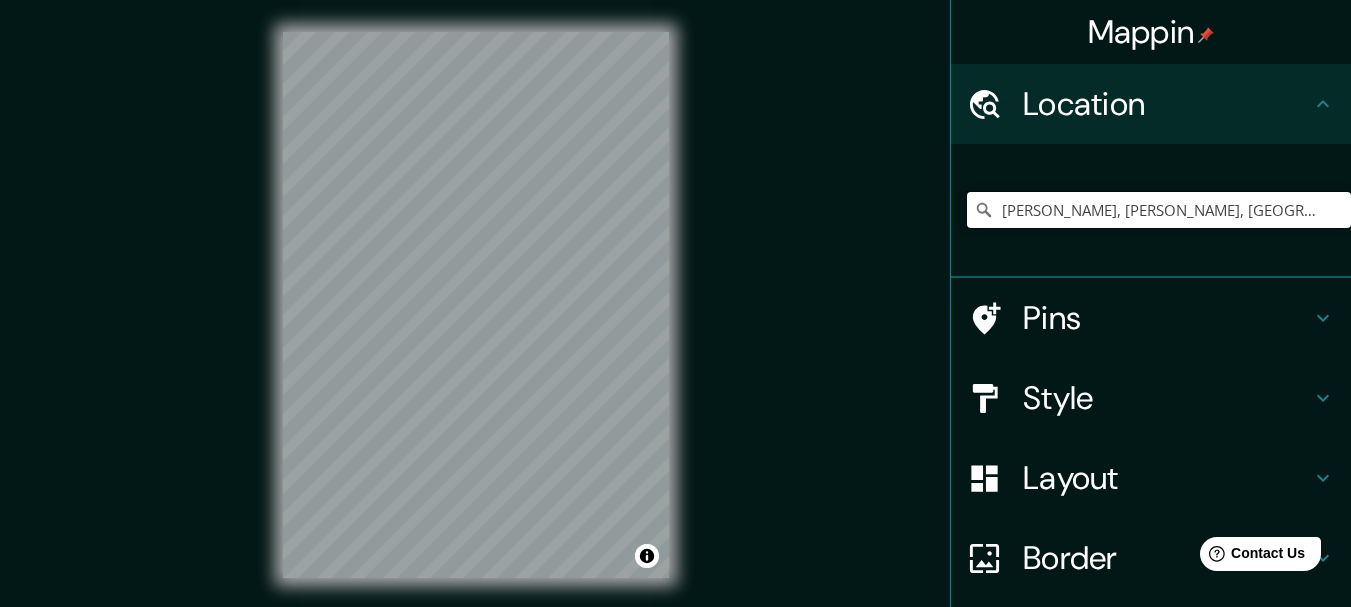 type on "[PERSON_NAME], [PERSON_NAME], [GEOGRAPHIC_DATA]" 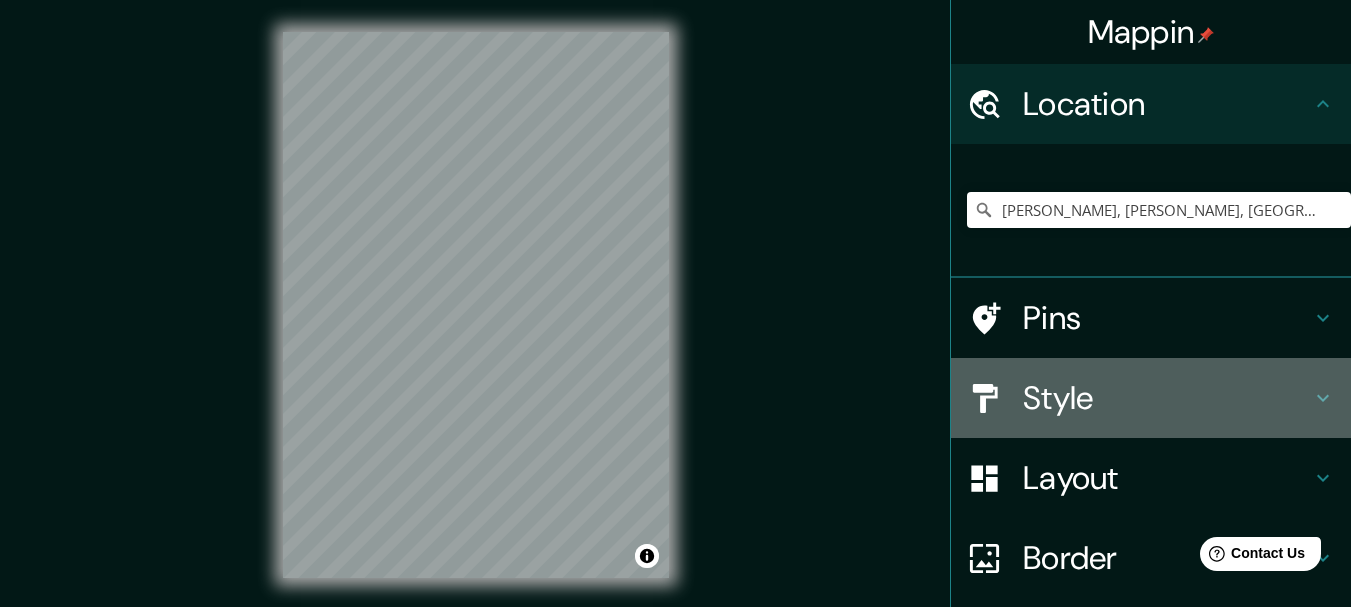 click 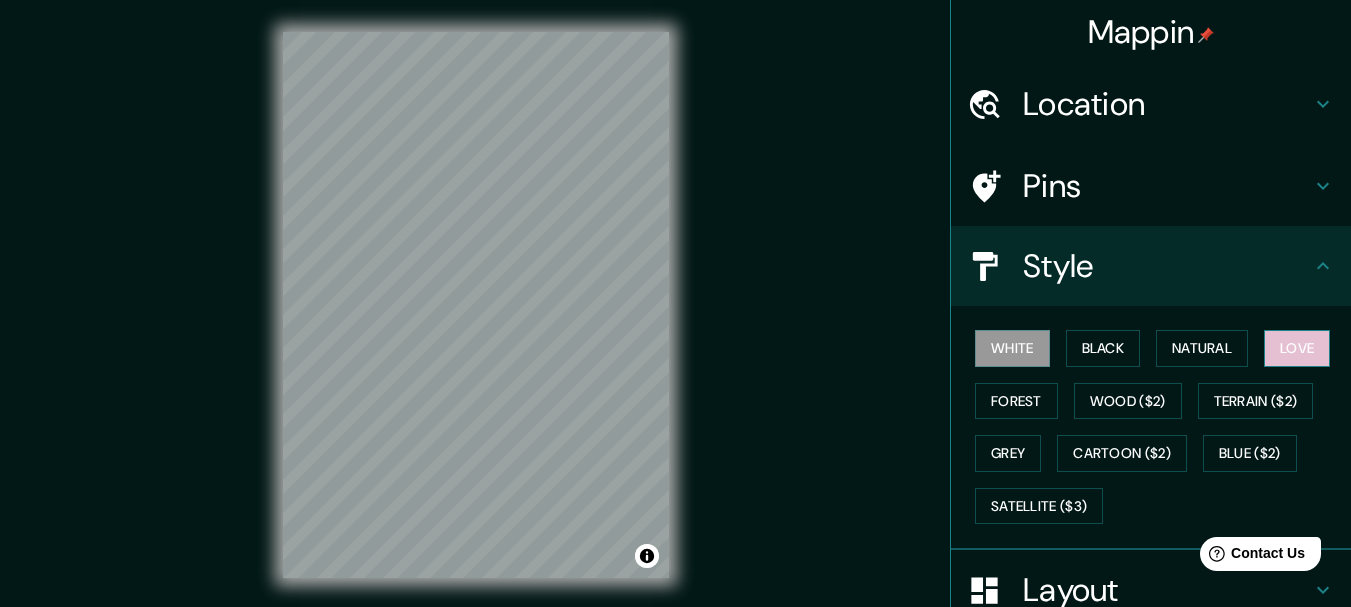 click on "Love" at bounding box center (1297, 348) 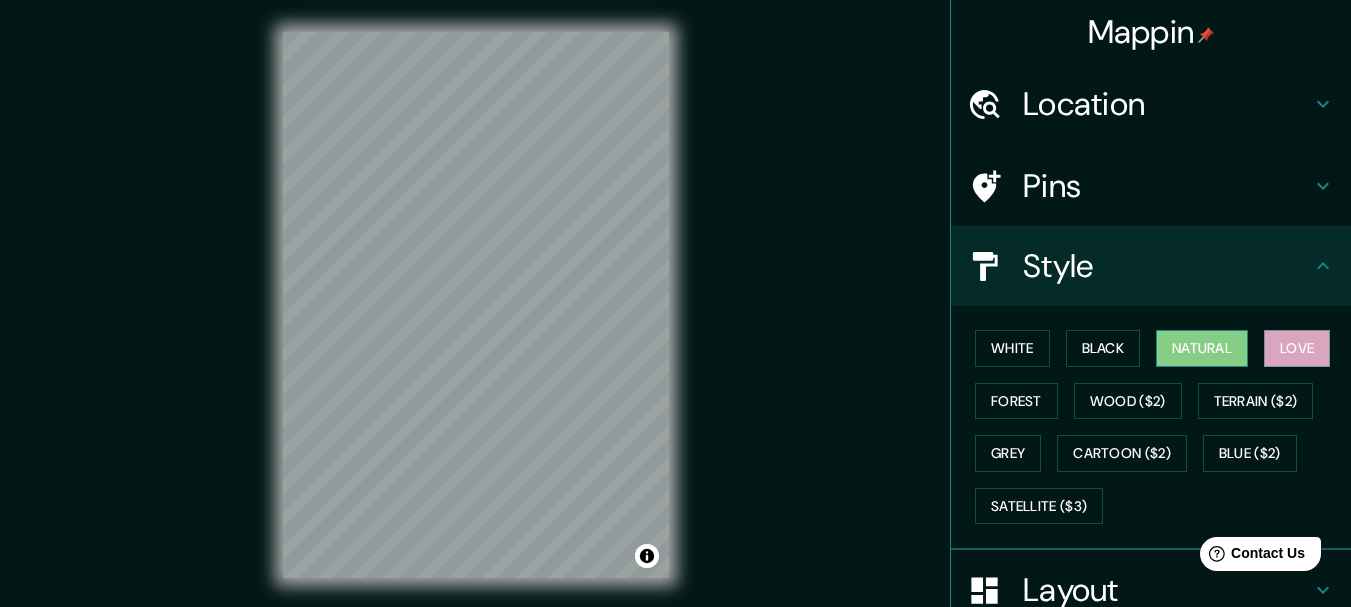 click on "Natural" at bounding box center [1202, 348] 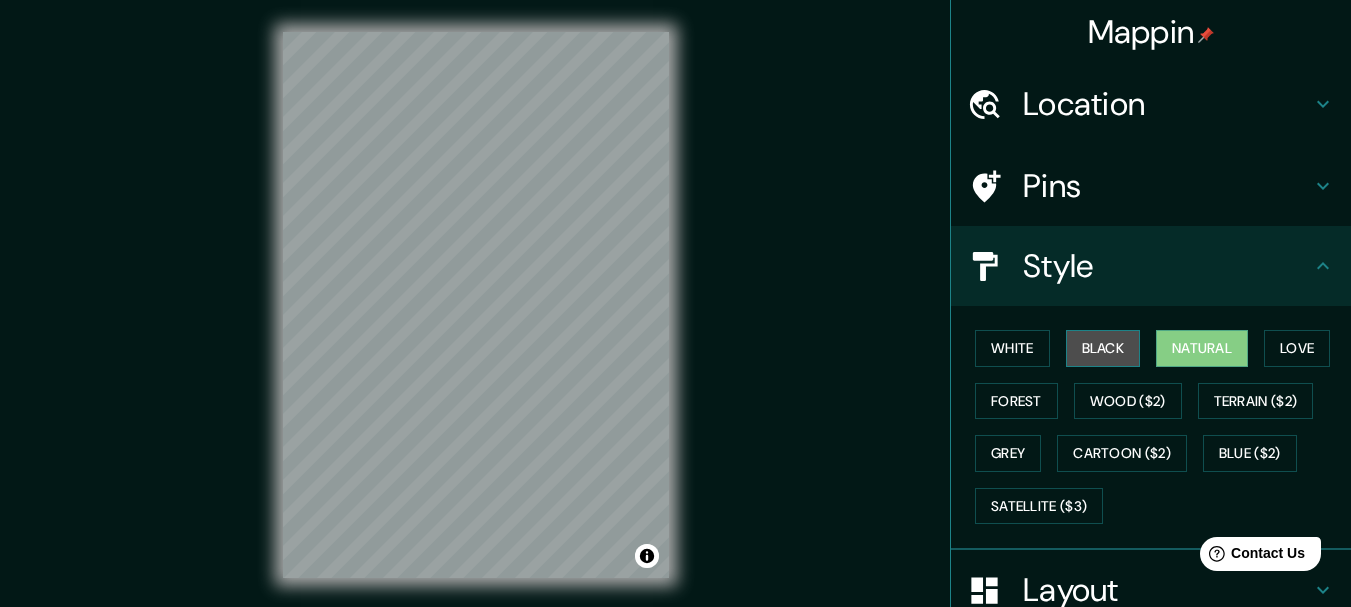 click on "Black" at bounding box center [1103, 348] 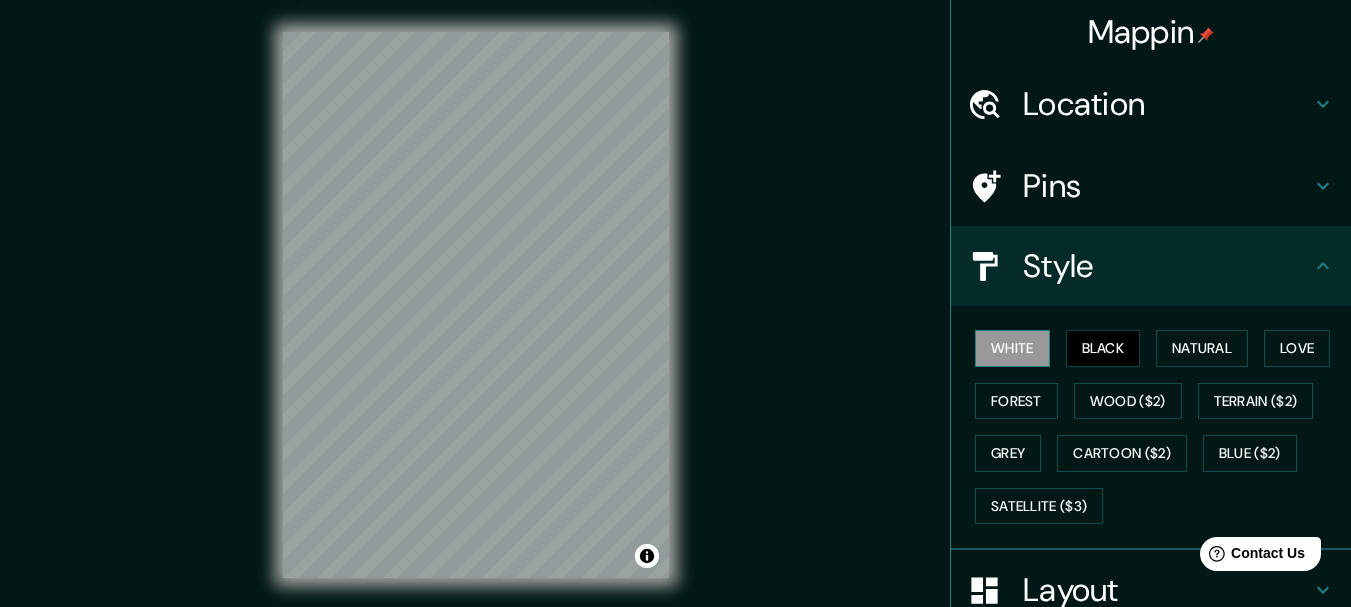 click on "White" at bounding box center (1012, 348) 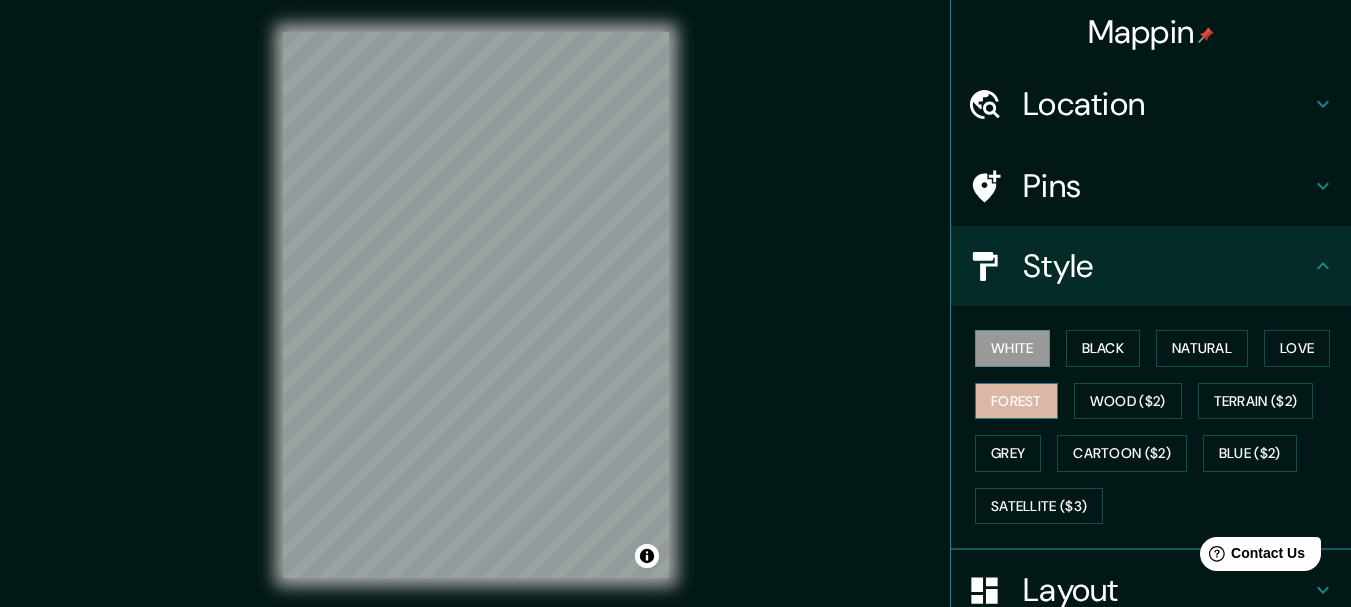 click on "Forest" at bounding box center (1016, 401) 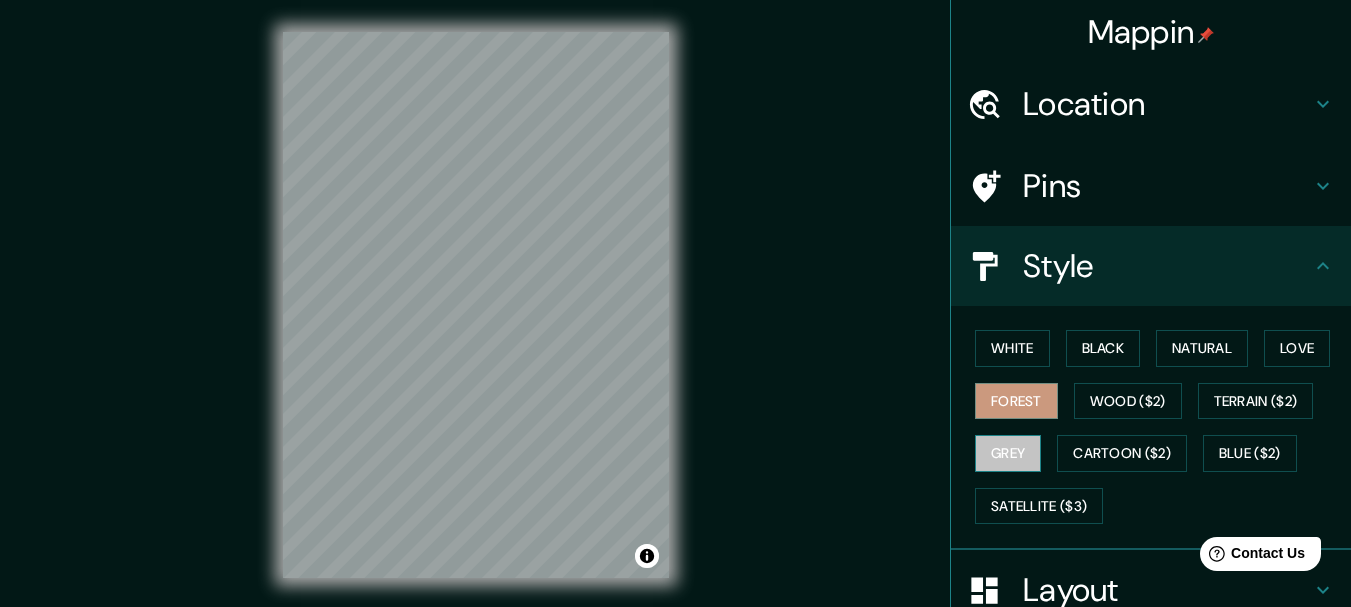 click on "Grey" at bounding box center [1008, 453] 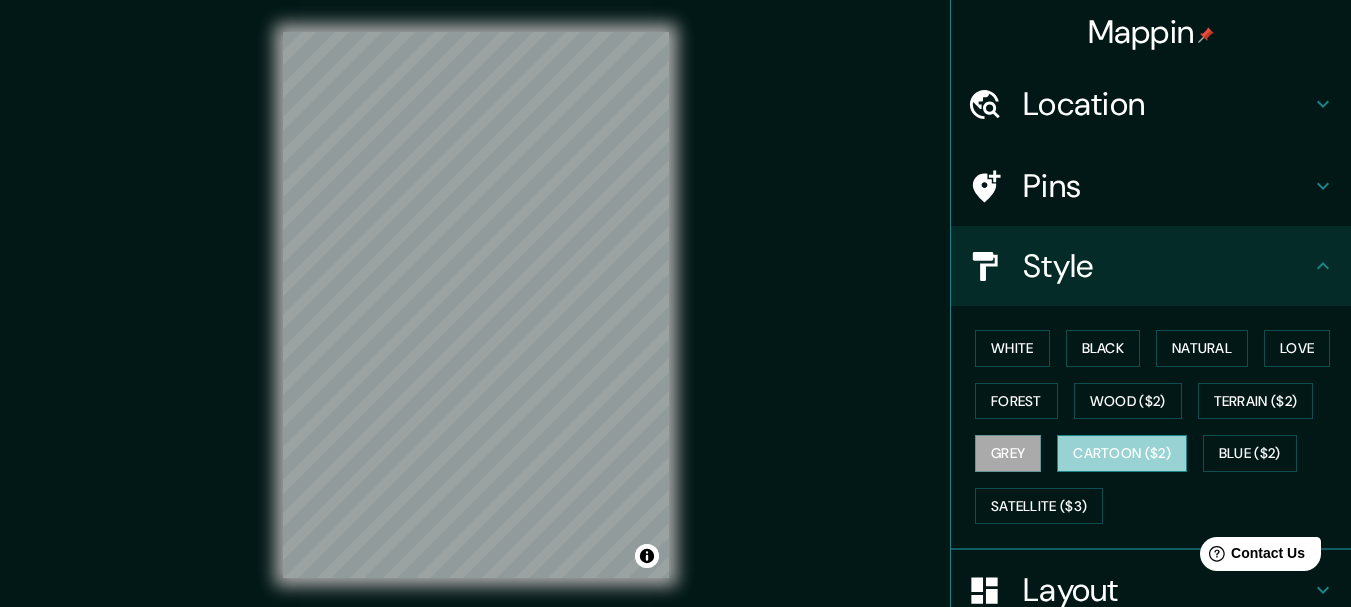 click on "Cartoon ($2)" at bounding box center (1122, 453) 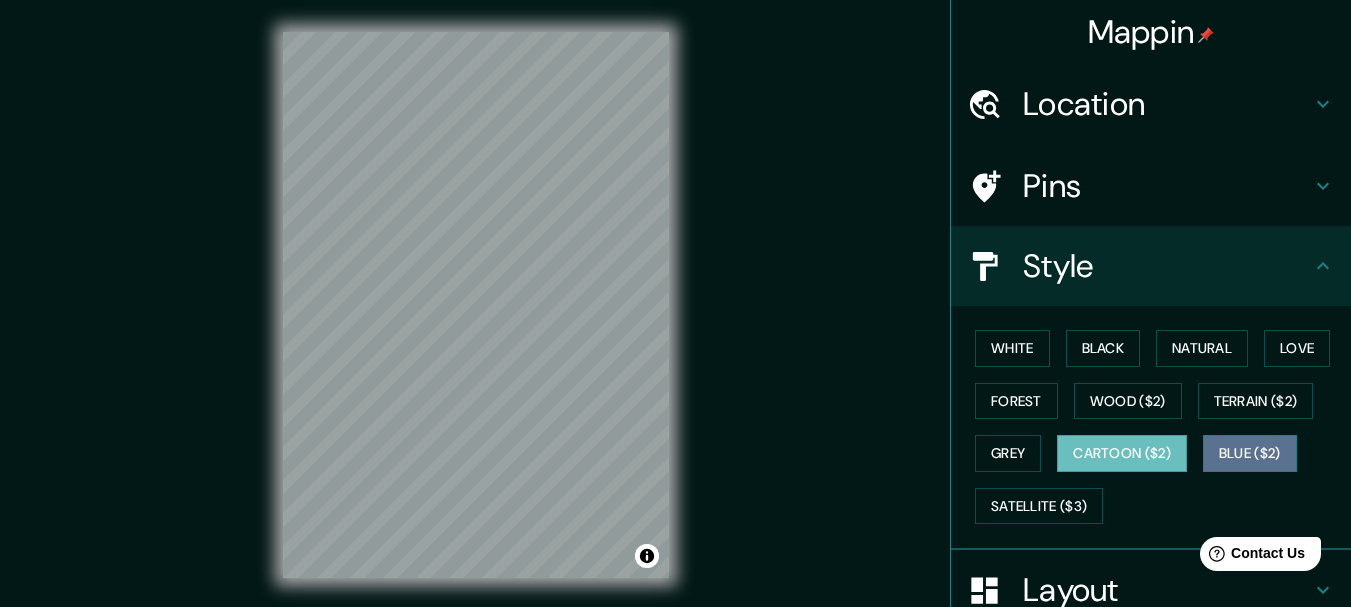 click on "Blue ($2)" at bounding box center [1250, 453] 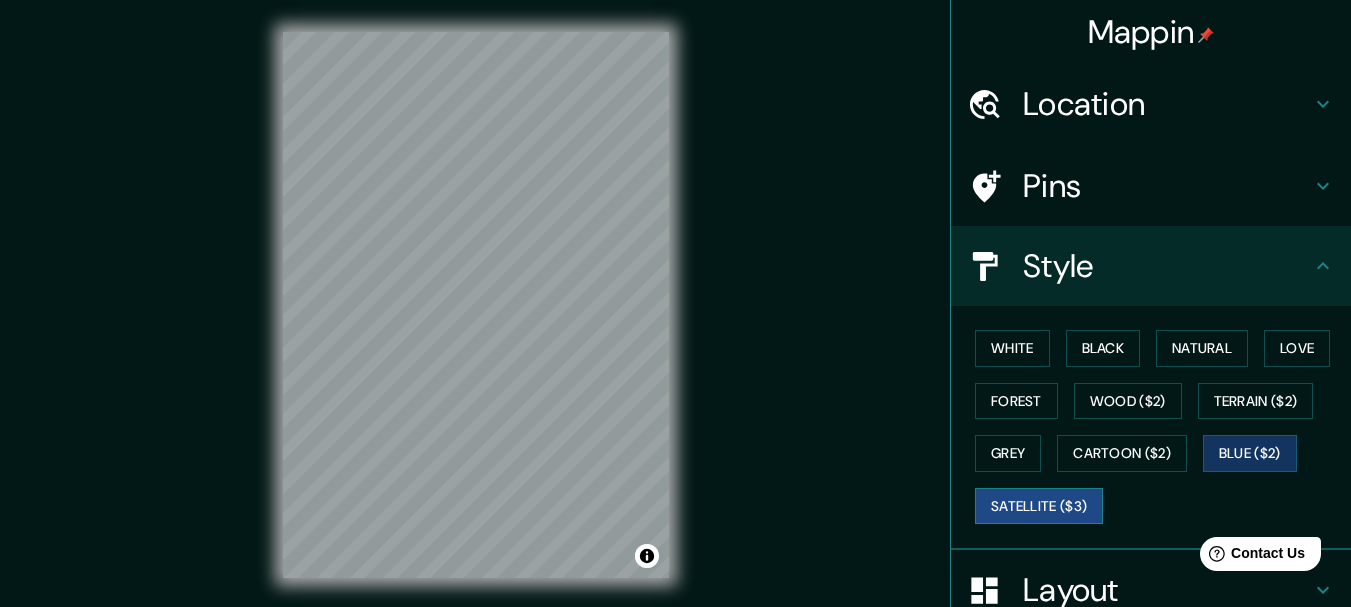 click on "Satellite ($3)" at bounding box center [1039, 506] 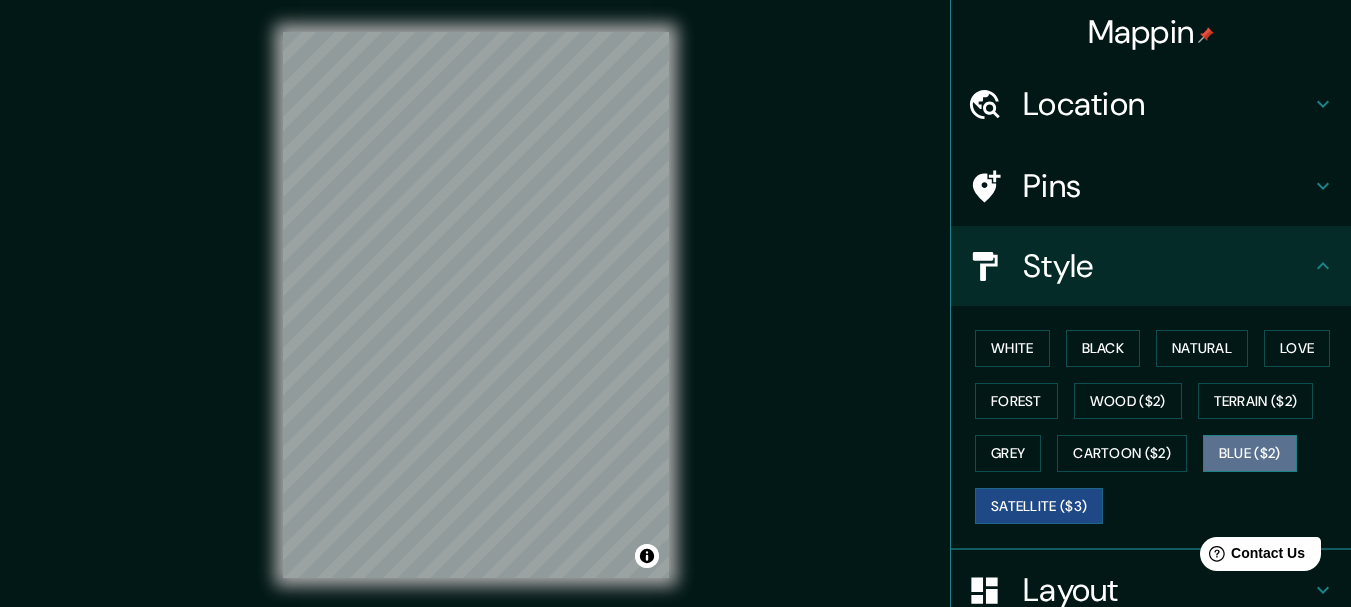 click on "Blue ($2)" at bounding box center (1250, 453) 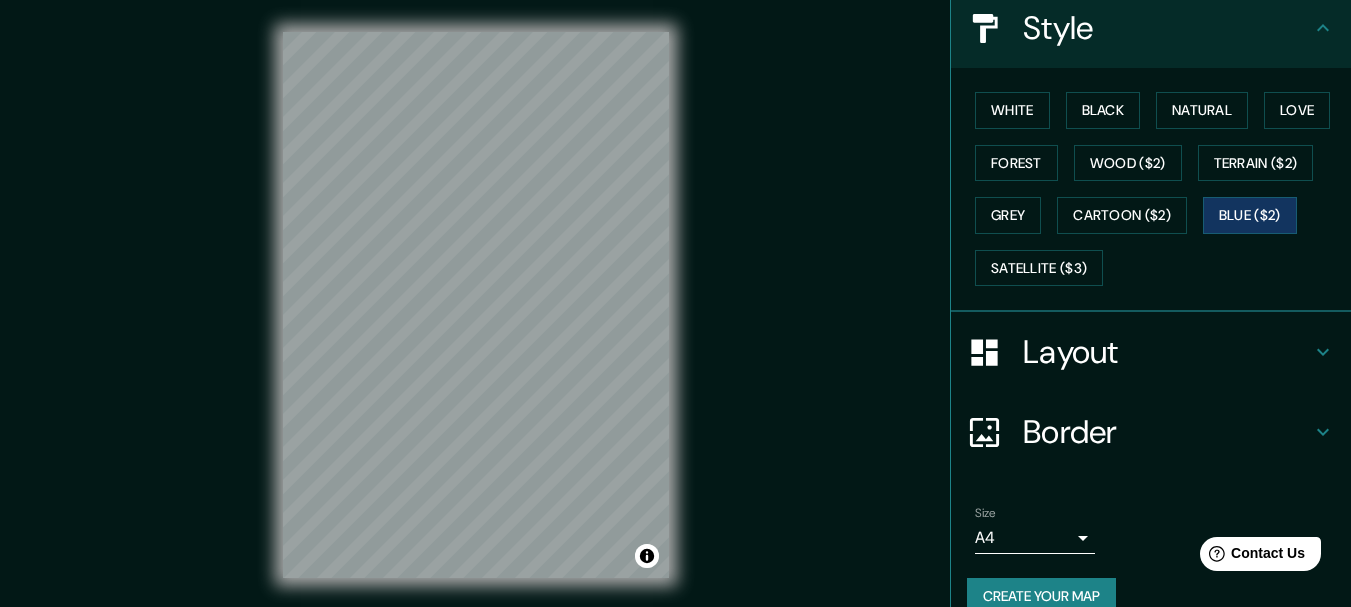 scroll, scrollTop: 270, scrollLeft: 0, axis: vertical 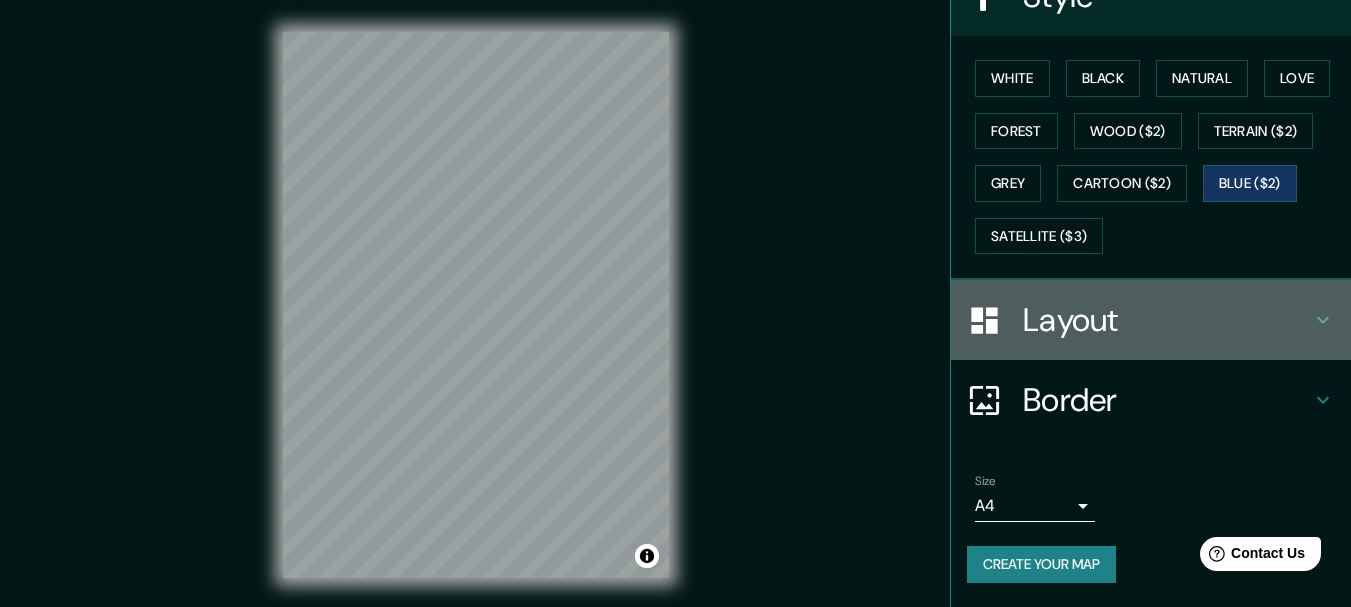 click 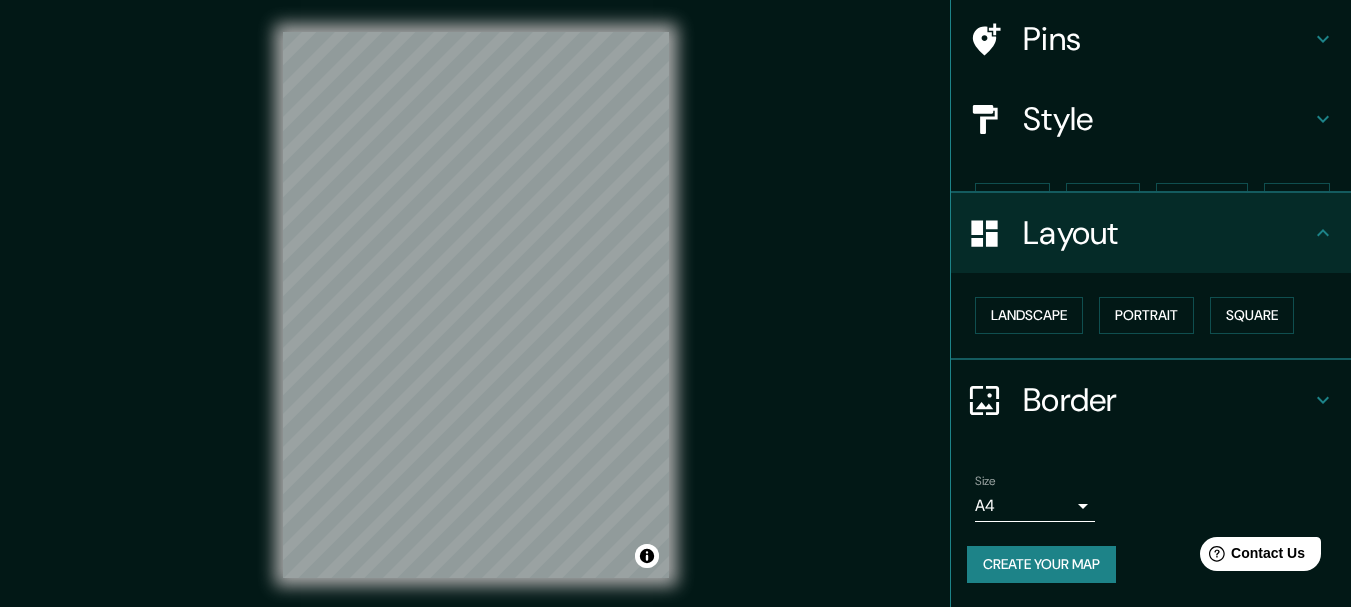 scroll, scrollTop: 112, scrollLeft: 0, axis: vertical 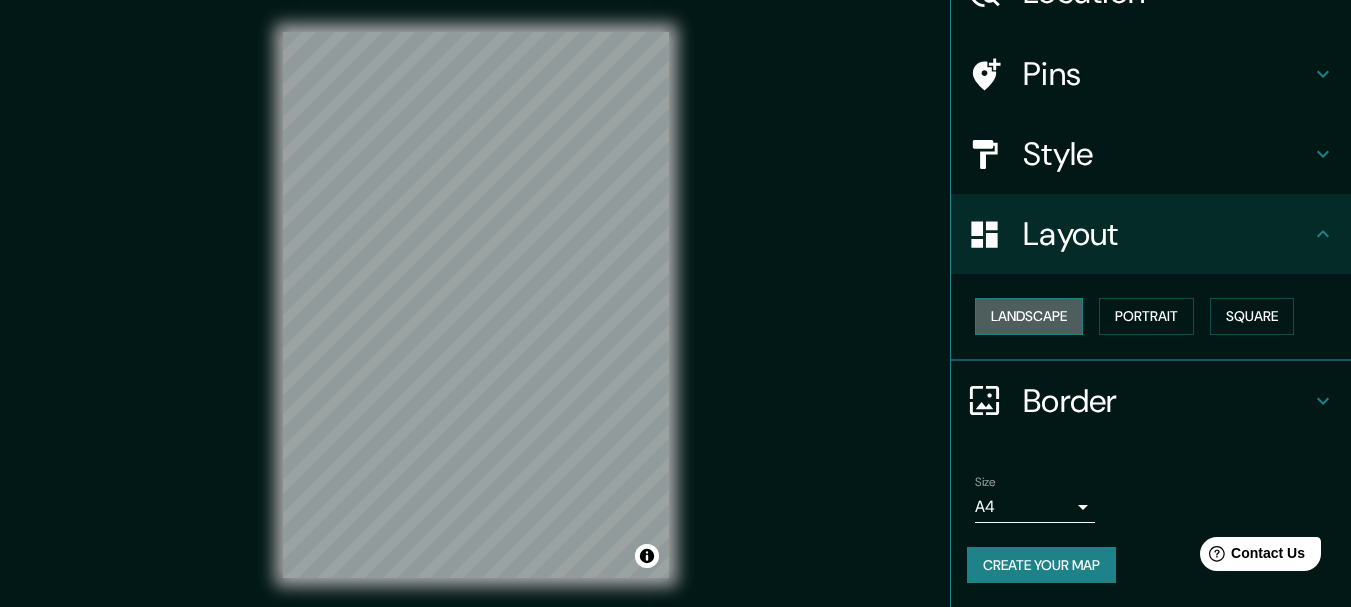 click on "Landscape" at bounding box center (1029, 316) 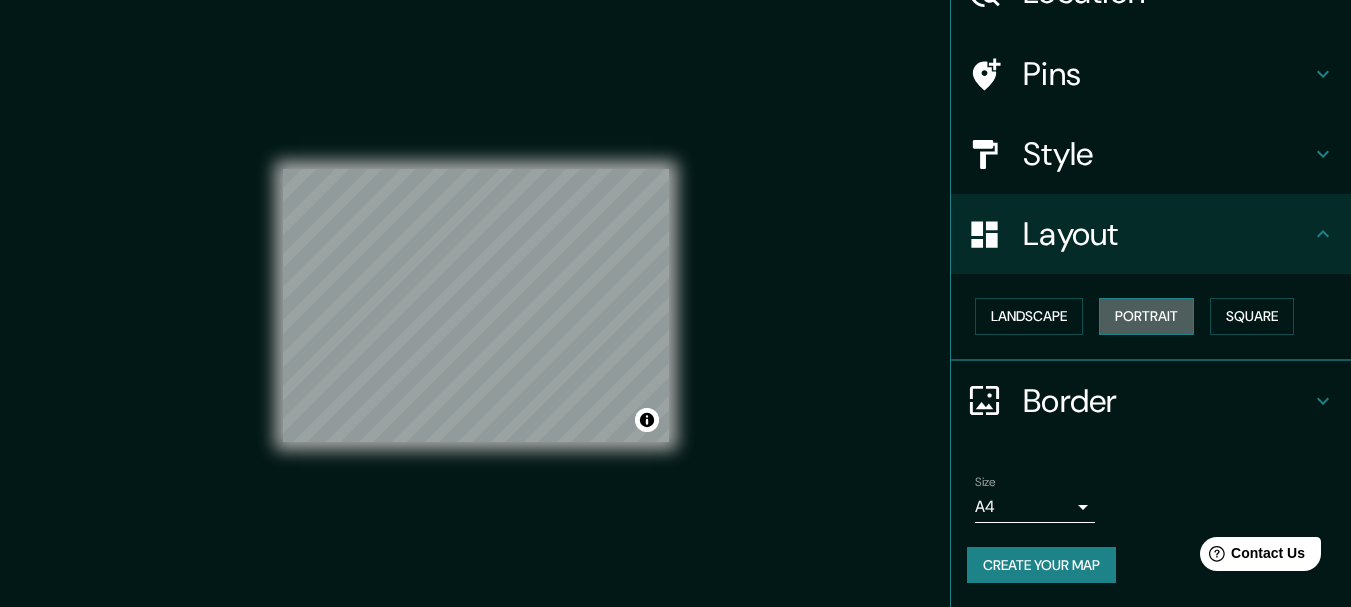 click on "Portrait" at bounding box center (1146, 316) 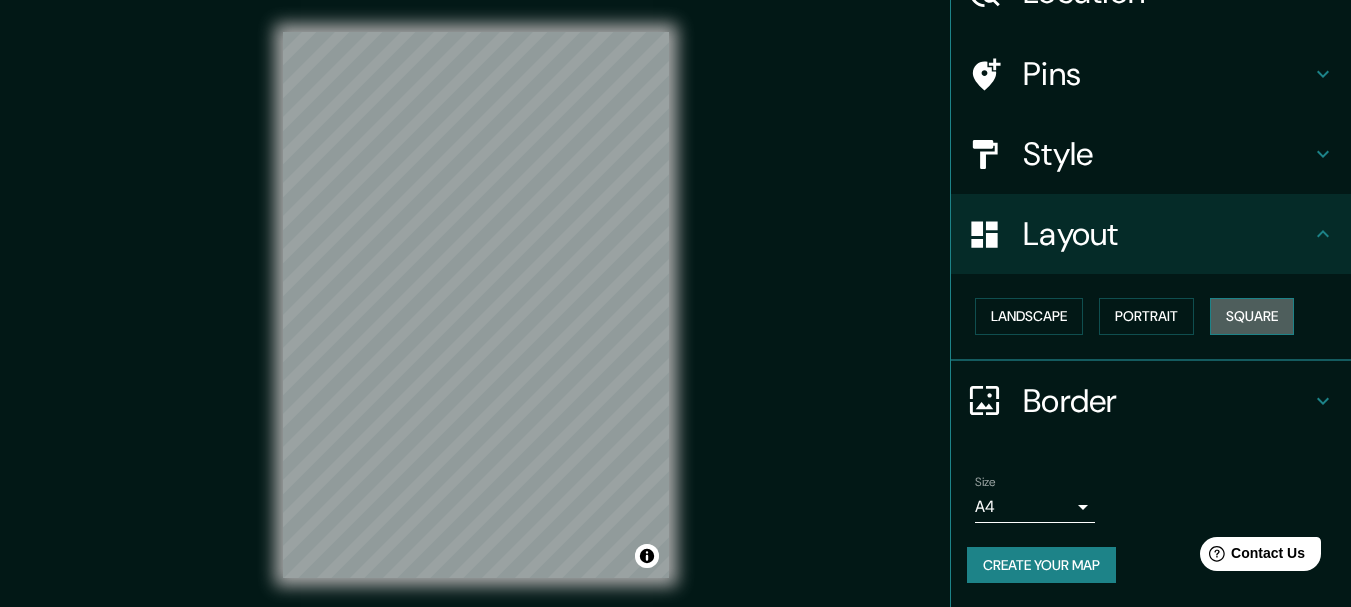 click on "Square" at bounding box center [1252, 316] 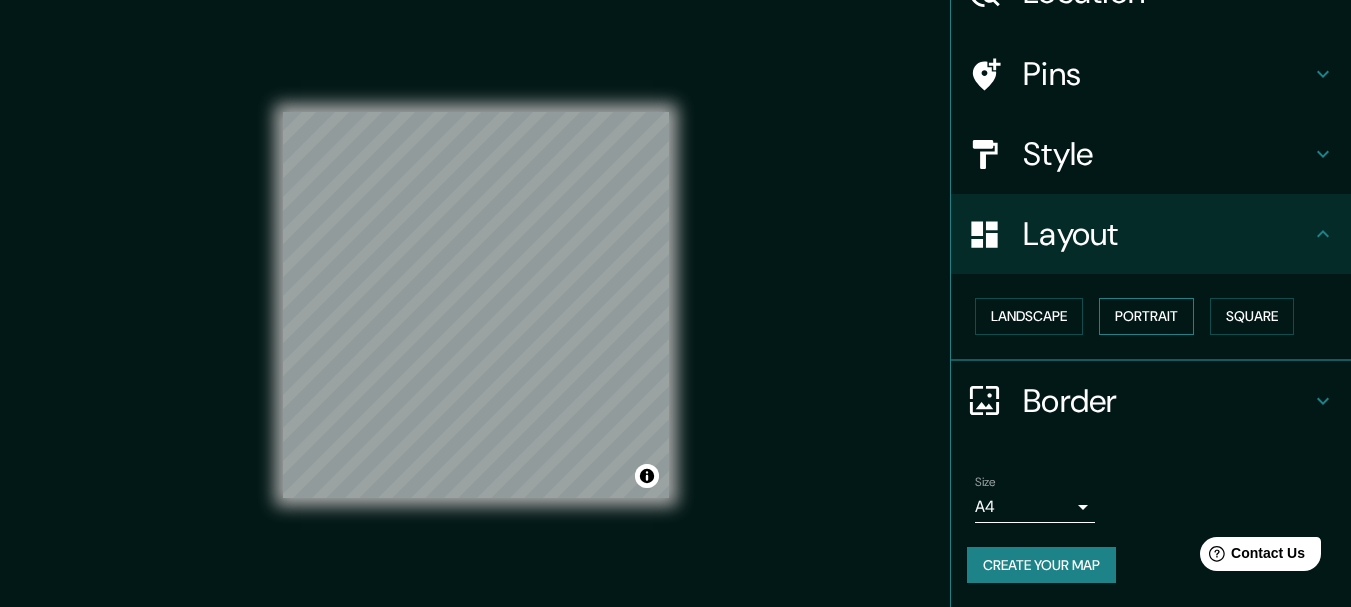 click on "Portrait" at bounding box center [1146, 316] 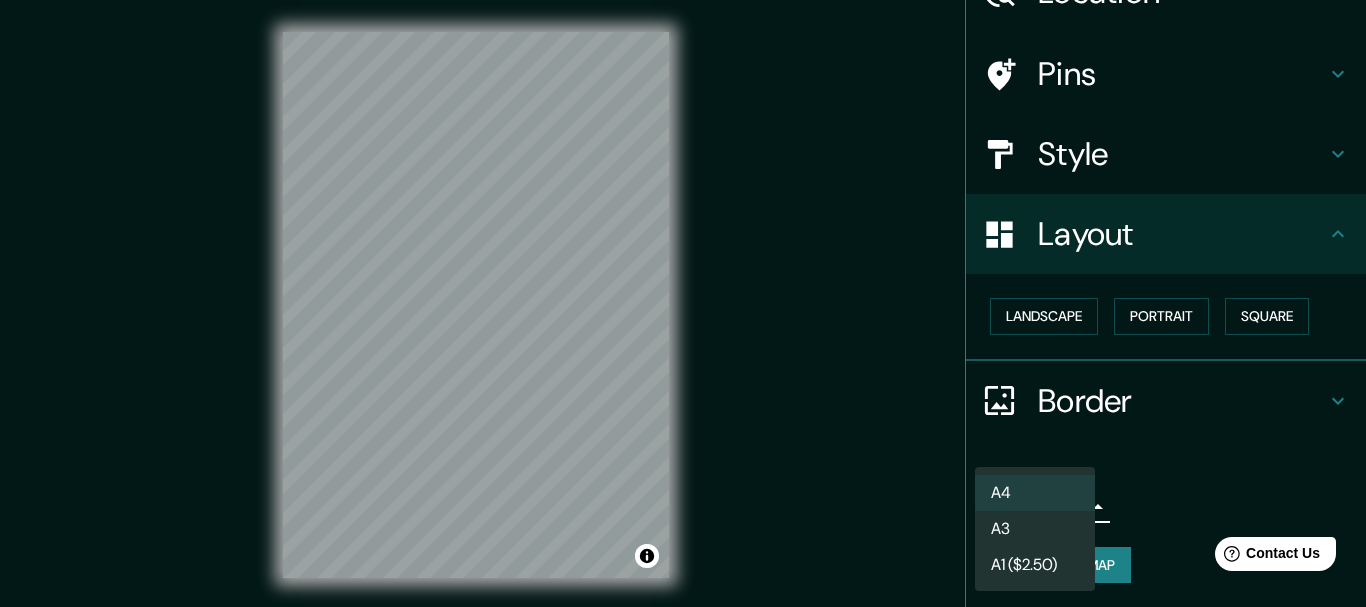click on "Mappin Location [PERSON_NAME], [PERSON_NAME], [GEOGRAPHIC_DATA] [GEOGRAPHIC_DATA][PERSON_NAME][GEOGRAPHIC_DATA], [GEOGRAPHIC_DATA] [GEOGRAPHIC_DATA]  [GEOGRAPHIC_DATA] [GEOGRAPHIC_DATA] [GEOGRAPHIC_DATA] [GEOGRAPHIC_DATA]  [GEOGRAPHIC_DATA] Pins Style Layout Landscape Portrait Square Border Choose a border.  Hint : you can make layers of the frame opaque to create some cool effects. None Simple Transparent Fancy Size A4 single Create your map © Mapbox   © OpenStreetMap   Improve this map Any problems, suggestions, or concerns please email    [EMAIL_ADDRESS][DOMAIN_NAME] . . . A4 A3 A1 ($2.50)" at bounding box center [683, 303] 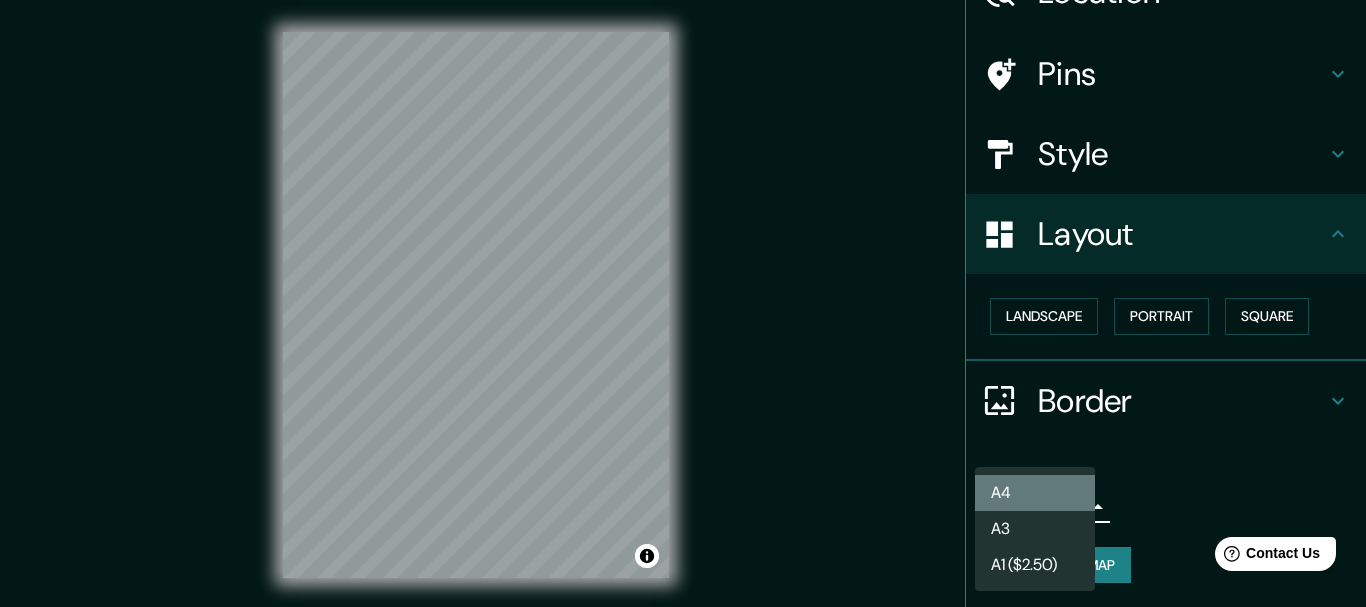 click on "A4" at bounding box center (1035, 493) 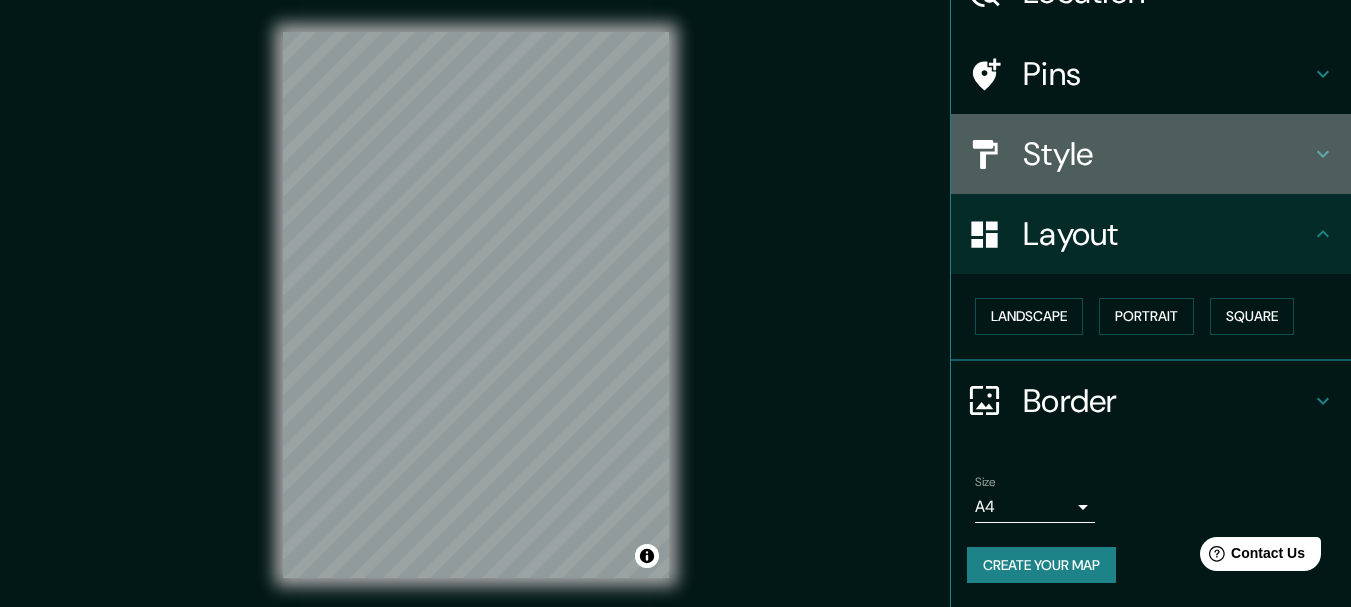 click 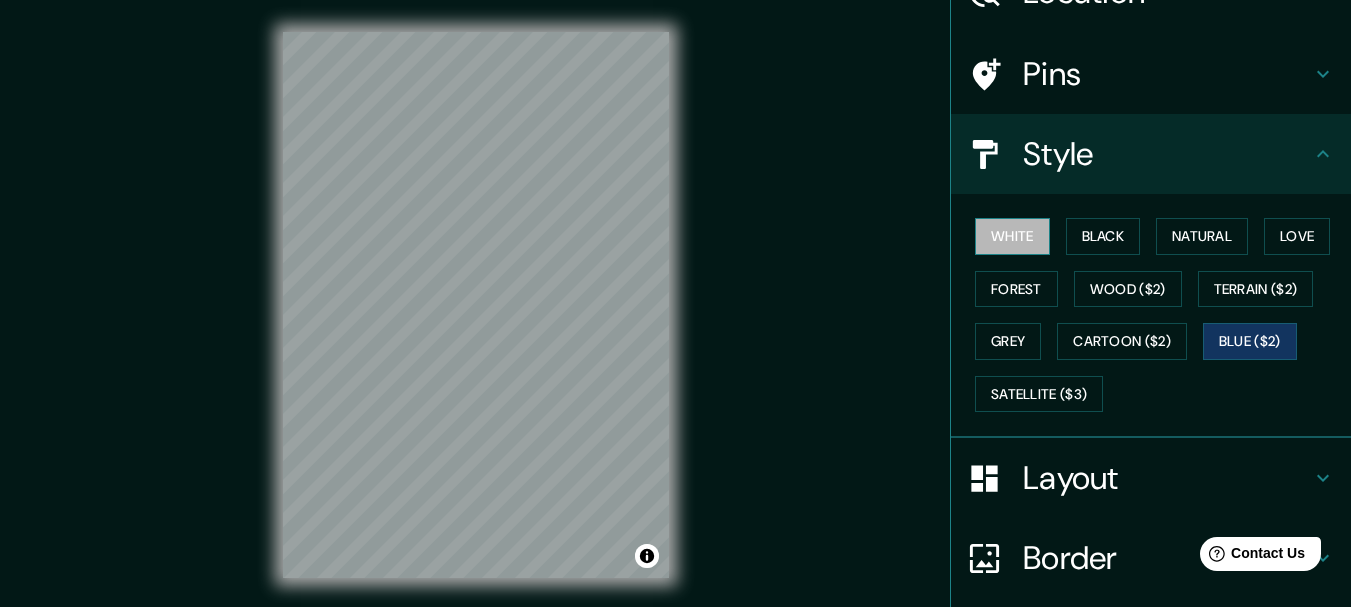 click on "White" at bounding box center (1012, 236) 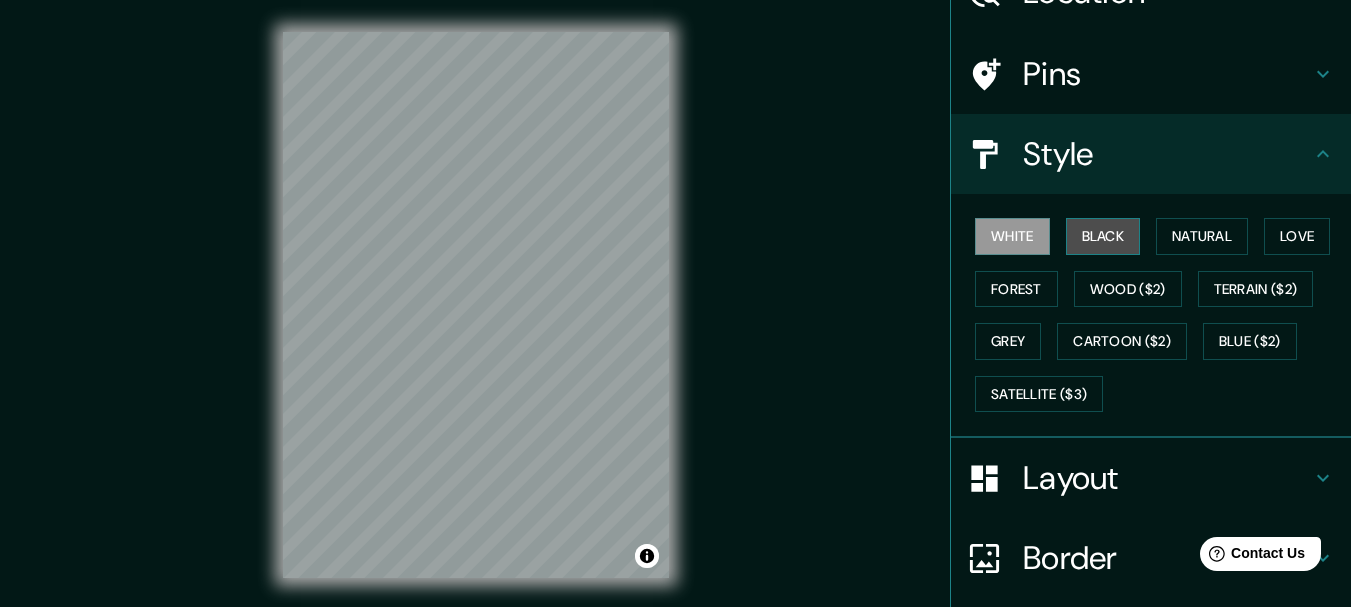 click on "Black" at bounding box center (1103, 236) 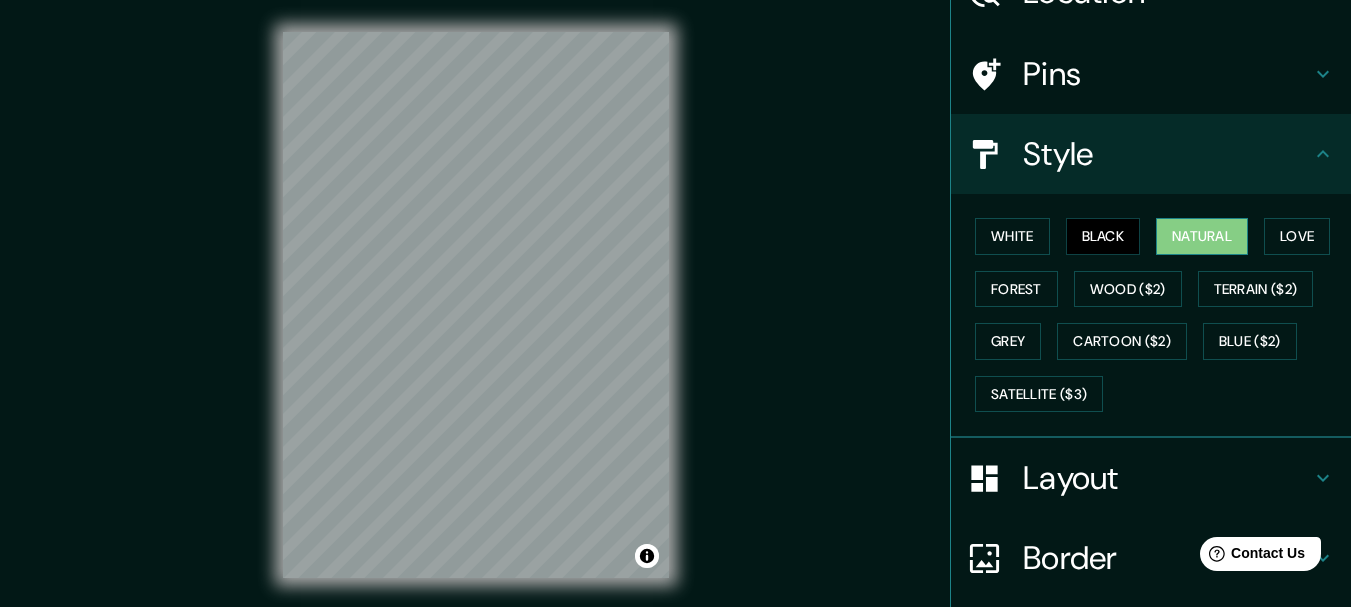 click on "Natural" at bounding box center (1202, 236) 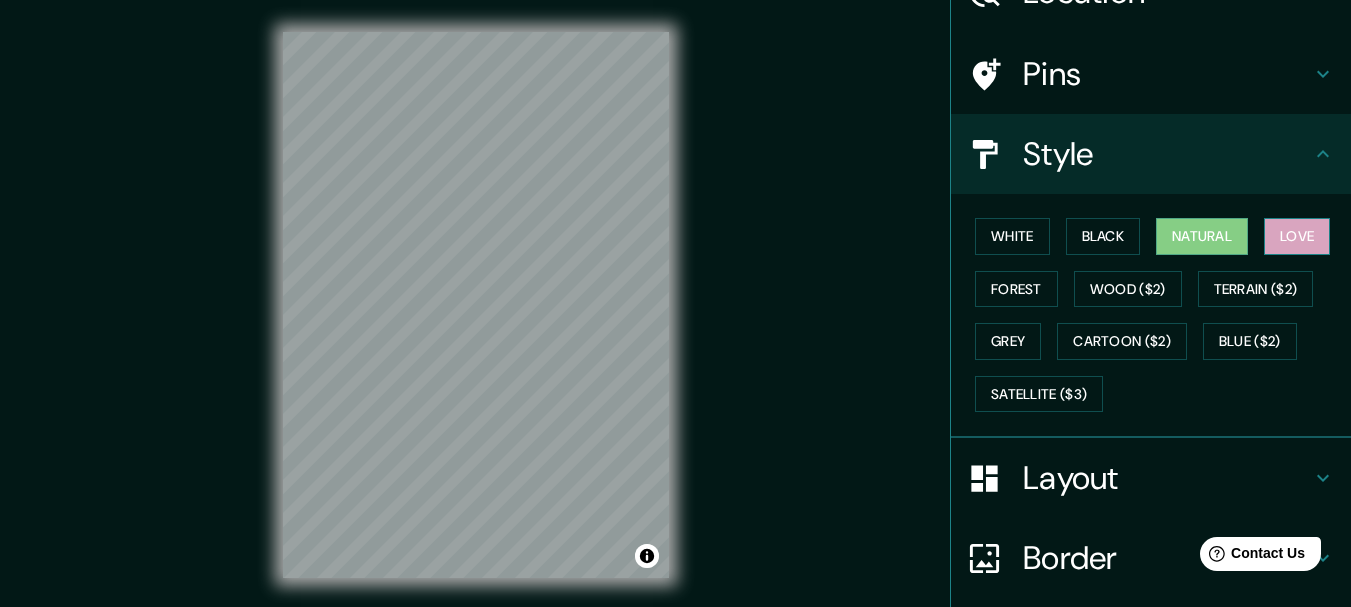 click on "Love" at bounding box center [1297, 236] 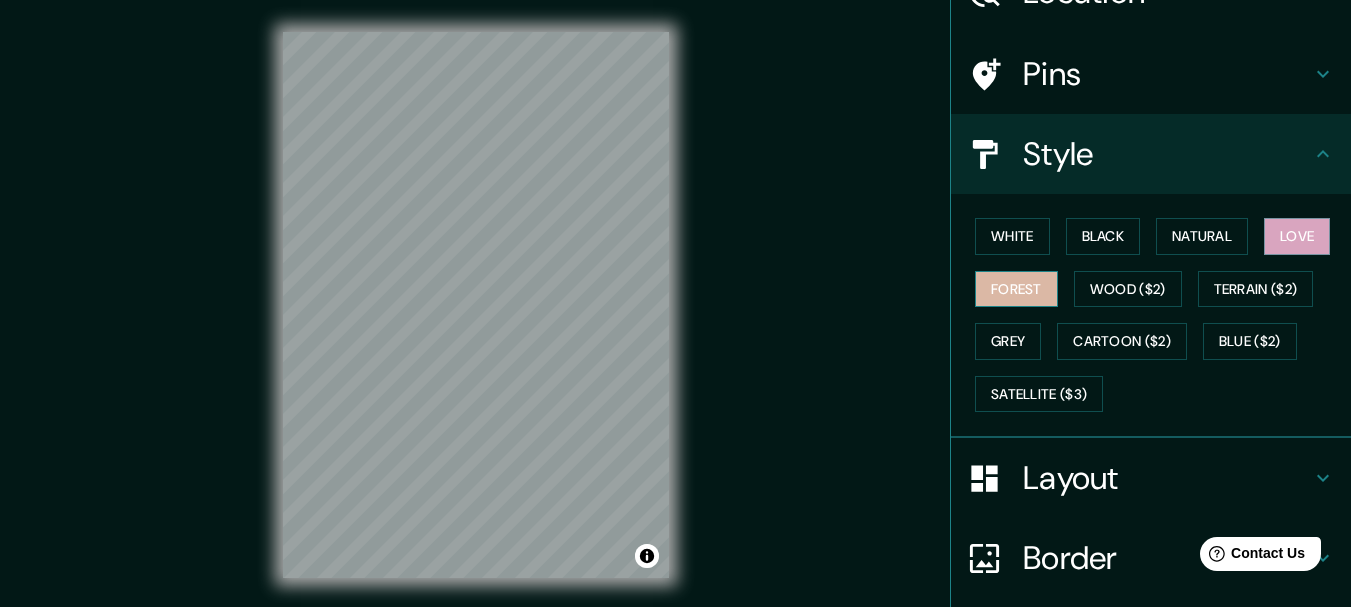 click on "Forest" at bounding box center (1016, 289) 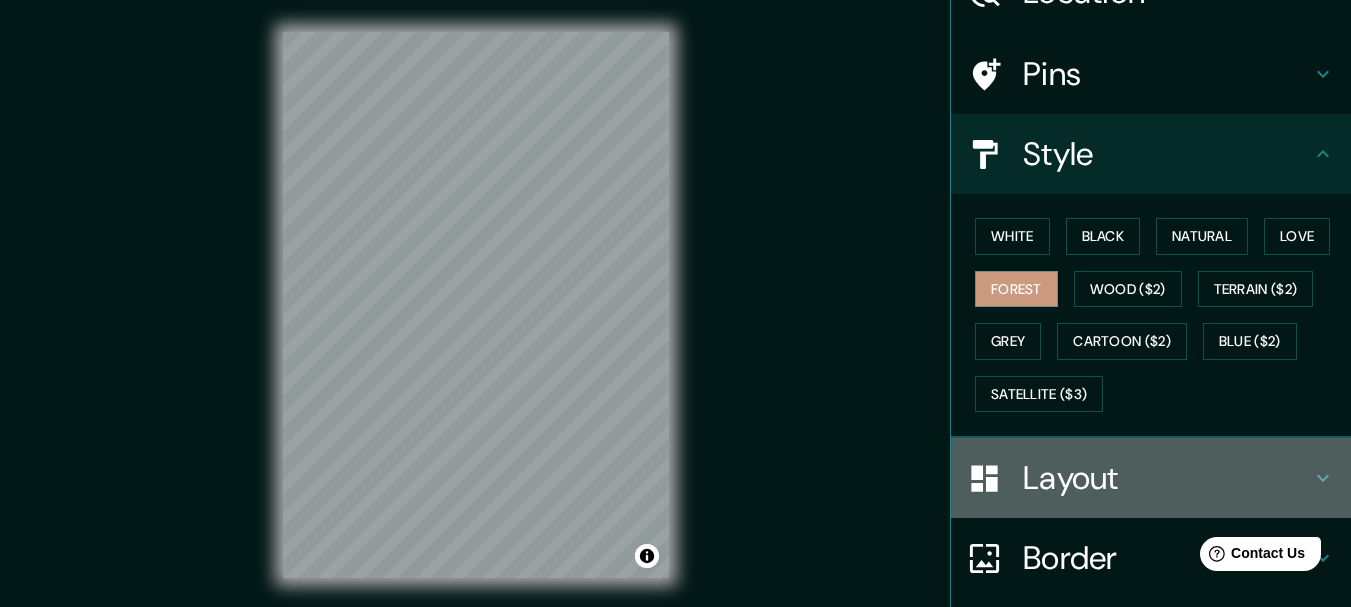 click 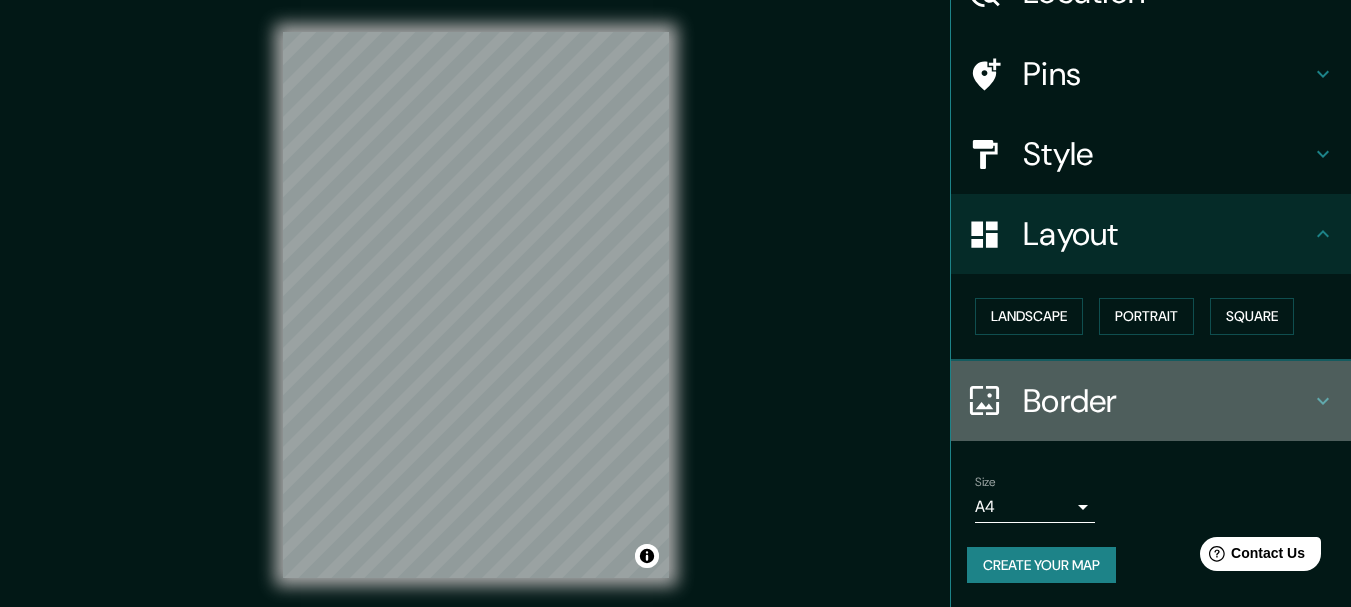 click 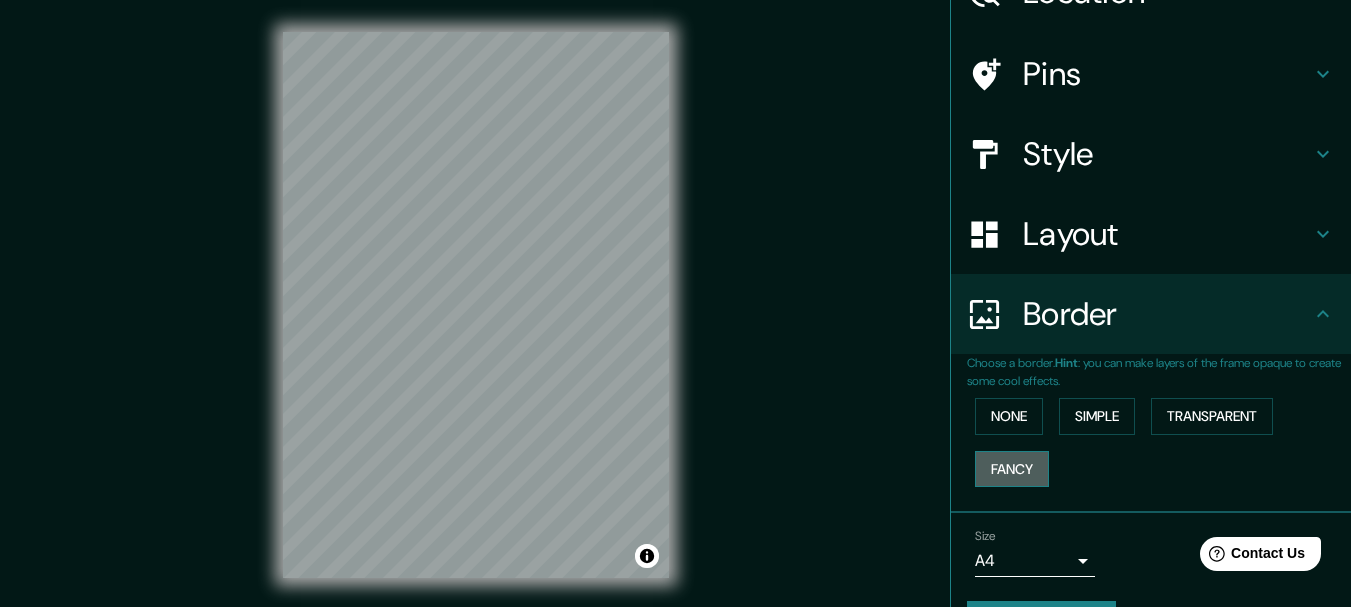 click on "Fancy" at bounding box center (1012, 469) 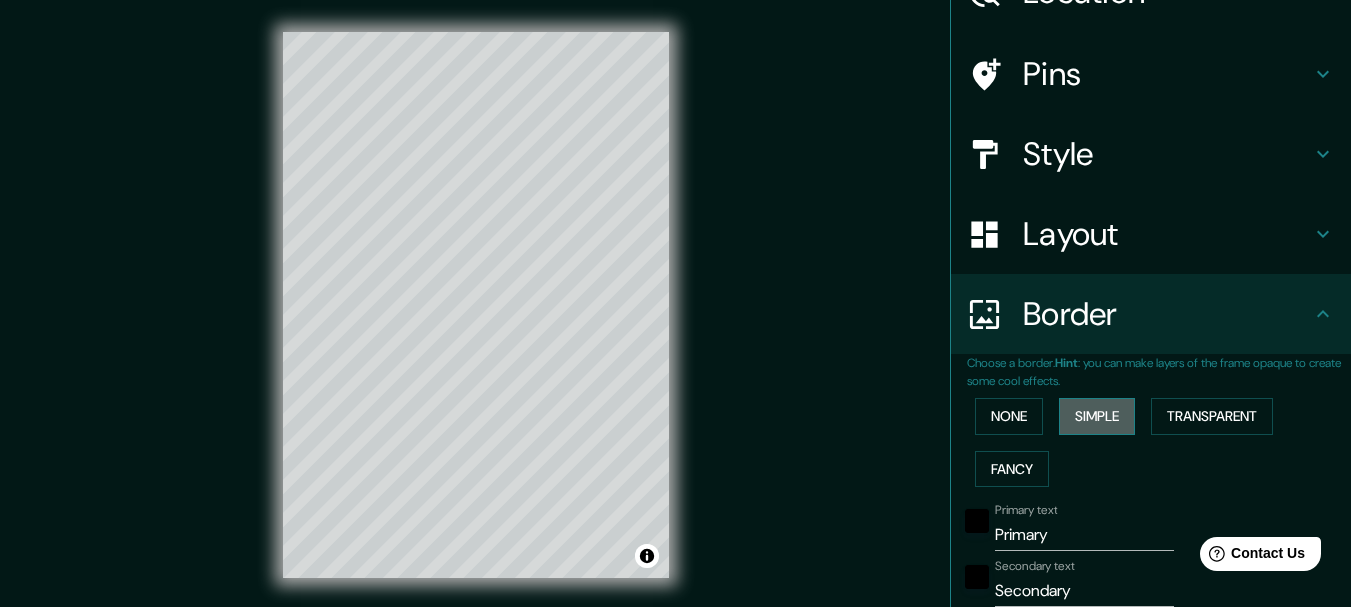 click on "Simple" at bounding box center [1097, 416] 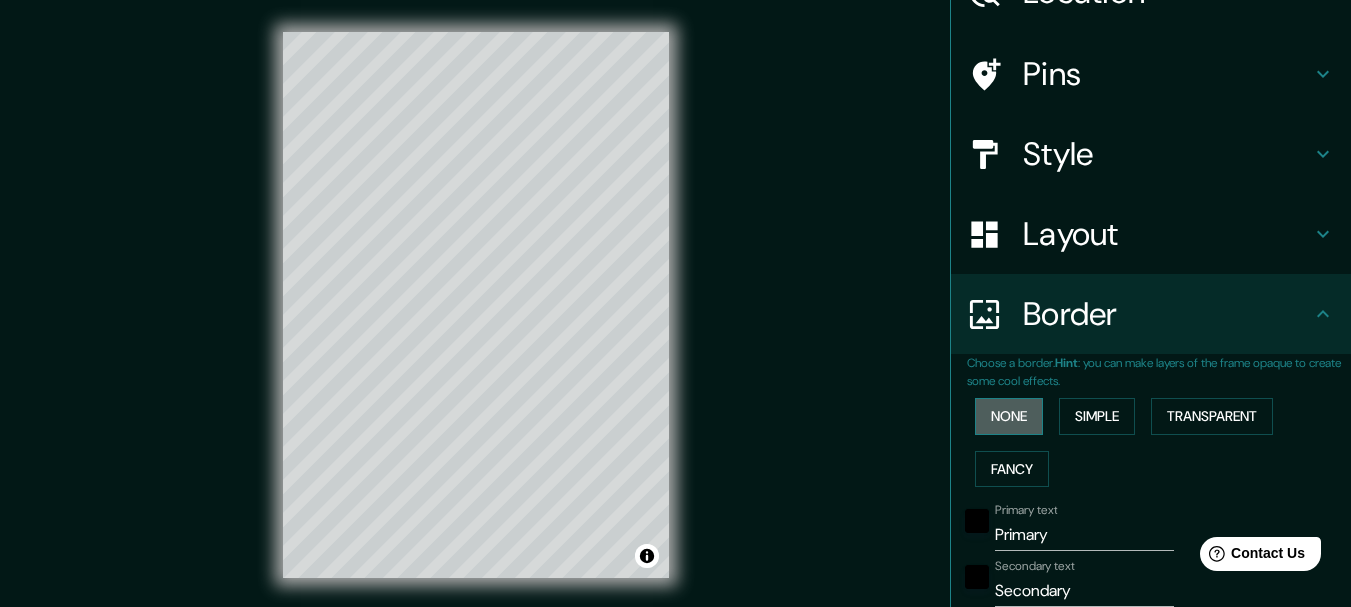 click on "None" at bounding box center (1009, 416) 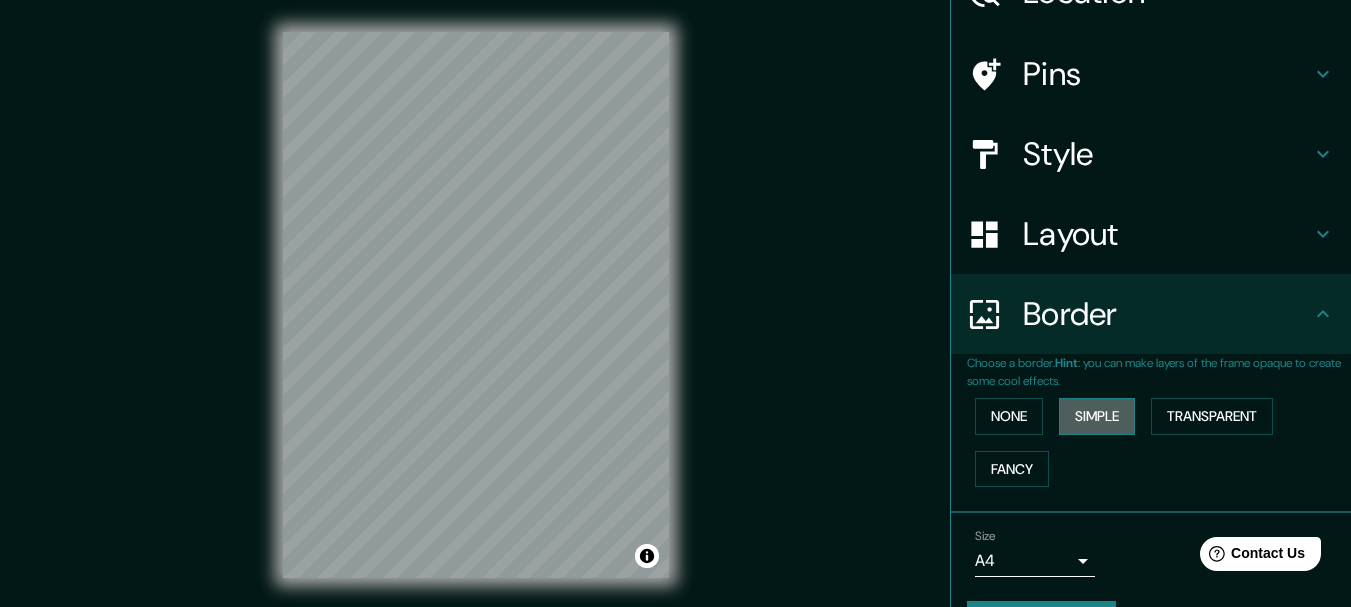 click on "Simple" at bounding box center (1097, 416) 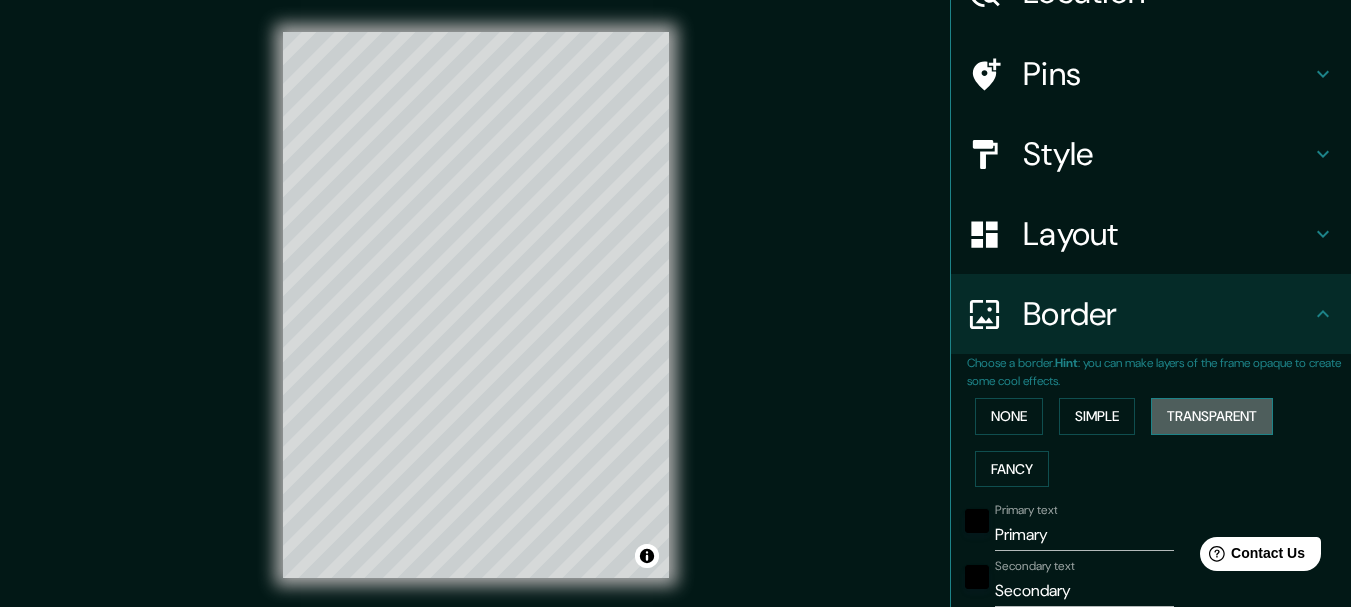 click on "Transparent" at bounding box center [1212, 416] 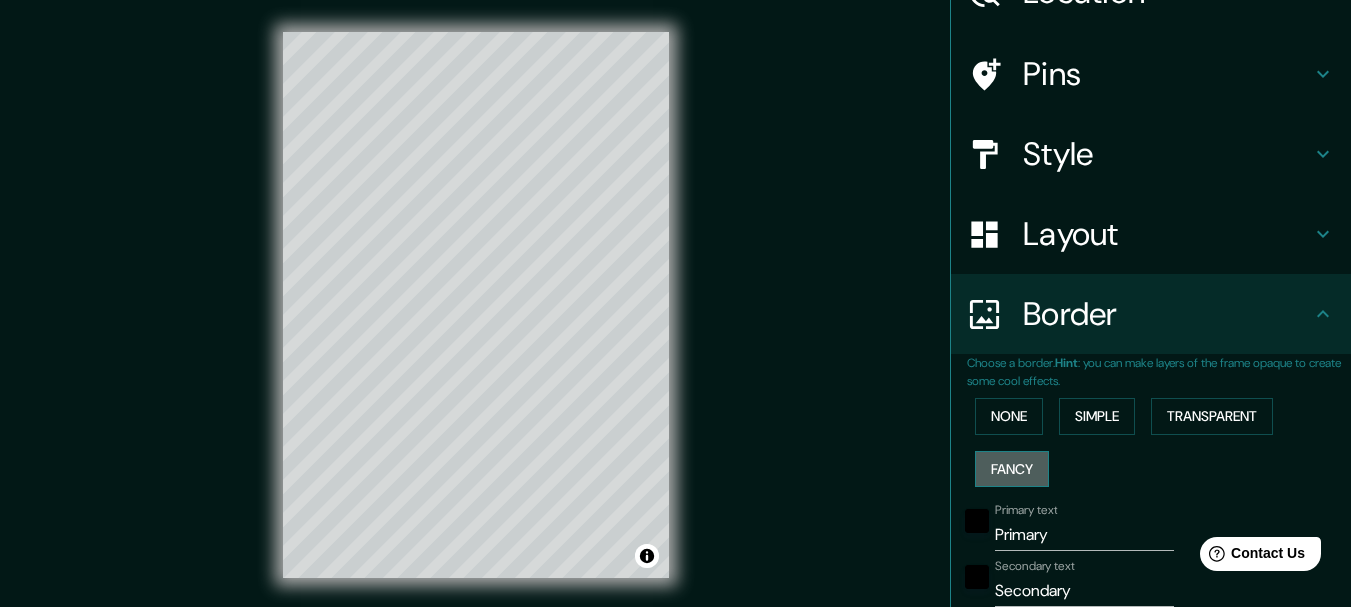 click on "Fancy" at bounding box center [1012, 469] 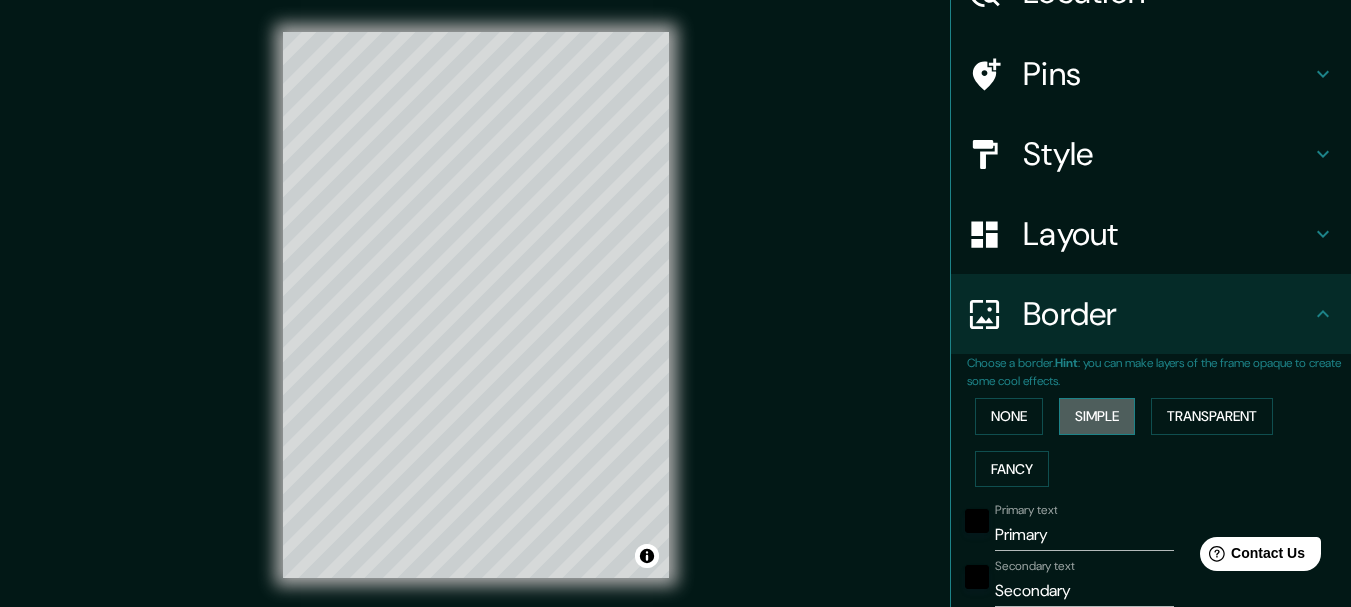 click on "Simple" at bounding box center [1097, 416] 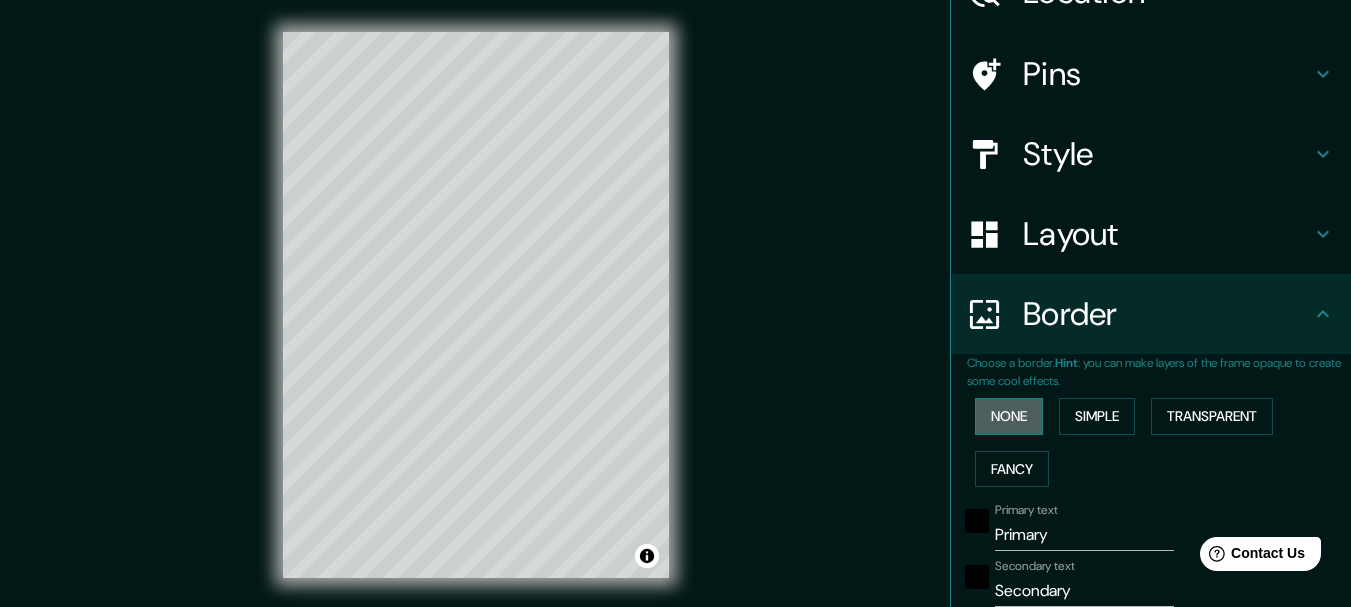 click on "None" at bounding box center (1009, 416) 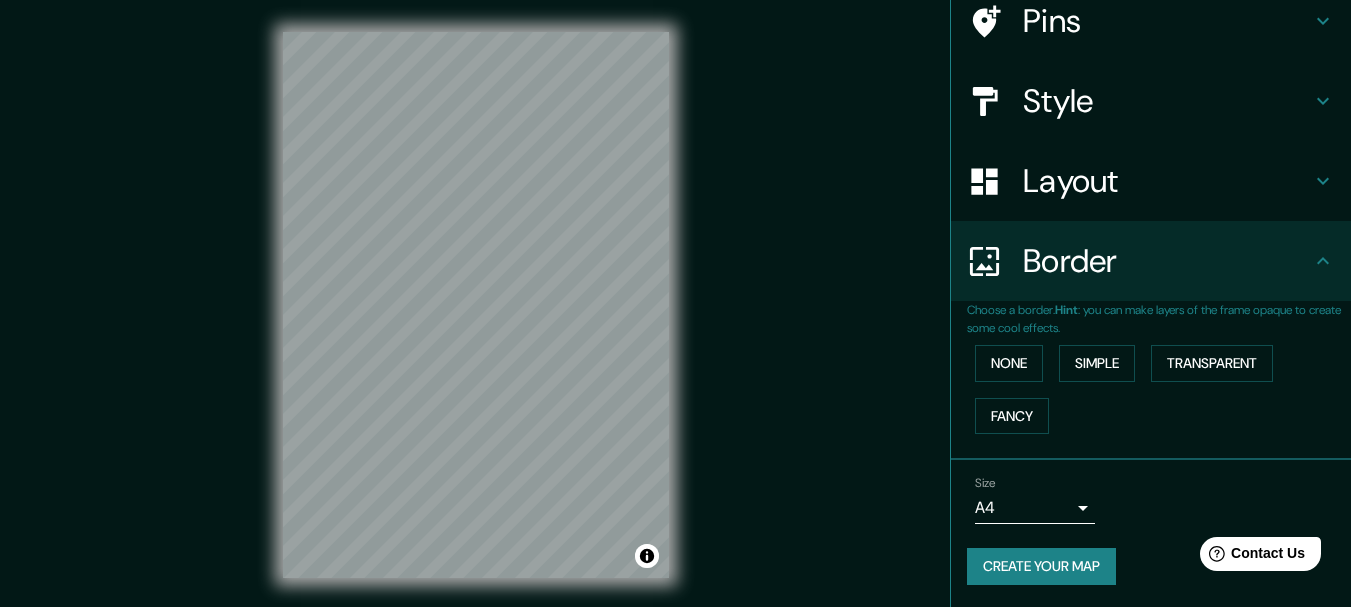 scroll, scrollTop: 167, scrollLeft: 0, axis: vertical 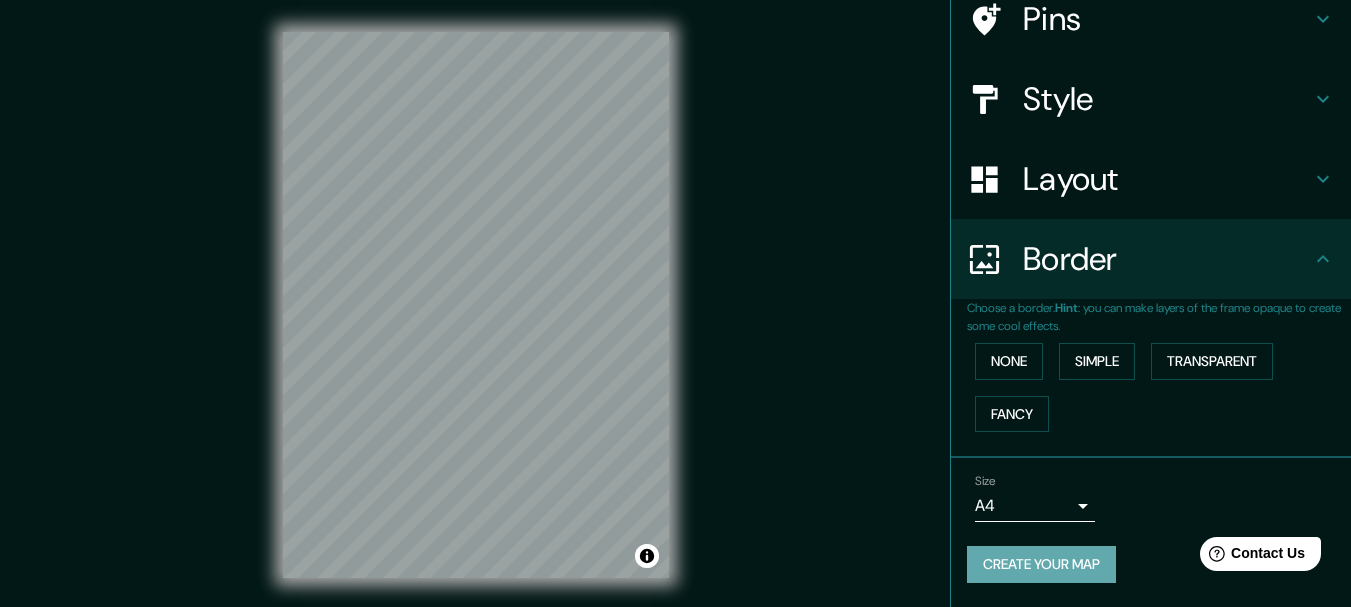 click on "Create your map" at bounding box center (1041, 564) 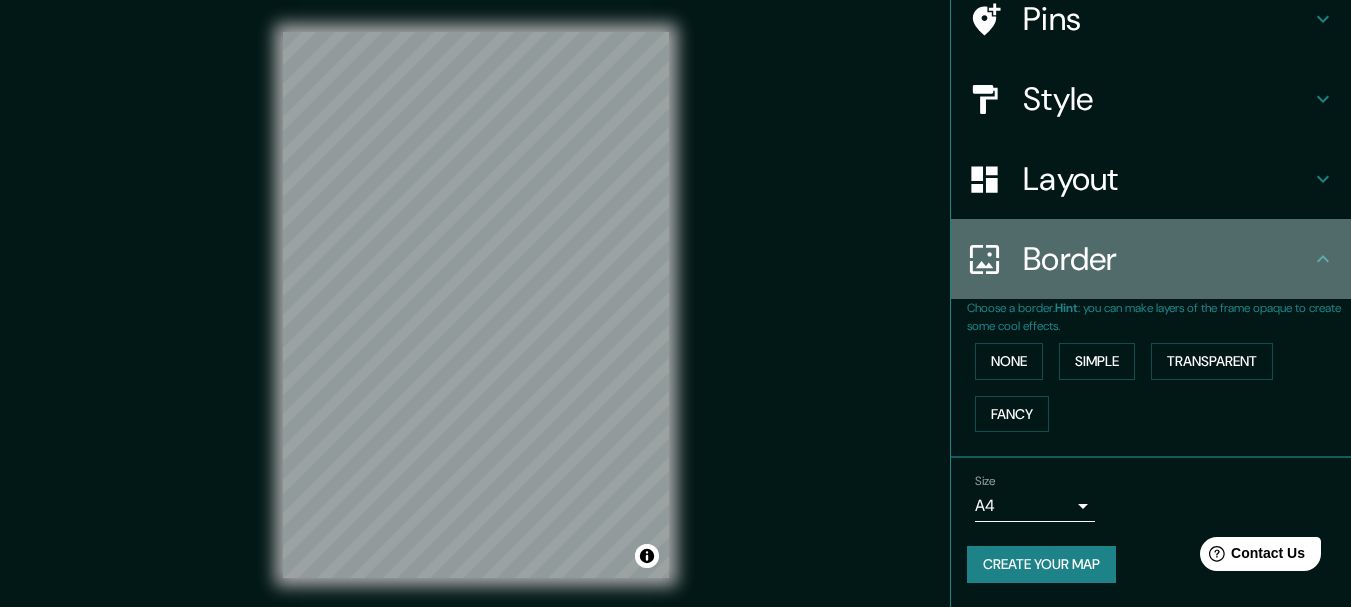 click 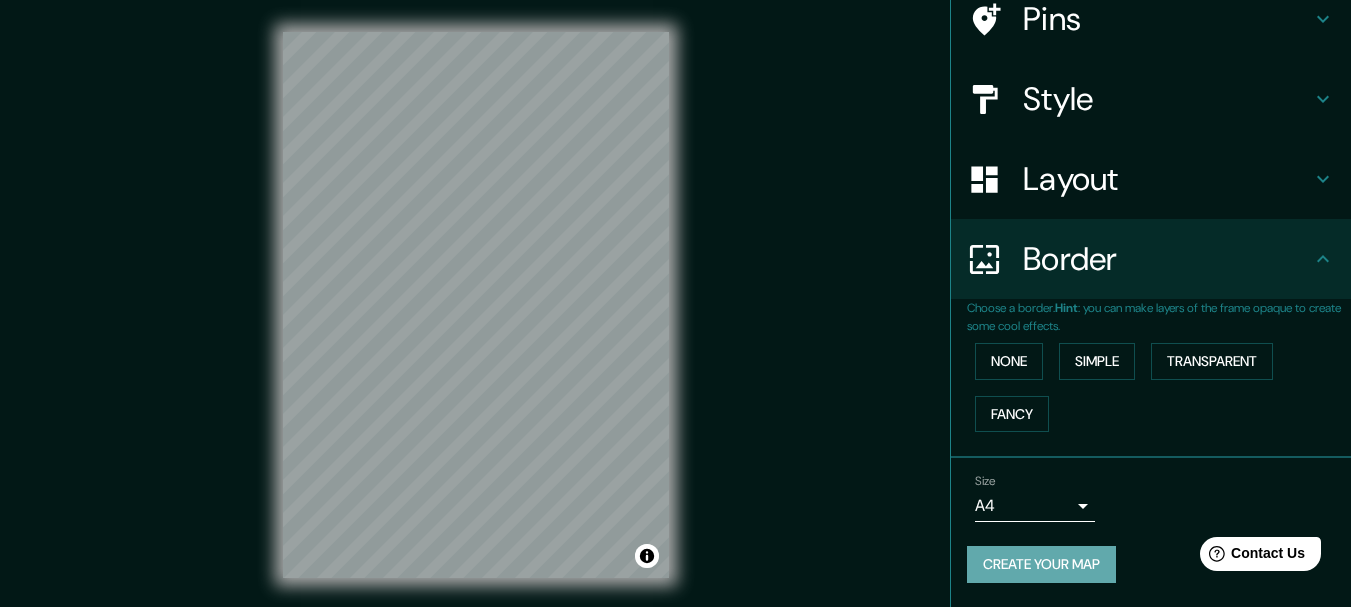drag, startPoint x: 1044, startPoint y: 568, endPoint x: 1033, endPoint y: 566, distance: 11.18034 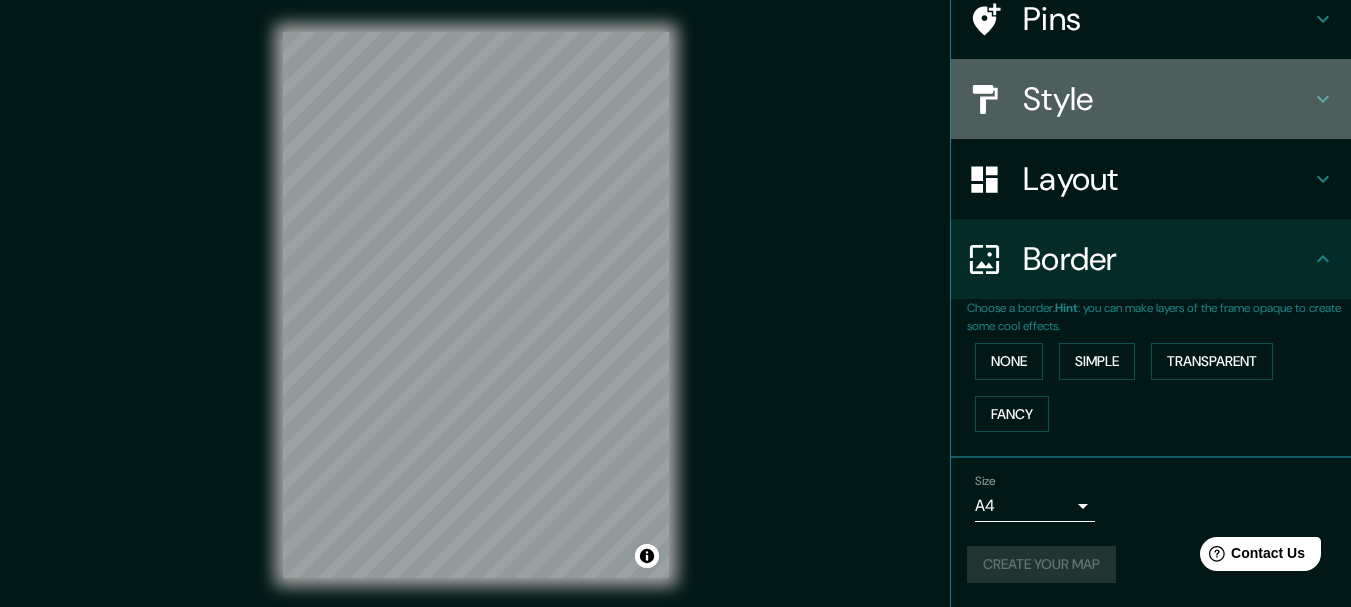 click 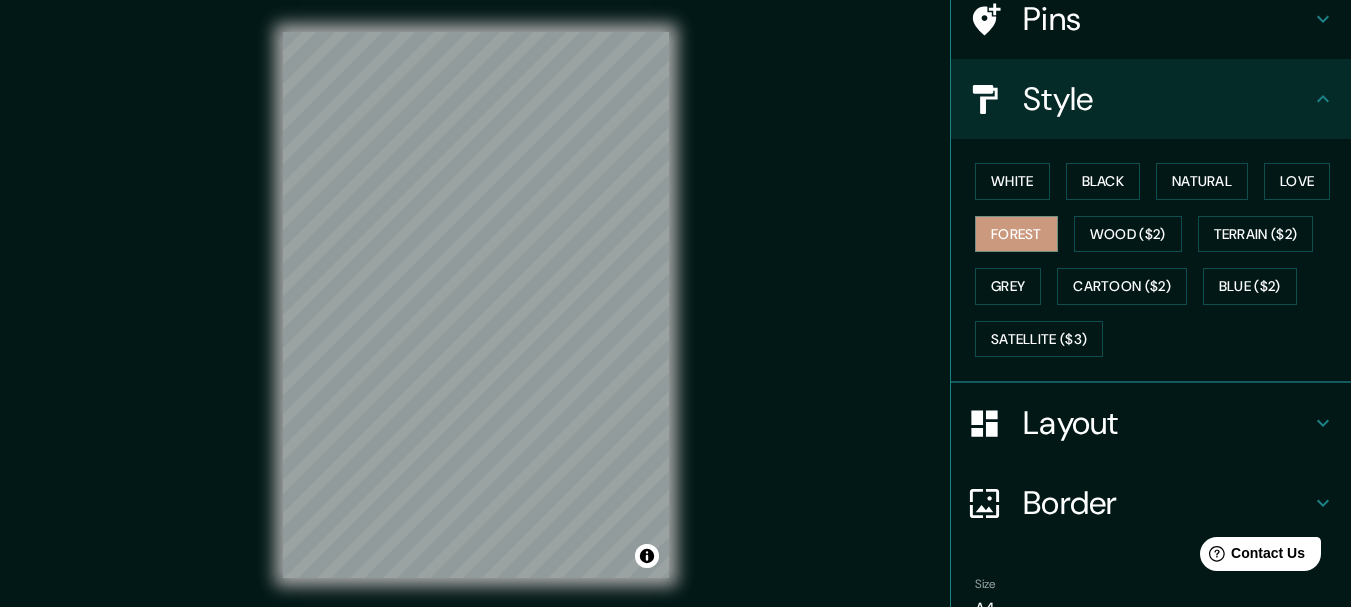 click 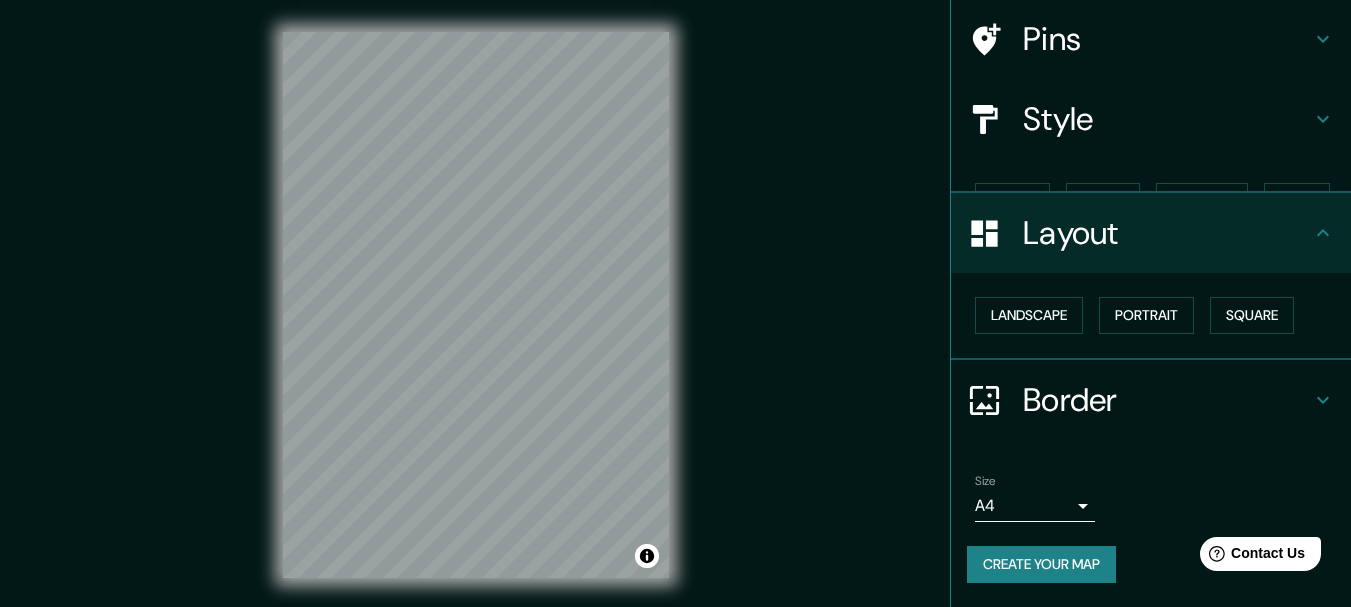 scroll, scrollTop: 112, scrollLeft: 0, axis: vertical 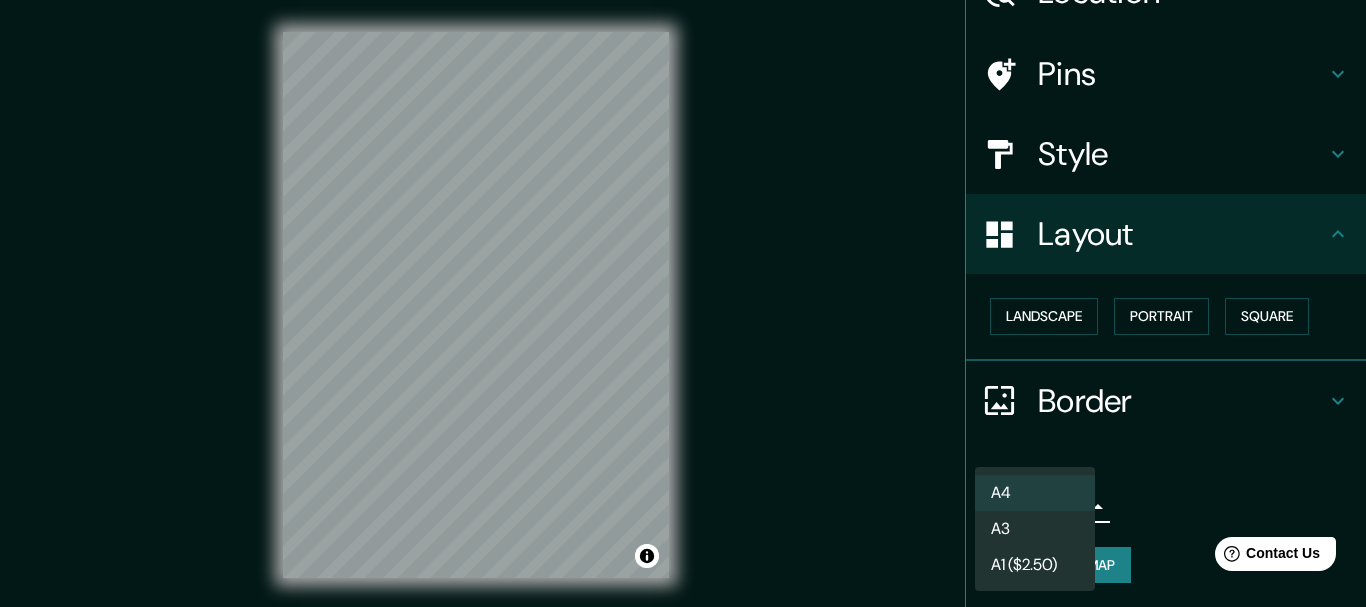 click on "Mappin Location [PERSON_NAME], [PERSON_NAME], [GEOGRAPHIC_DATA] [GEOGRAPHIC_DATA][PERSON_NAME][GEOGRAPHIC_DATA], [GEOGRAPHIC_DATA] [GEOGRAPHIC_DATA]  [GEOGRAPHIC_DATA] [GEOGRAPHIC_DATA] [GEOGRAPHIC_DATA] [GEOGRAPHIC_DATA]  [GEOGRAPHIC_DATA] Pins Style Layout Landscape Portrait Square Border Choose a border.  Hint : you can make layers of the frame opaque to create some cool effects. None Simple Transparent Fancy Size A4 single Create your map © Mapbox   © OpenStreetMap   Improve this map Any problems, suggestions, or concerns please email    [EMAIL_ADDRESS][DOMAIN_NAME] . . . A4 A3 A1 ($2.50)" at bounding box center [683, 303] 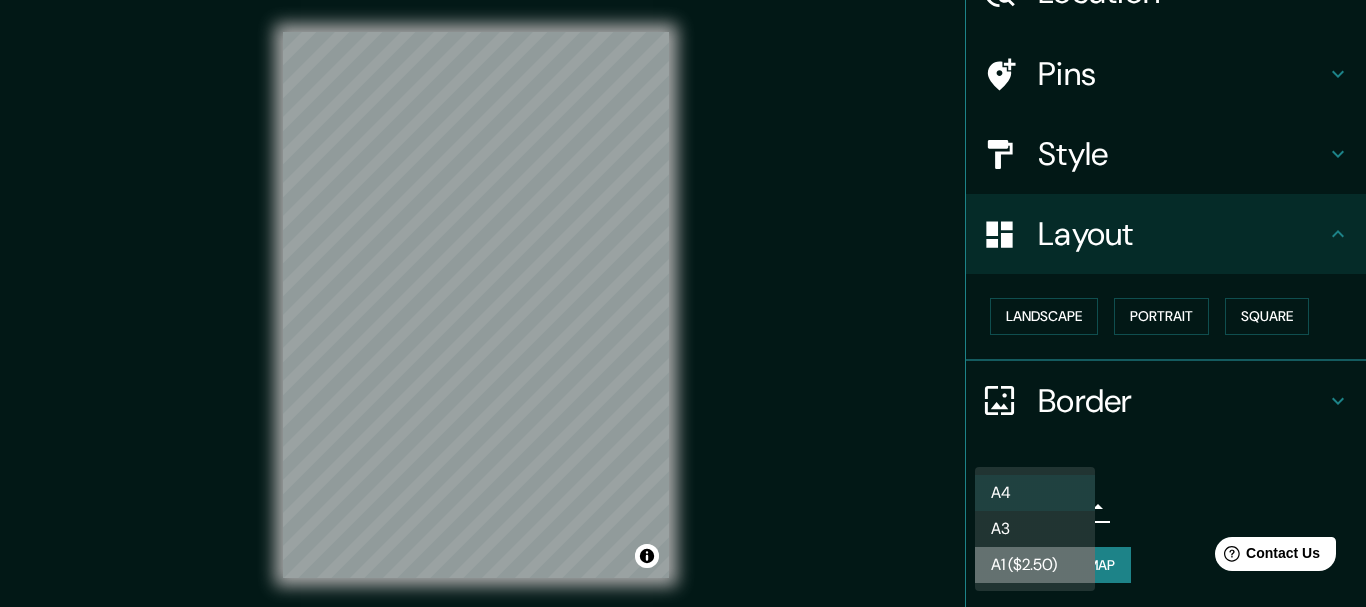click on "A1 ($2.50)" at bounding box center [1035, 565] 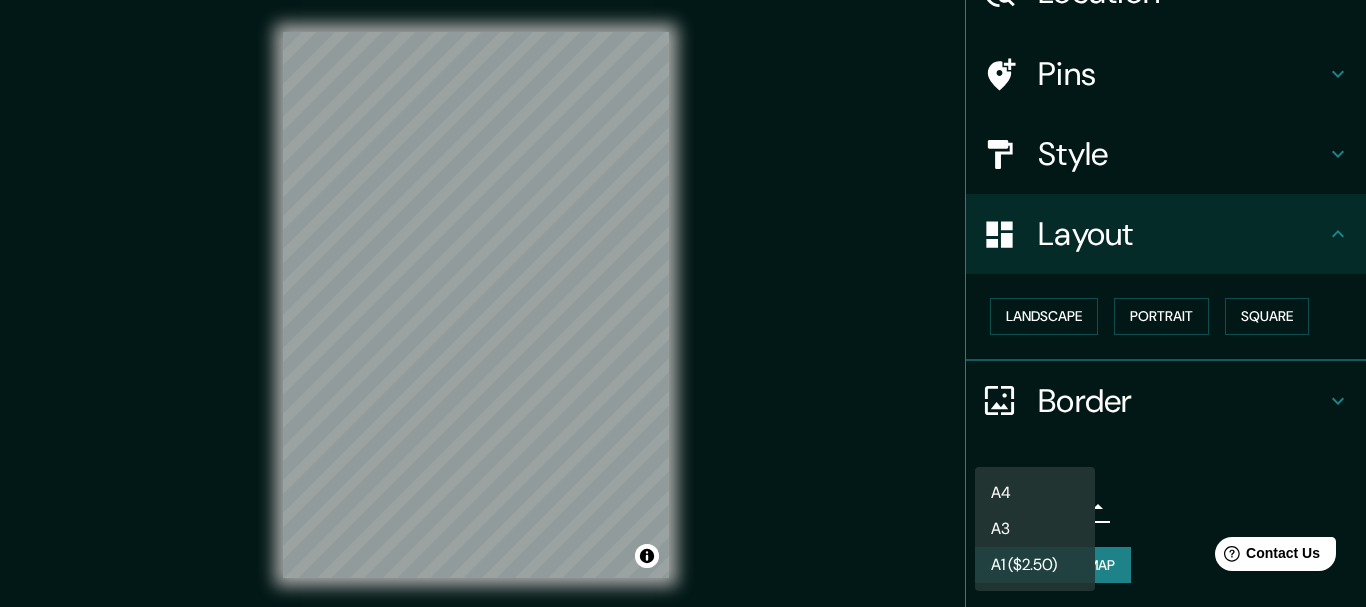 click on "Mappin Location [PERSON_NAME], [PERSON_NAME], [GEOGRAPHIC_DATA] [GEOGRAPHIC_DATA][PERSON_NAME][GEOGRAPHIC_DATA], [GEOGRAPHIC_DATA] [GEOGRAPHIC_DATA]  [GEOGRAPHIC_DATA] [GEOGRAPHIC_DATA] [GEOGRAPHIC_DATA] [GEOGRAPHIC_DATA]  [GEOGRAPHIC_DATA] Pins Style Layout Landscape Portrait Square Border Choose a border.  Hint : you can make layers of the frame opaque to create some cool effects. None Simple Transparent Fancy Size A1 ($2.50) a3 Create your map © Mapbox   © OpenStreetMap   Improve this map Any problems, suggestions, or concerns please email    [EMAIL_ADDRESS][DOMAIN_NAME] . . . A4 A3 A1 ($2.50)" at bounding box center (683, 303) 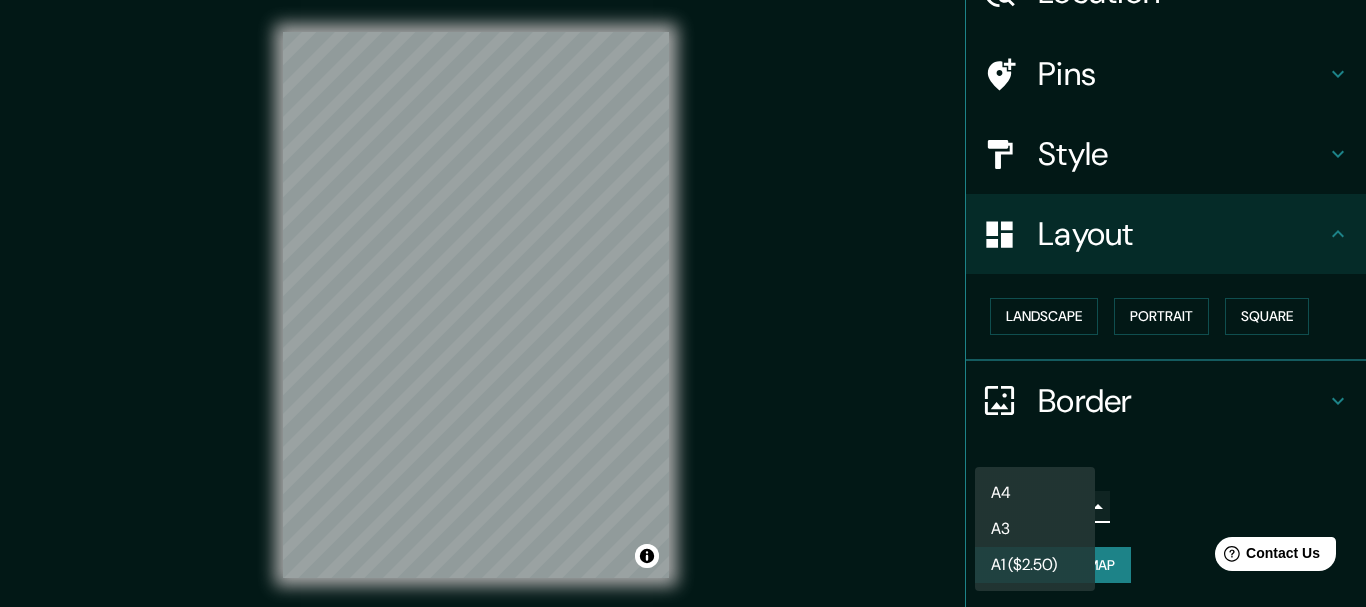 type on "single" 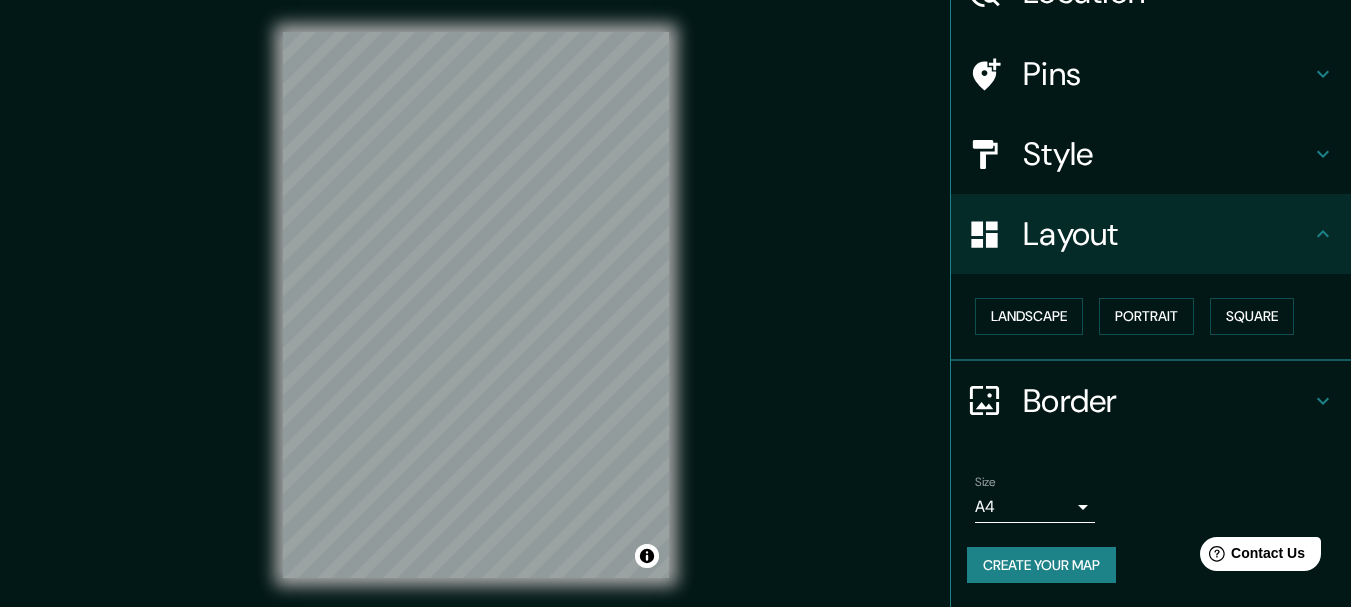 drag, startPoint x: 674, startPoint y: 316, endPoint x: 723, endPoint y: 245, distance: 86.26703 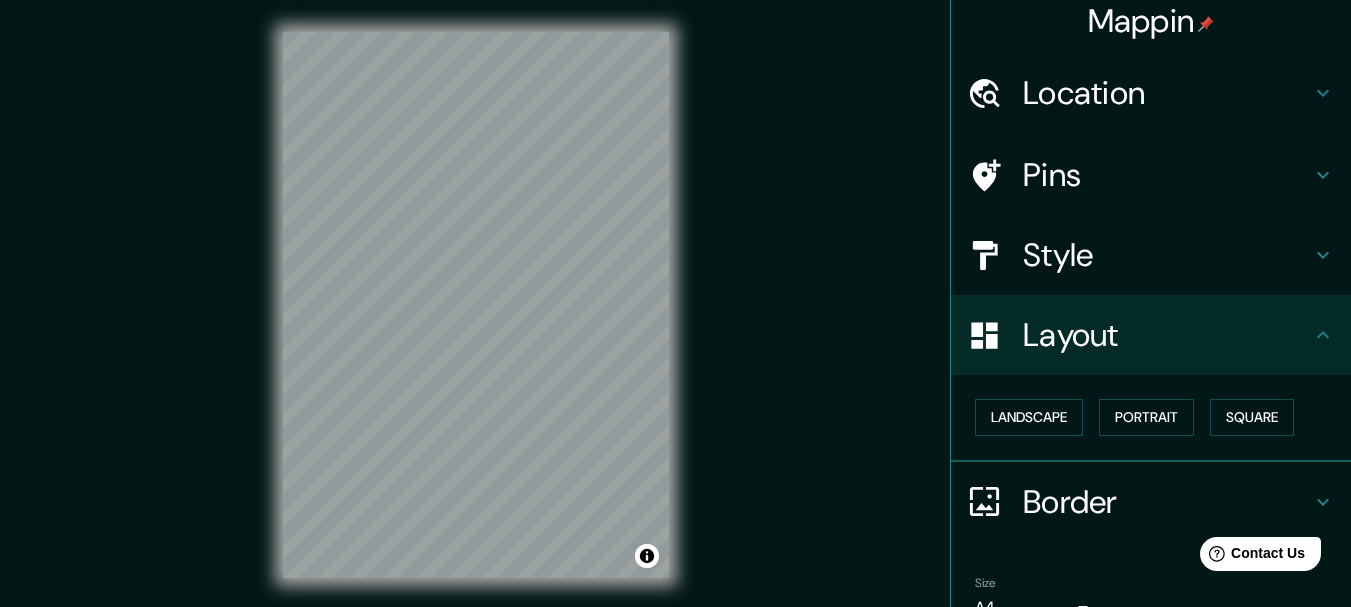 scroll, scrollTop: 0, scrollLeft: 0, axis: both 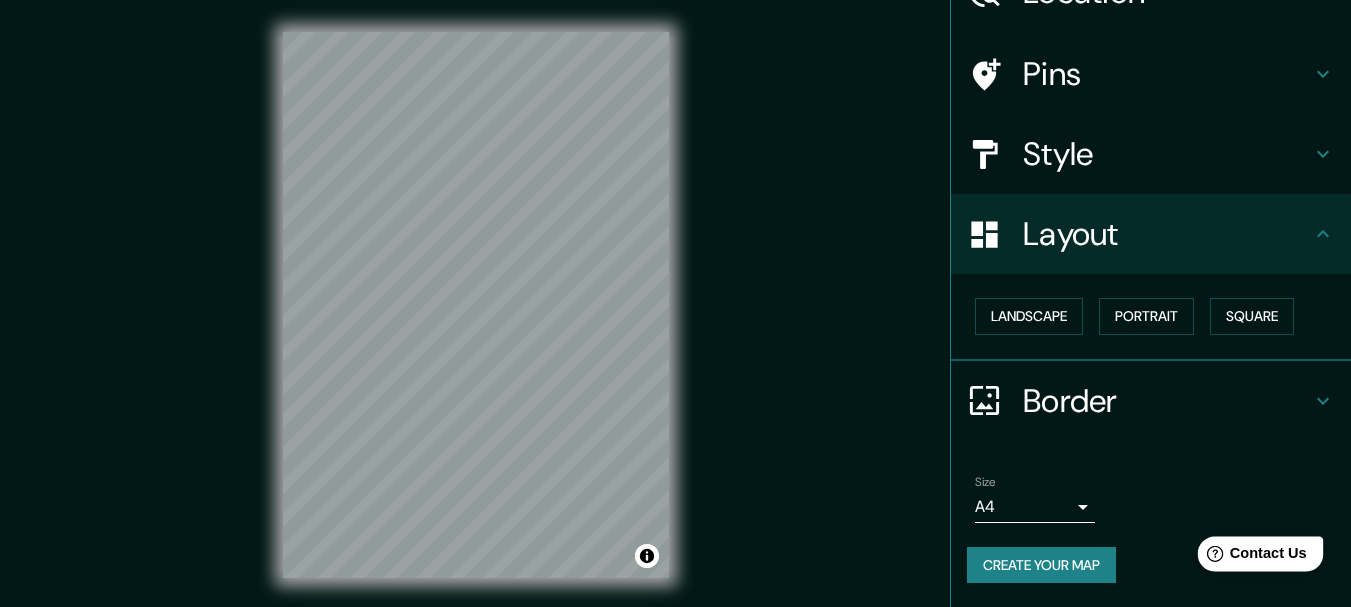 click on "Contact Us" at bounding box center [1268, 553] 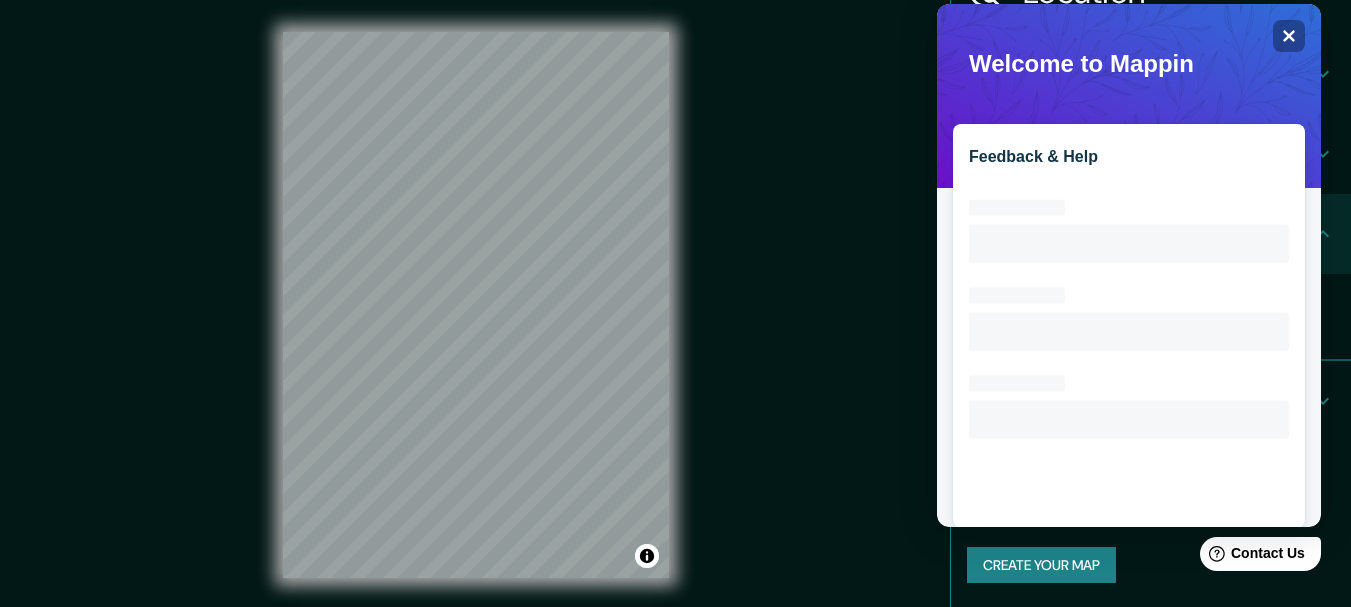 scroll, scrollTop: 0, scrollLeft: 0, axis: both 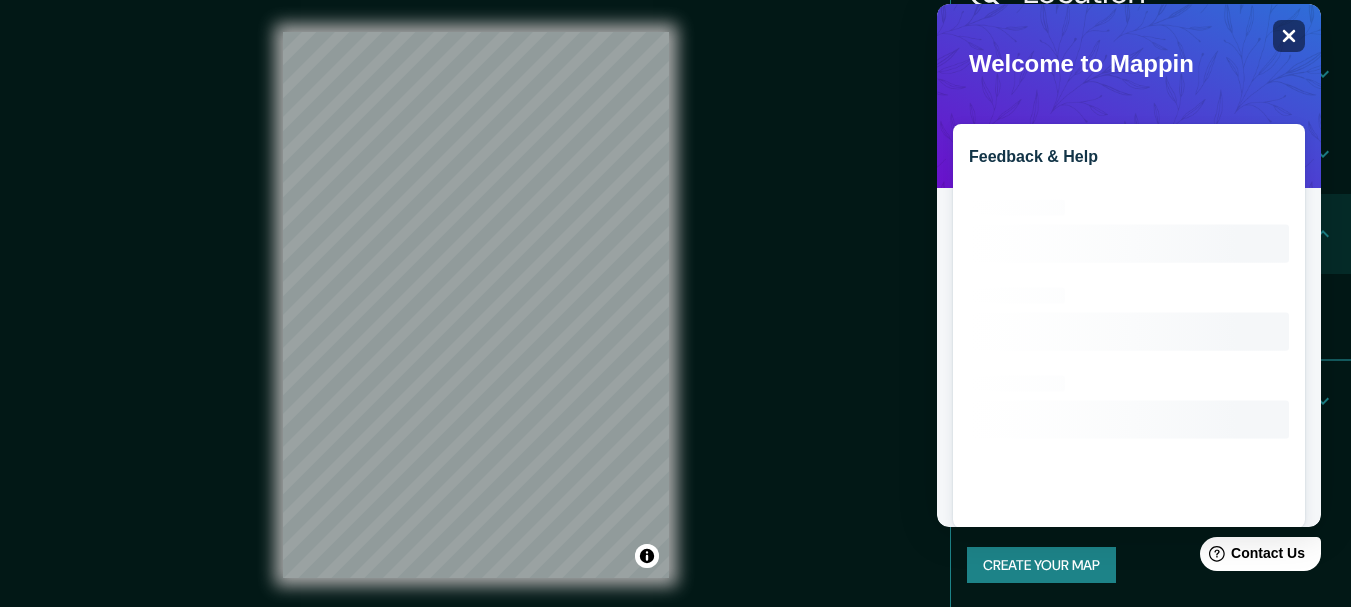 click on "Close" 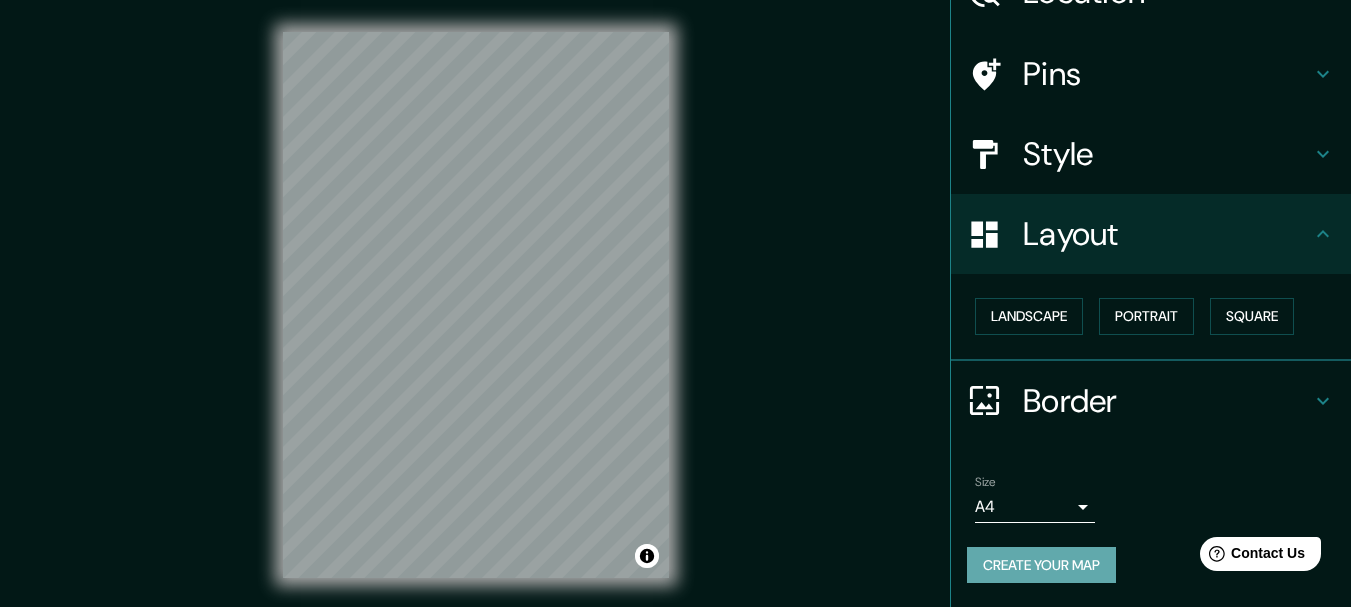 click on "Create your map" at bounding box center (1041, 565) 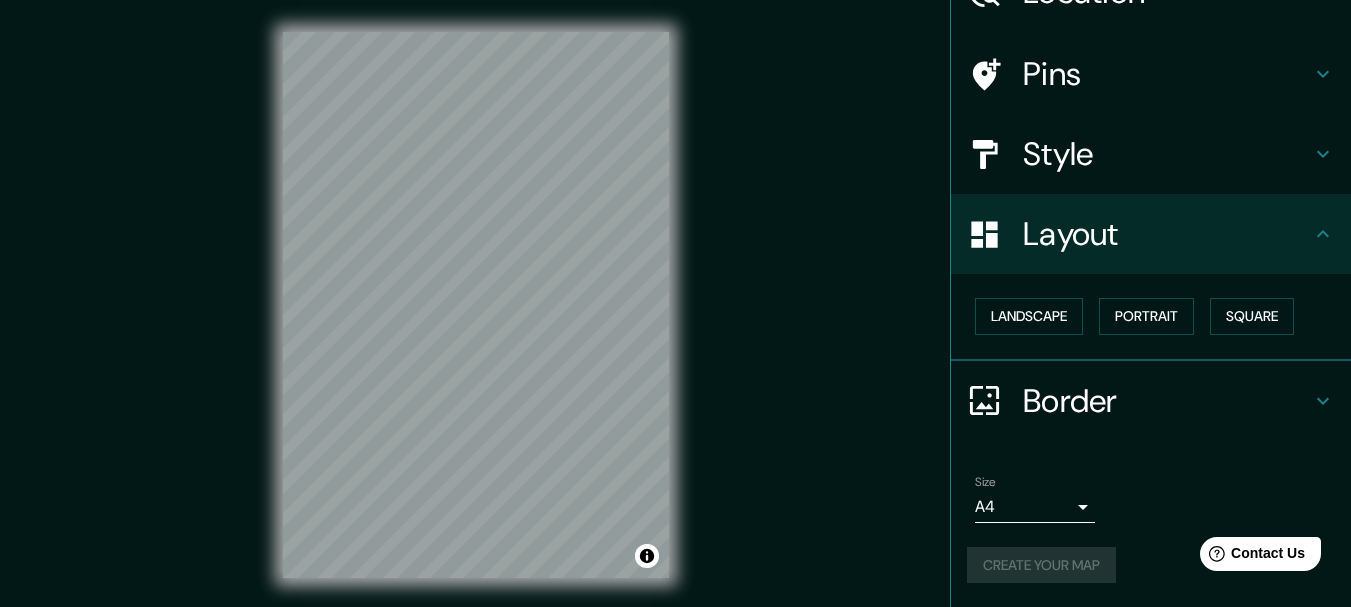 click on "Create your map" at bounding box center [1151, 565] 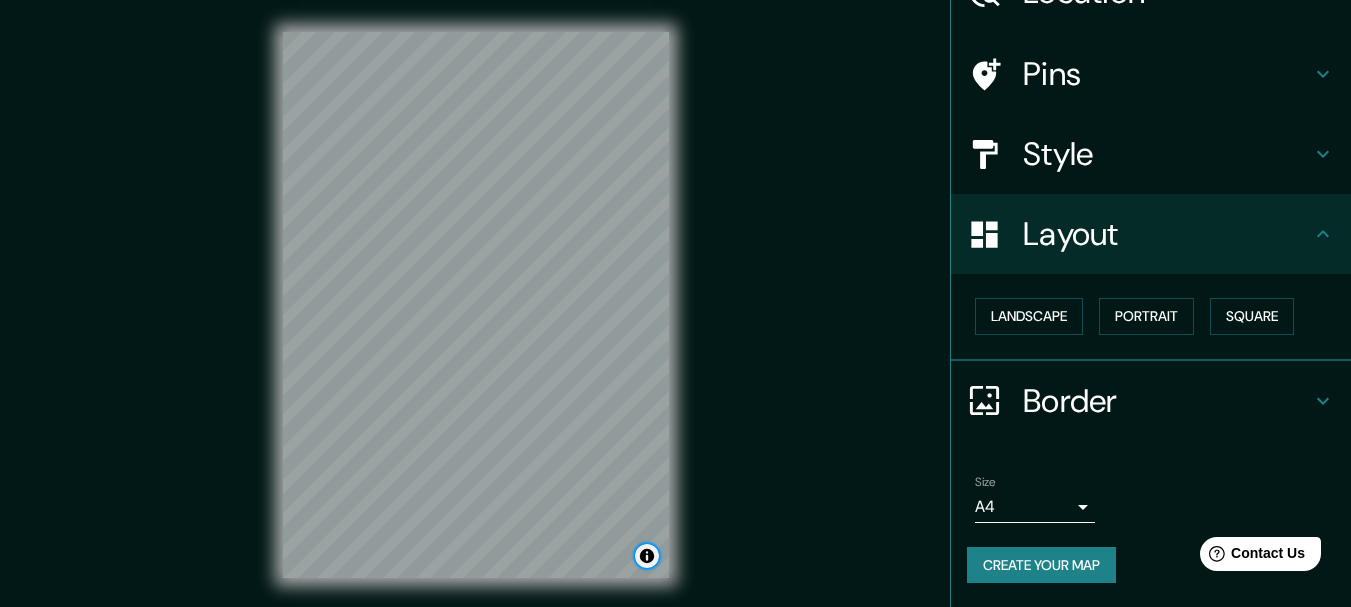 click at bounding box center (647, 556) 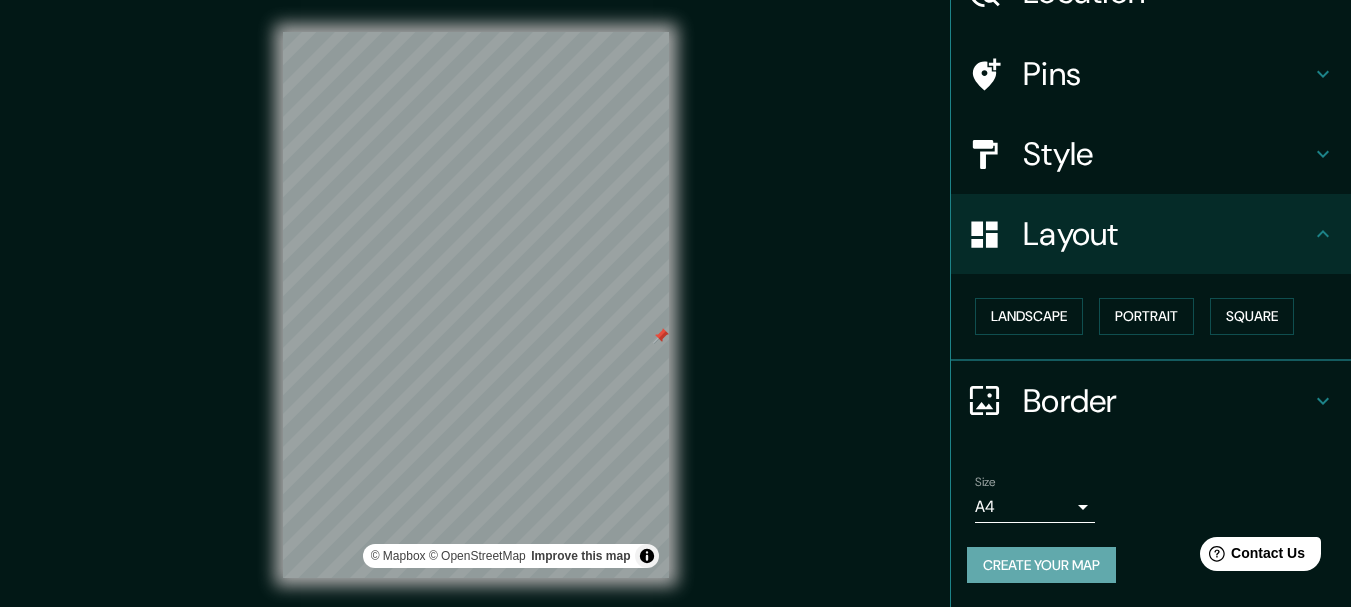 click on "Create your map" at bounding box center (1041, 565) 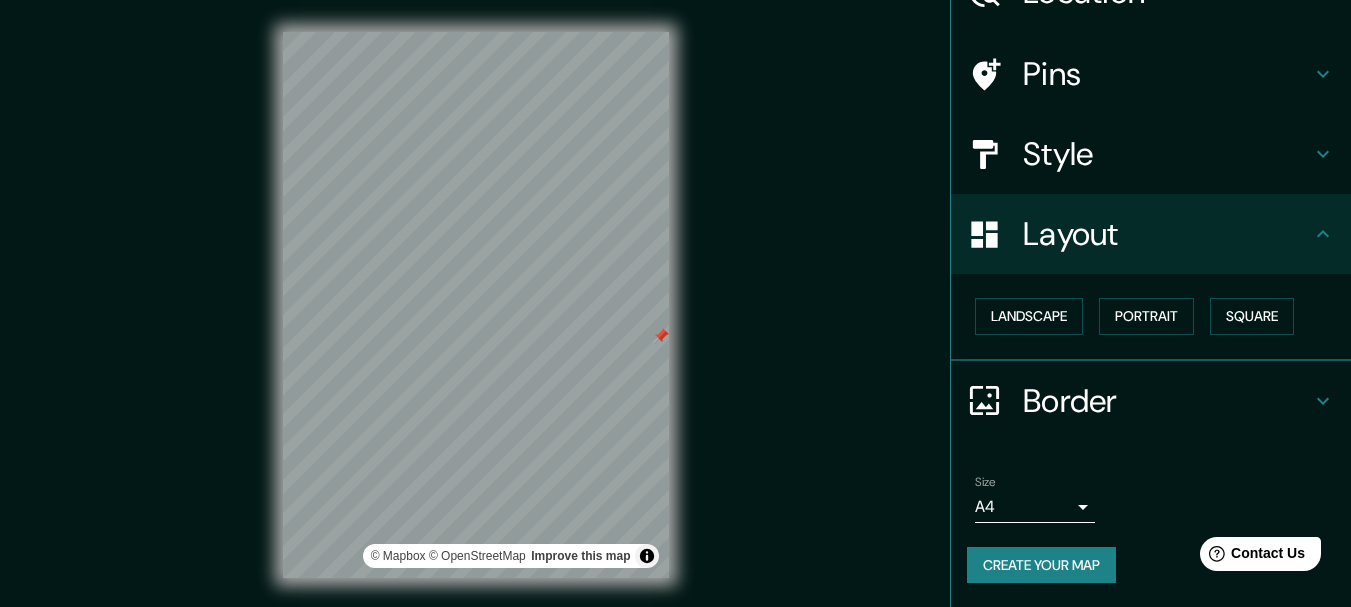 drag, startPoint x: 1092, startPoint y: 1, endPoint x: 886, endPoint y: 112, distance: 234.00214 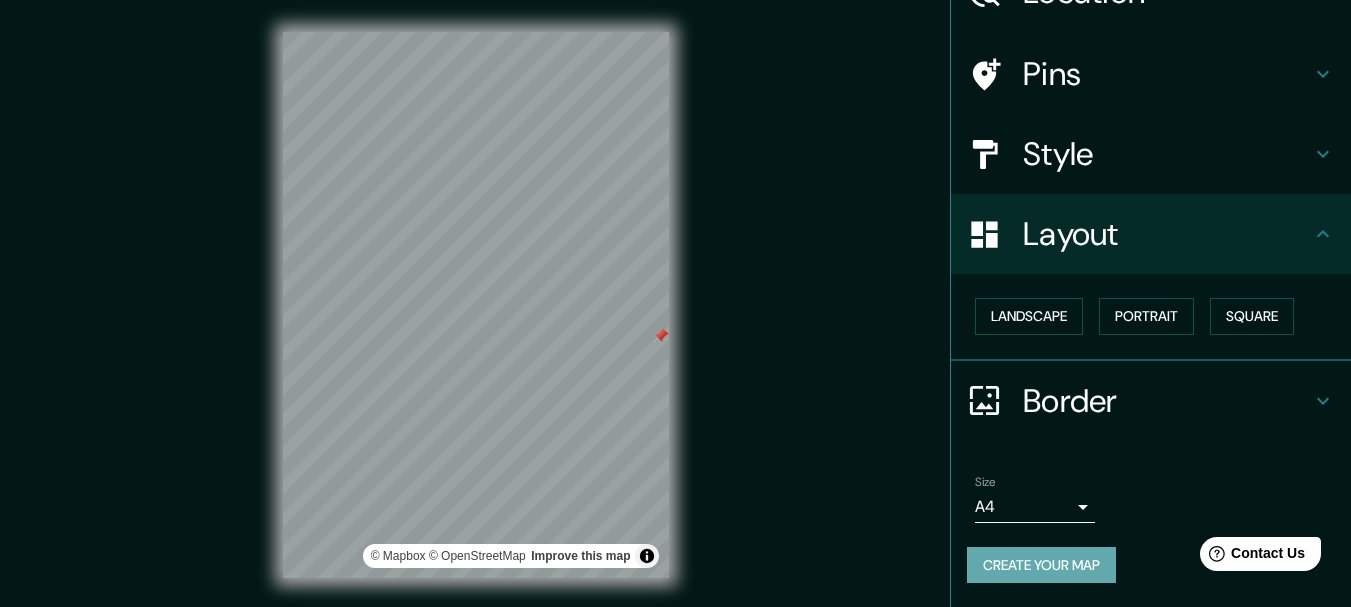click on "Create your map" at bounding box center (1041, 565) 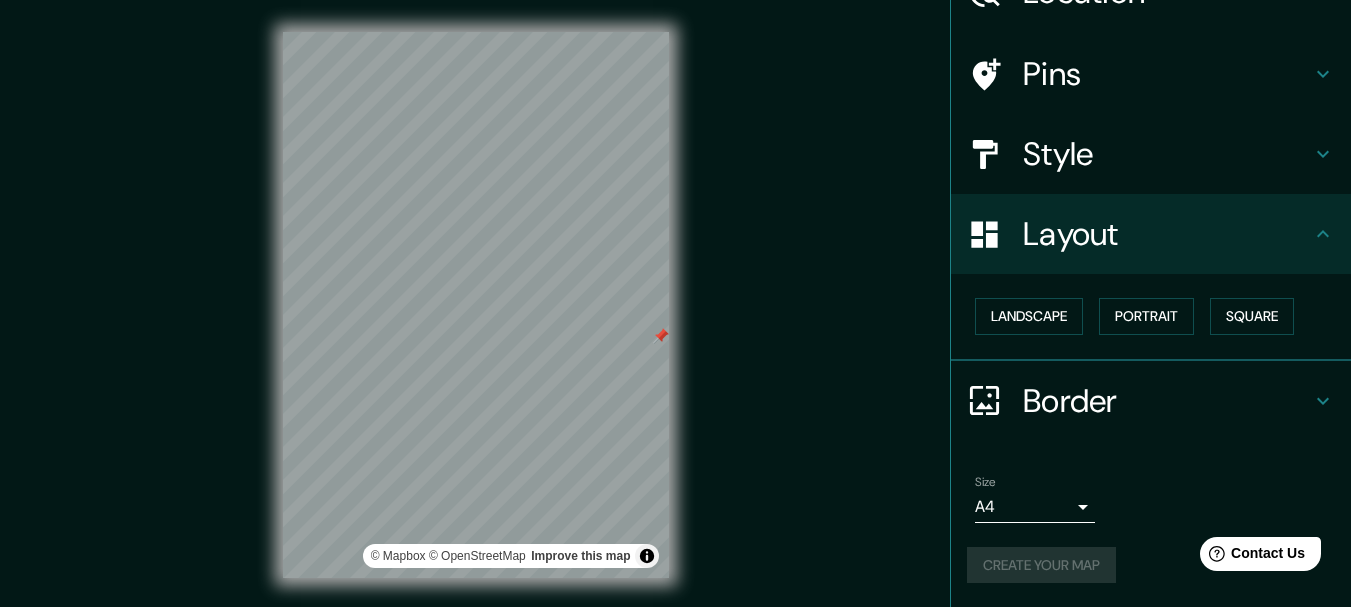 scroll, scrollTop: 112, scrollLeft: 0, axis: vertical 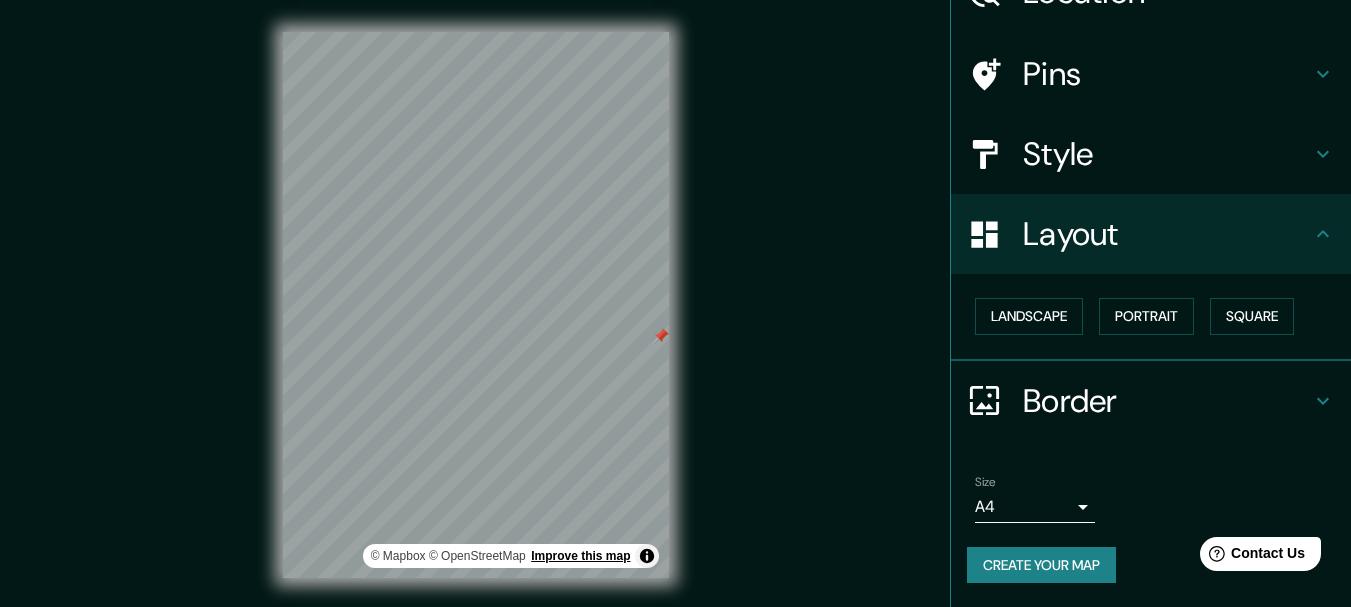 click on "Improve this map" at bounding box center (580, 556) 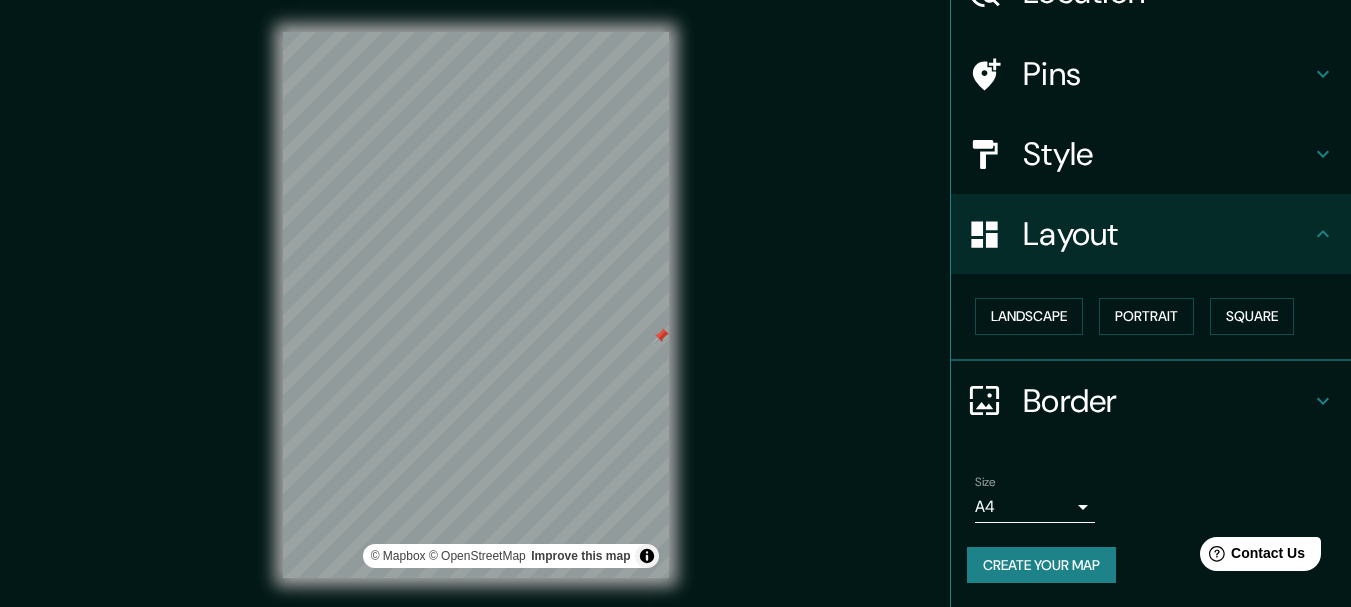 scroll, scrollTop: 35, scrollLeft: 0, axis: vertical 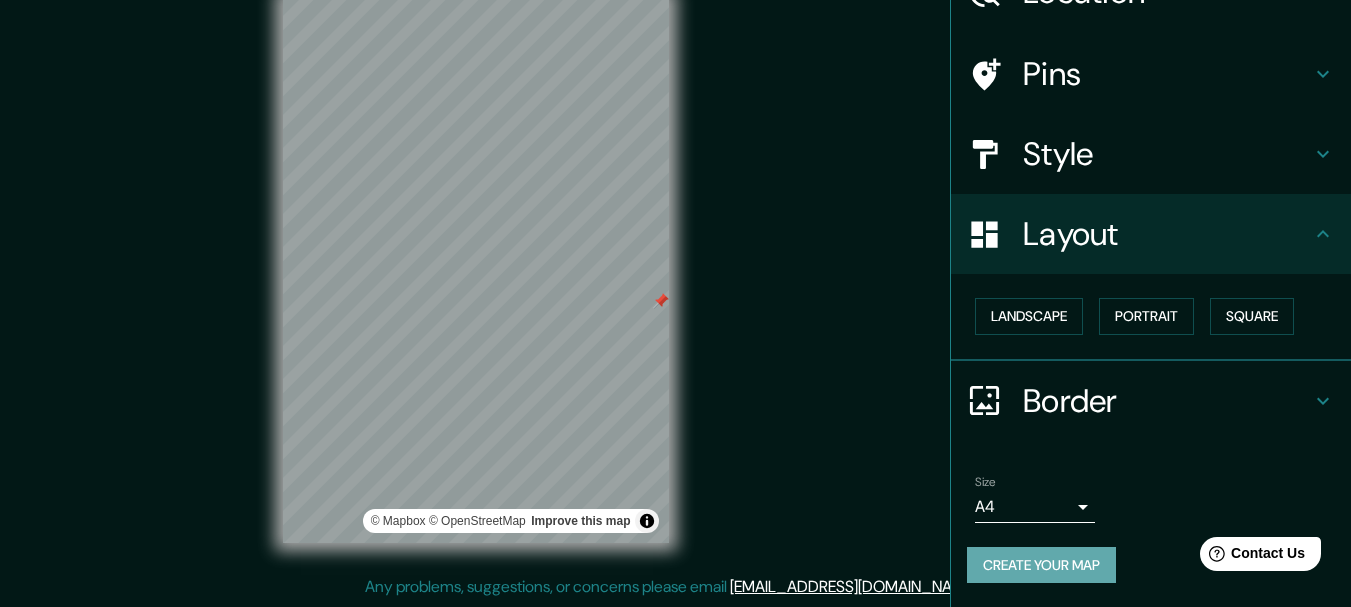 click on "Create your map" at bounding box center (1041, 565) 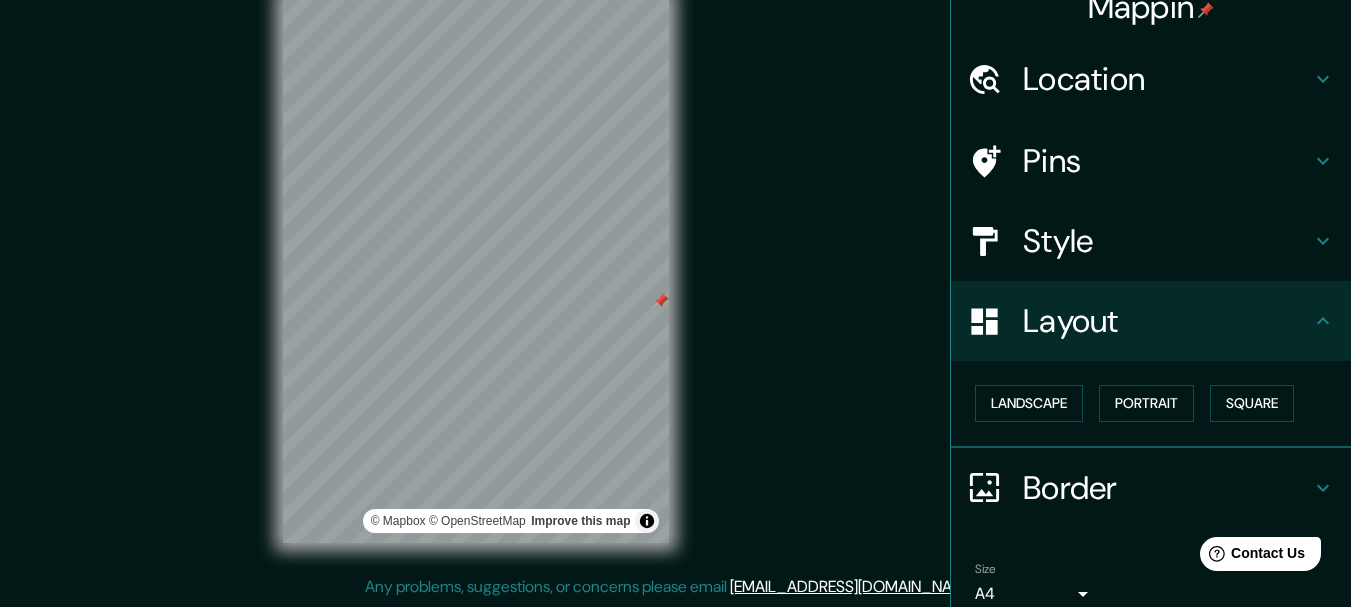 scroll, scrollTop: 0, scrollLeft: 0, axis: both 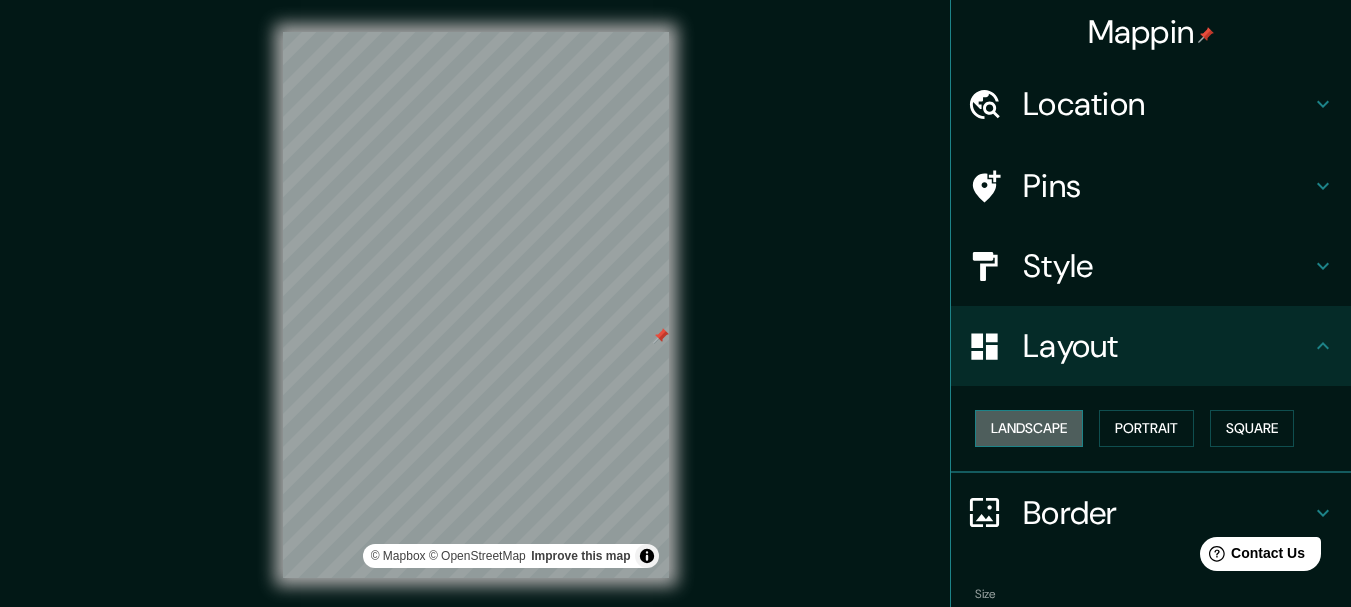 click on "Landscape" at bounding box center [1029, 428] 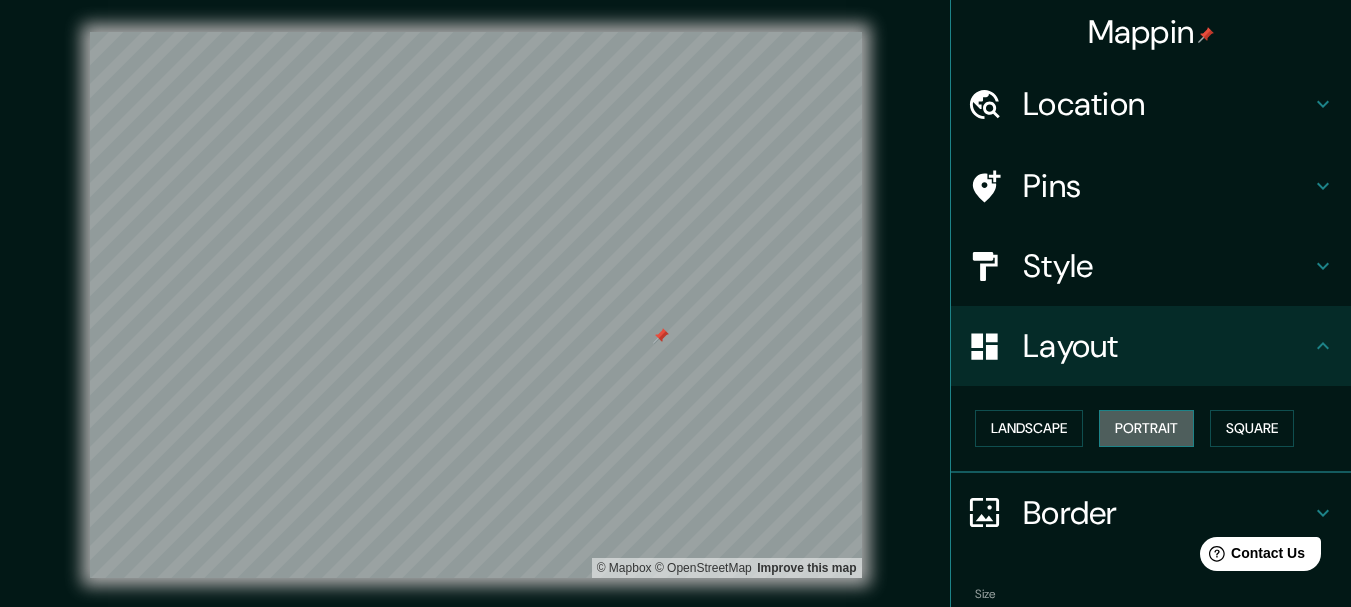click on "Portrait" at bounding box center [1146, 428] 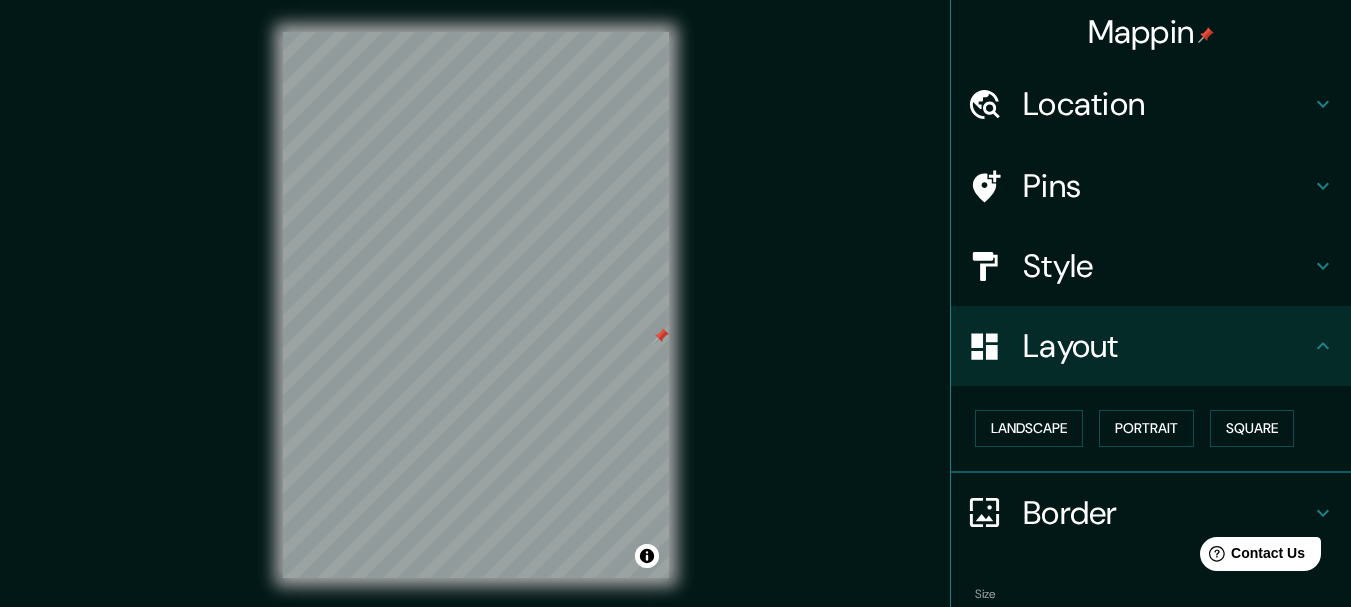 click on "Landscape [GEOGRAPHIC_DATA]" at bounding box center [1151, 429] 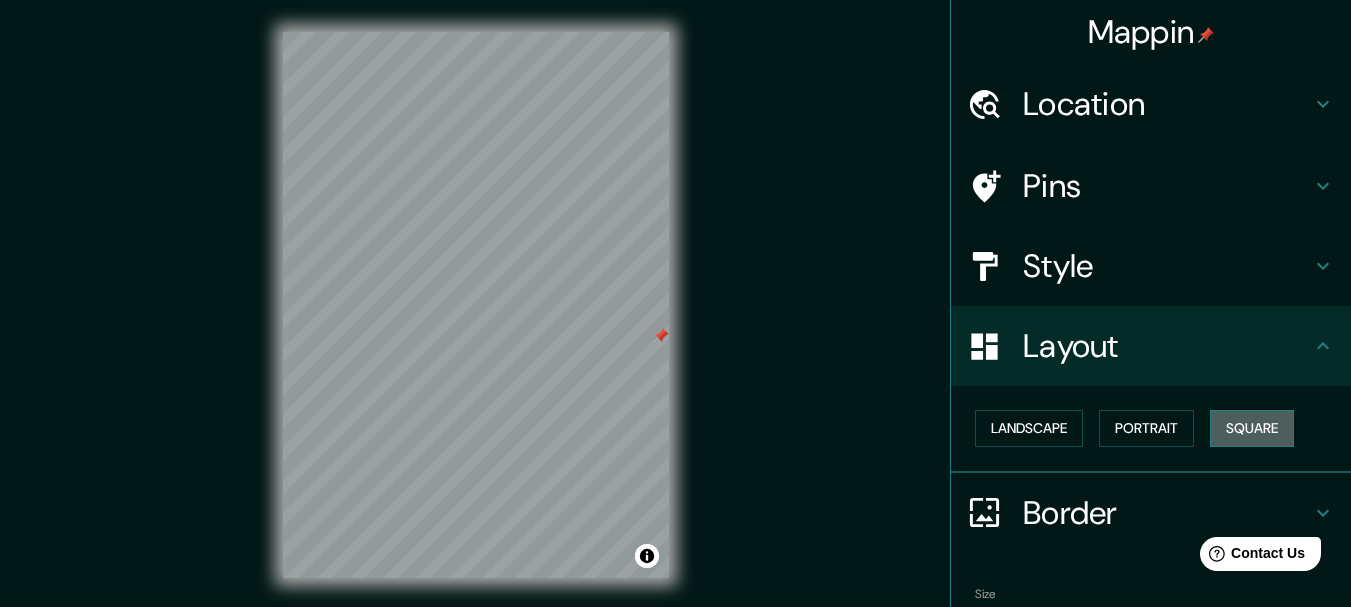 click on "Square" at bounding box center (1252, 428) 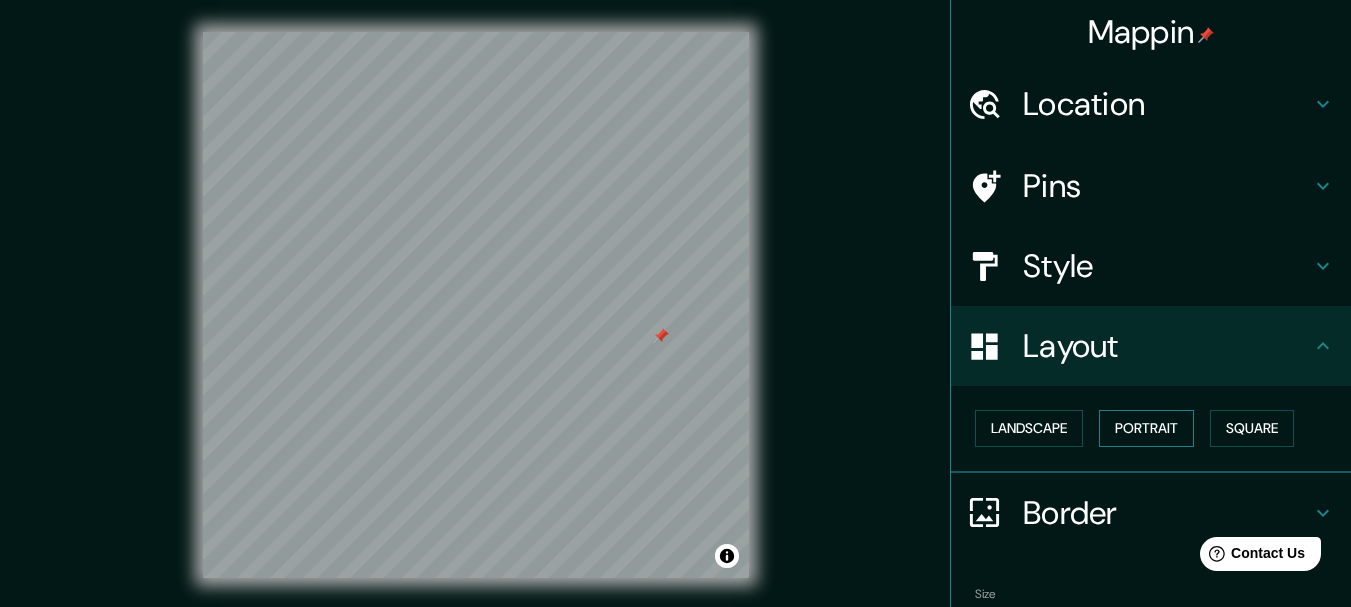 click on "Portrait" at bounding box center (1146, 428) 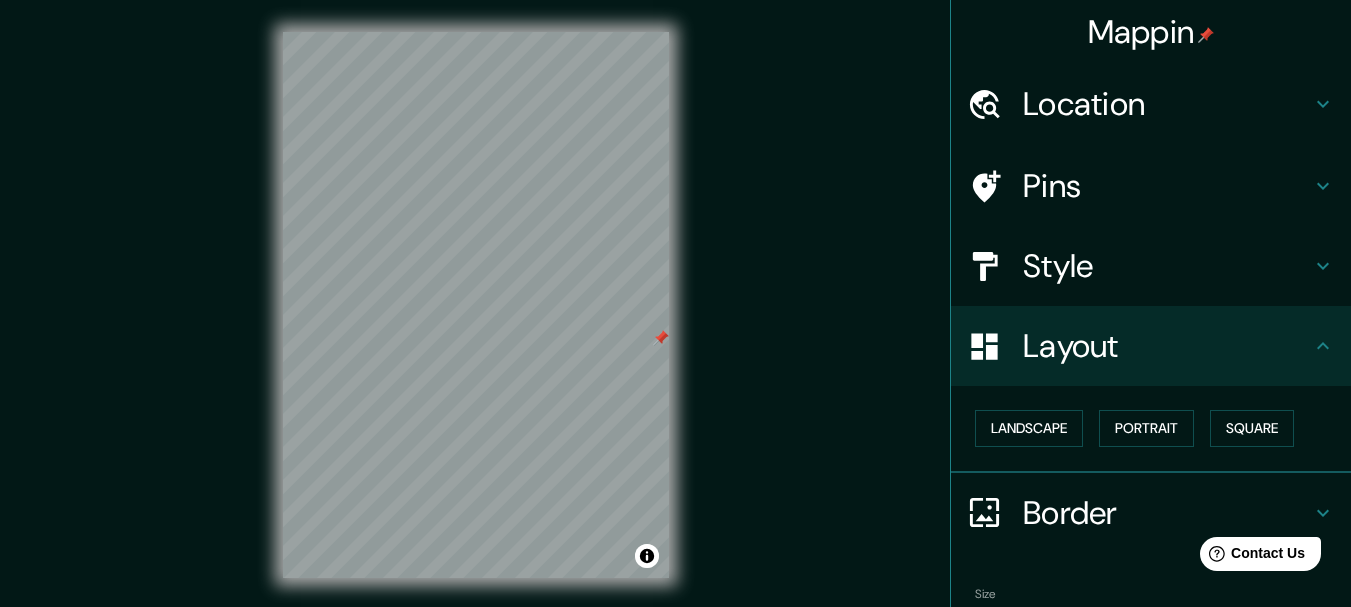 scroll, scrollTop: 100, scrollLeft: 0, axis: vertical 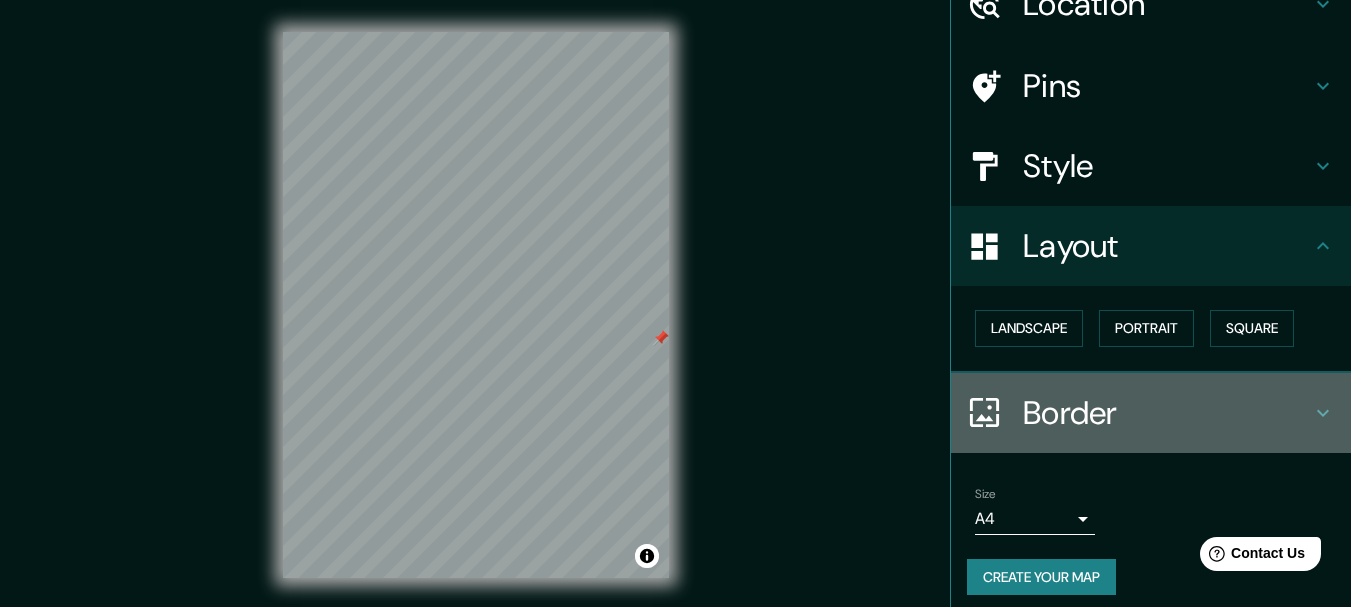 click 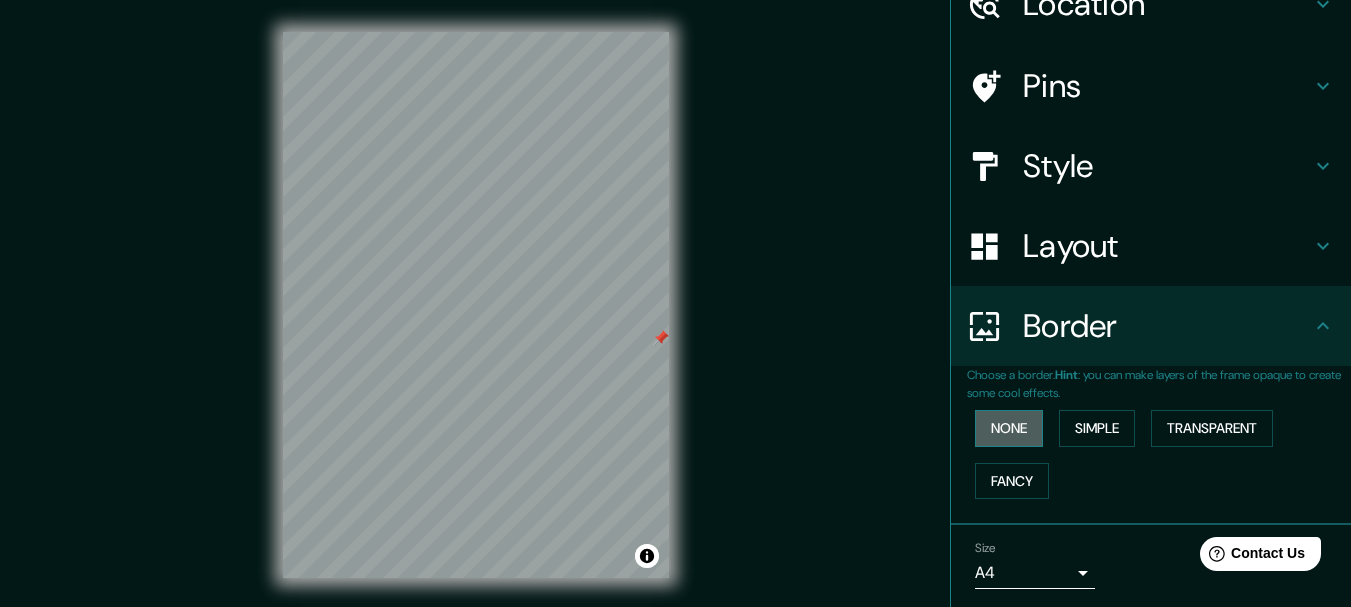 click on "None" at bounding box center [1009, 428] 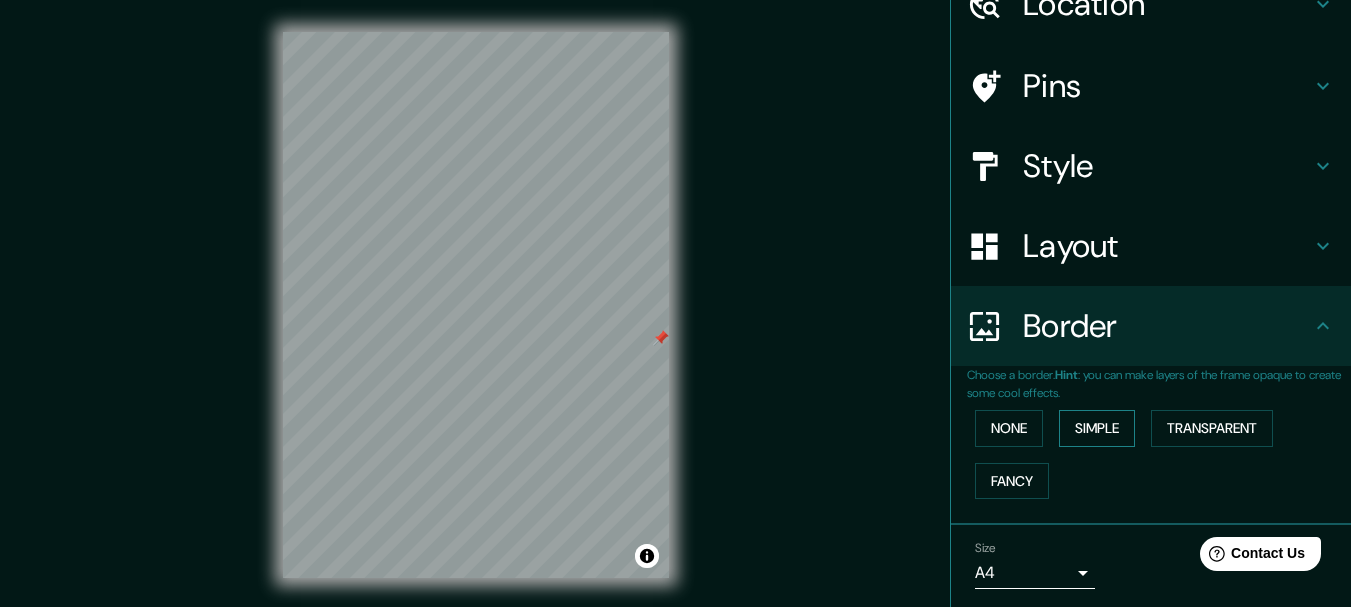 click on "Simple" at bounding box center (1097, 428) 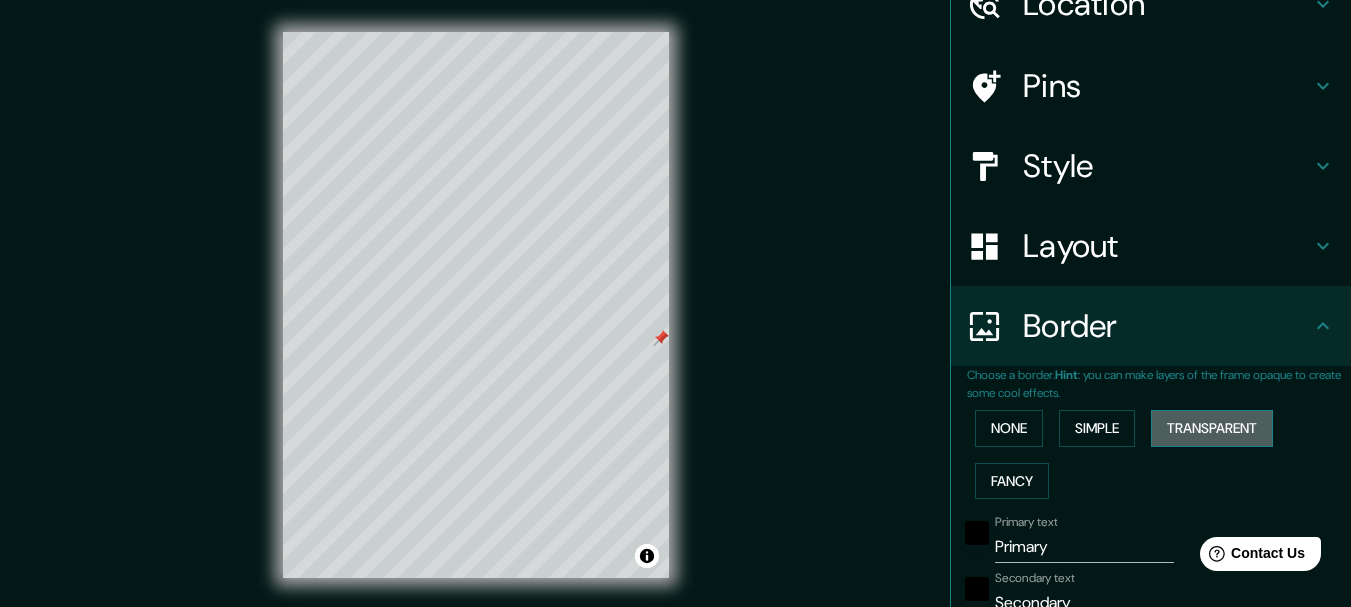 click on "Transparent" at bounding box center (1212, 428) 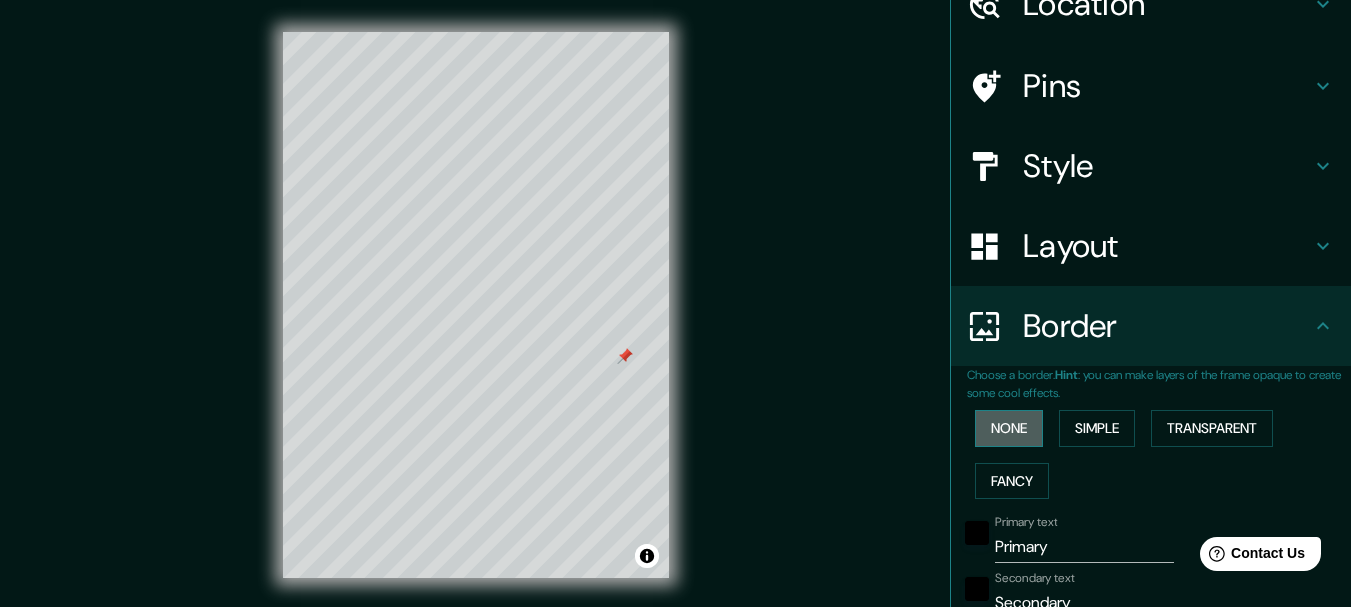 click on "None" at bounding box center [1009, 428] 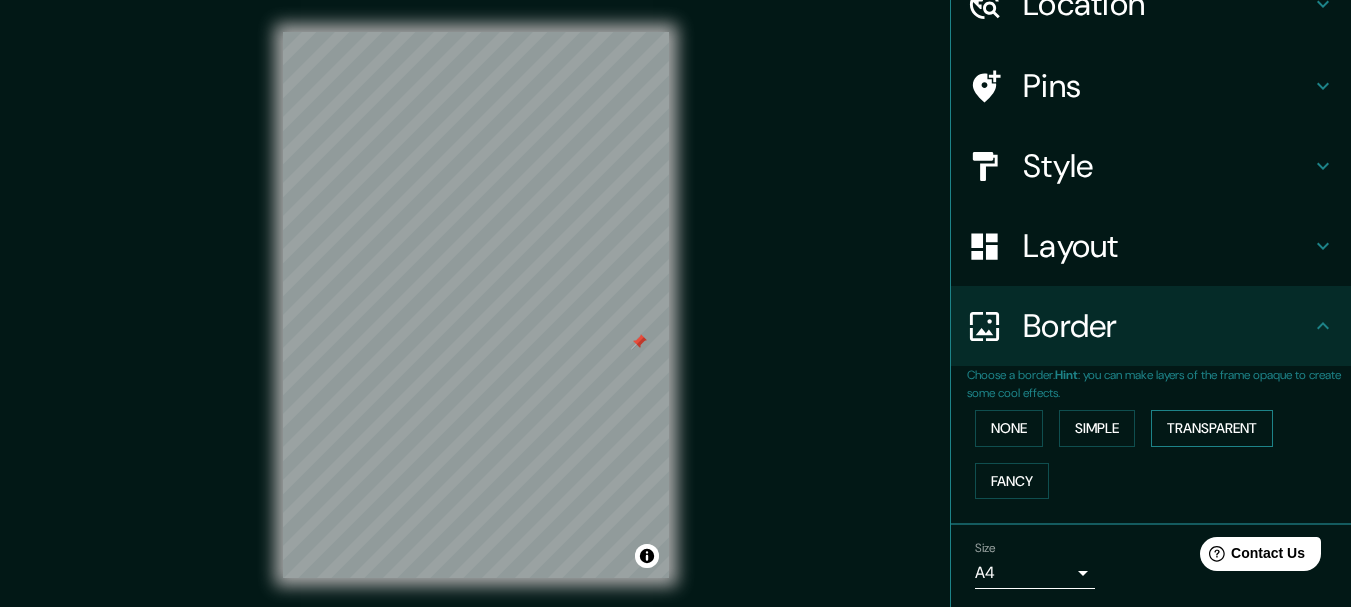 scroll, scrollTop: 167, scrollLeft: 0, axis: vertical 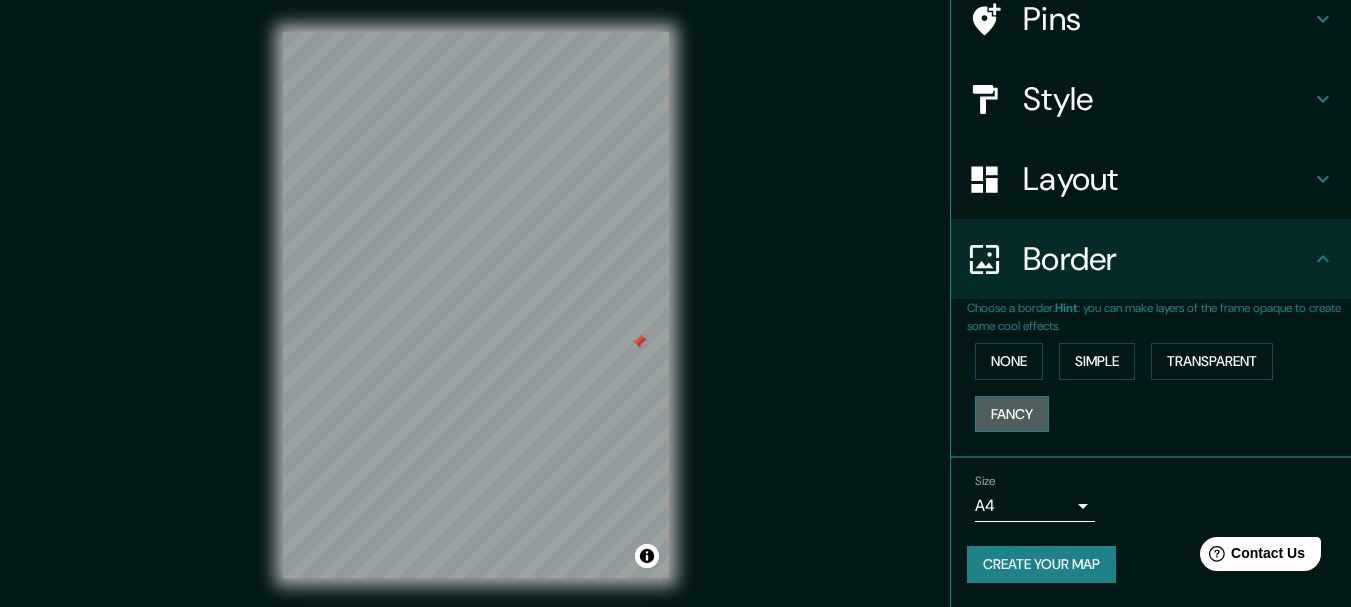 click on "Fancy" at bounding box center [1012, 414] 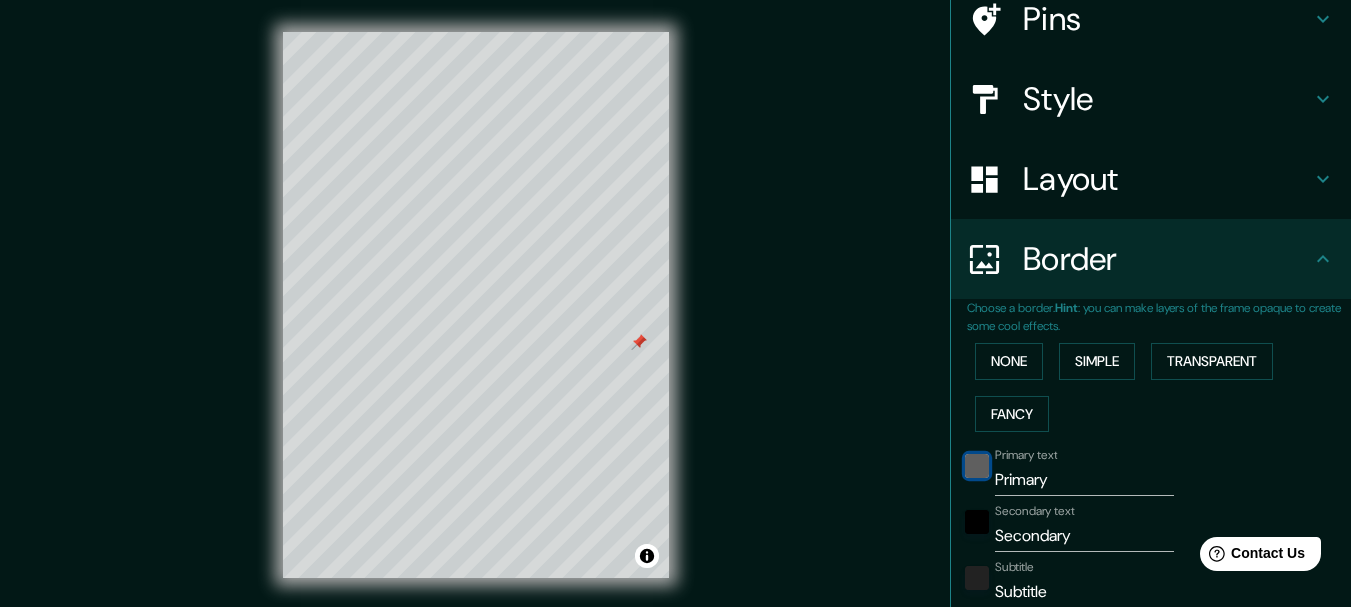 click at bounding box center [977, 466] 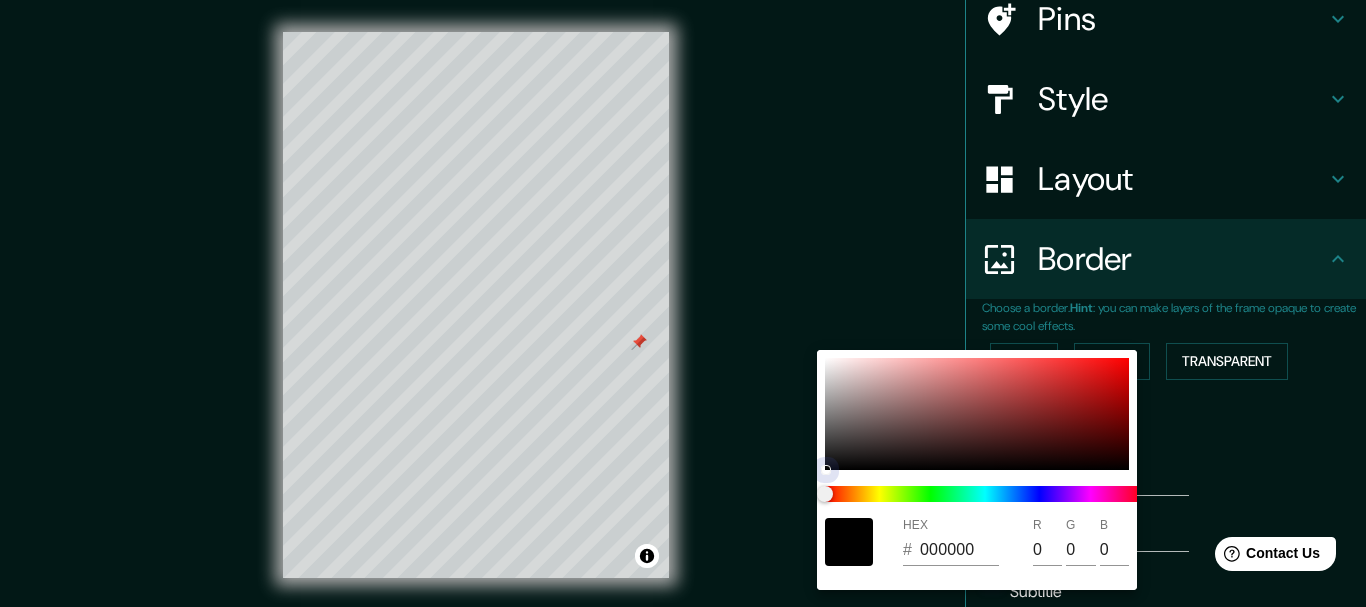 click at bounding box center (977, 414) 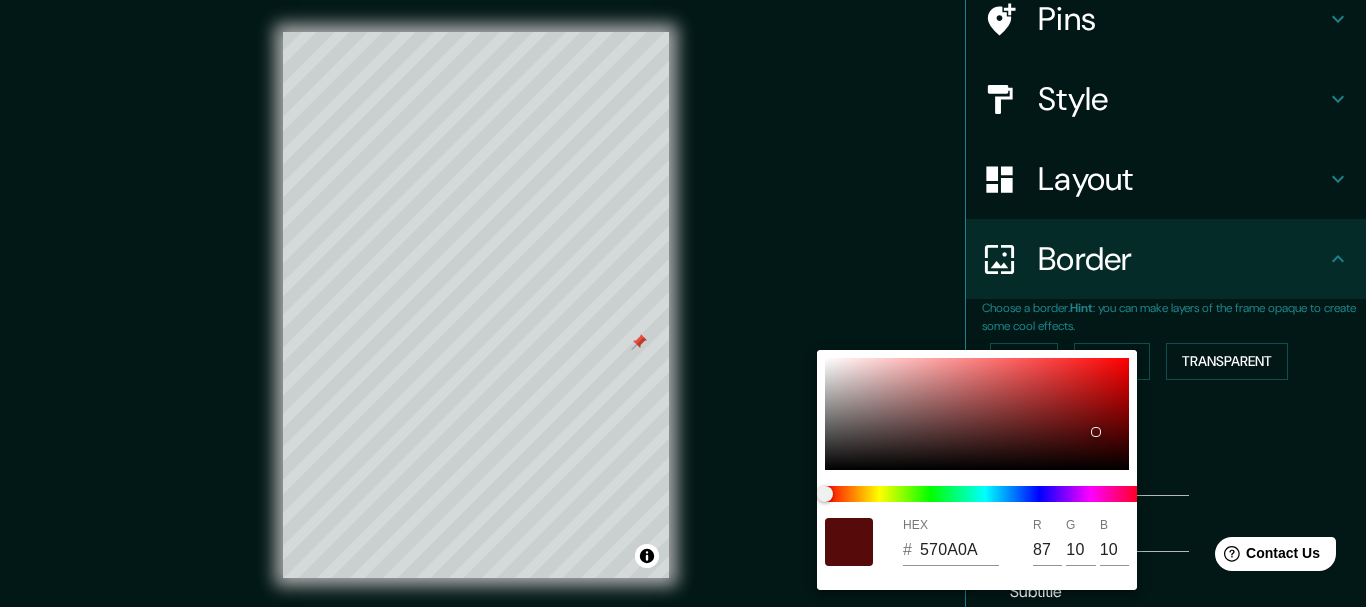 click at bounding box center [683, 303] 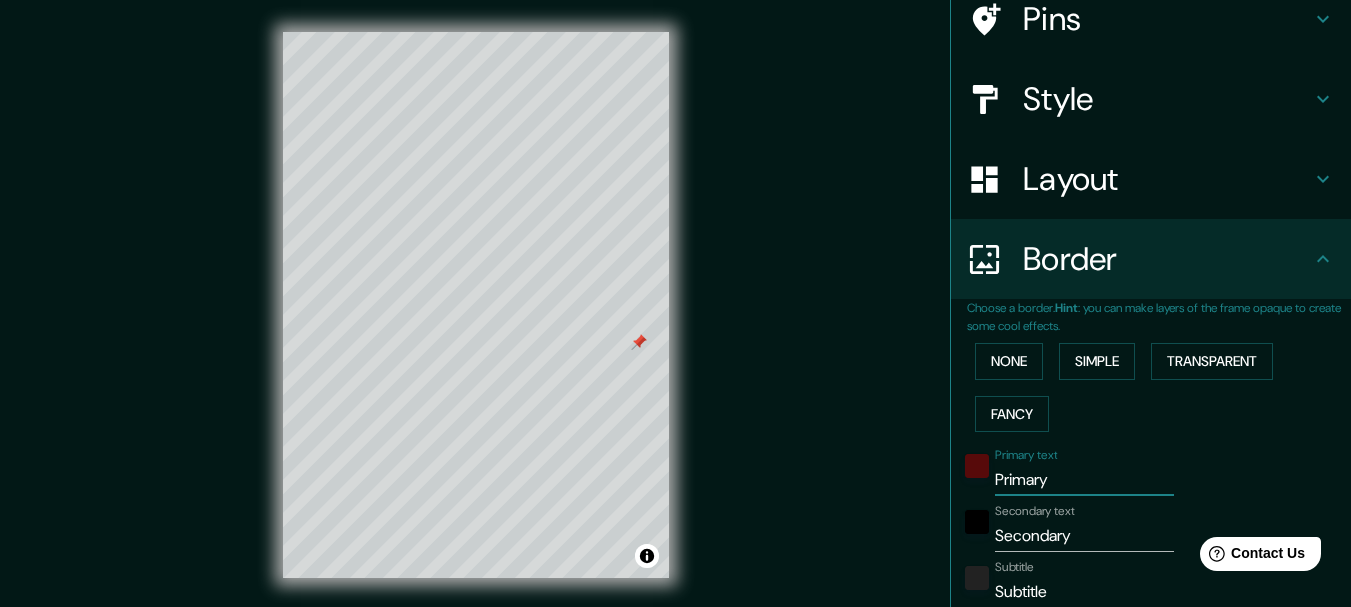 click on "Primary" at bounding box center [1084, 480] 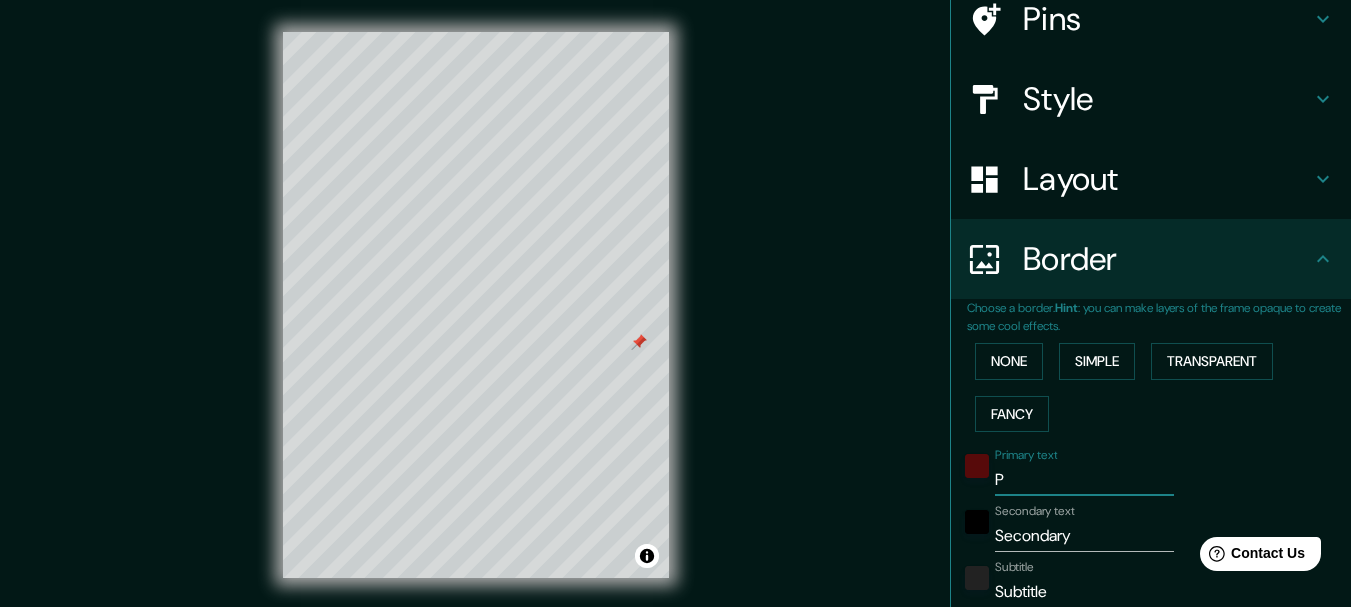 type on "154" 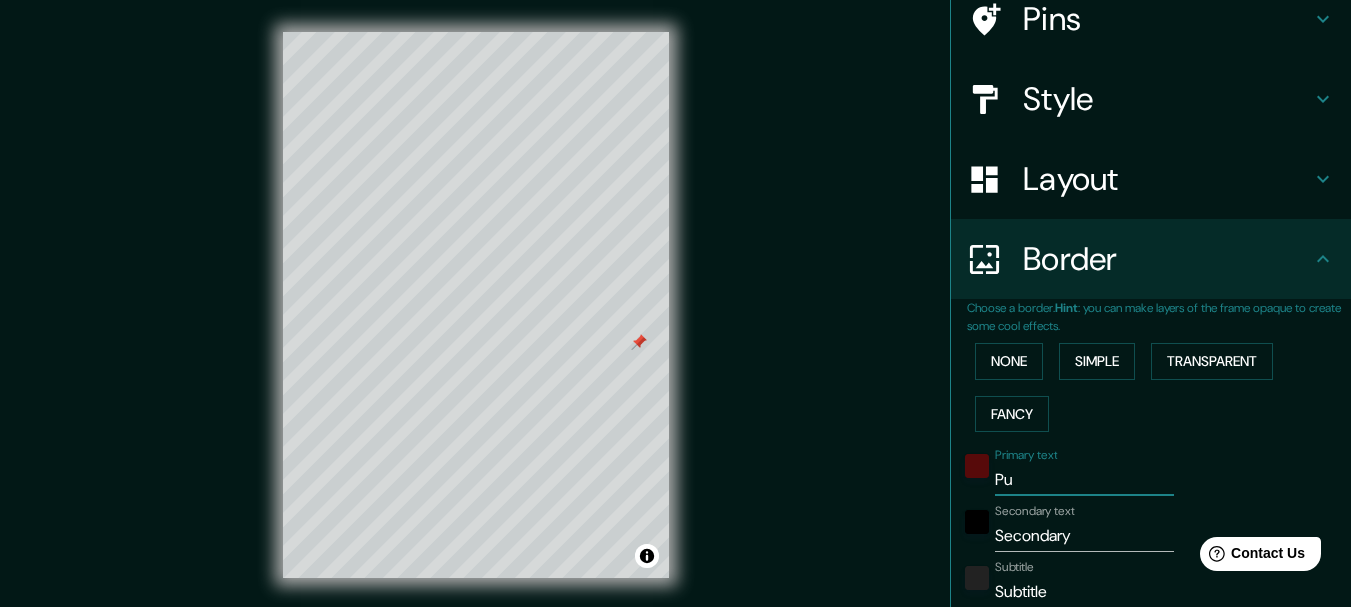 type on "154" 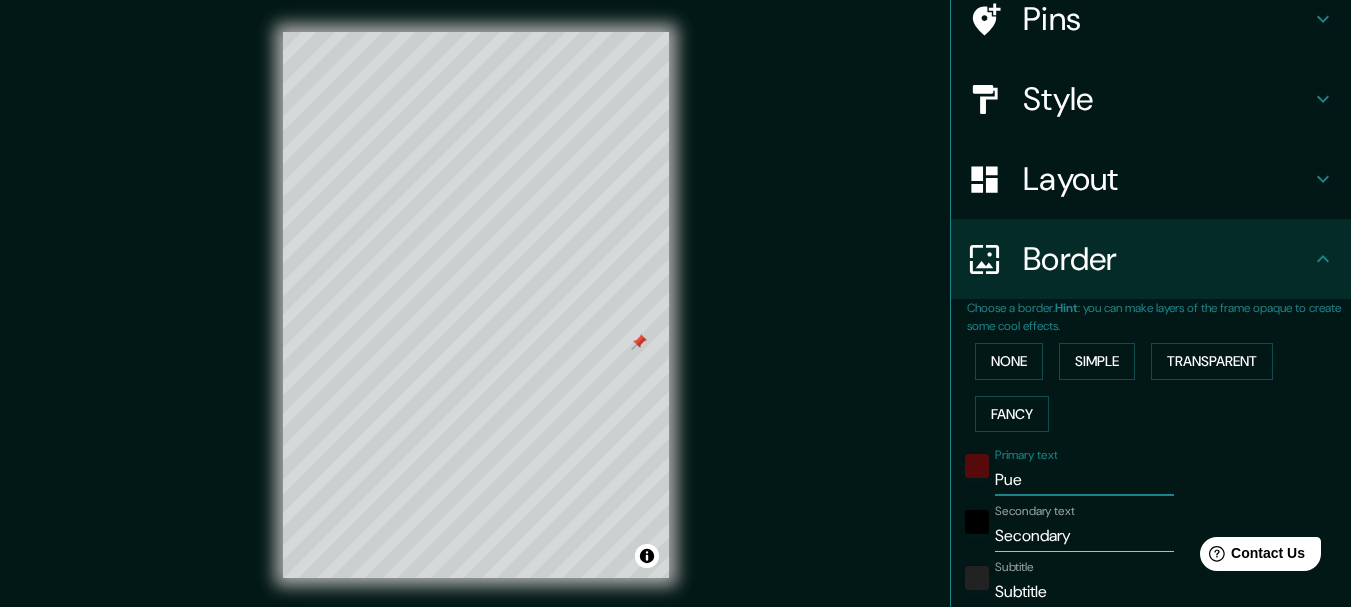 type on "Puen" 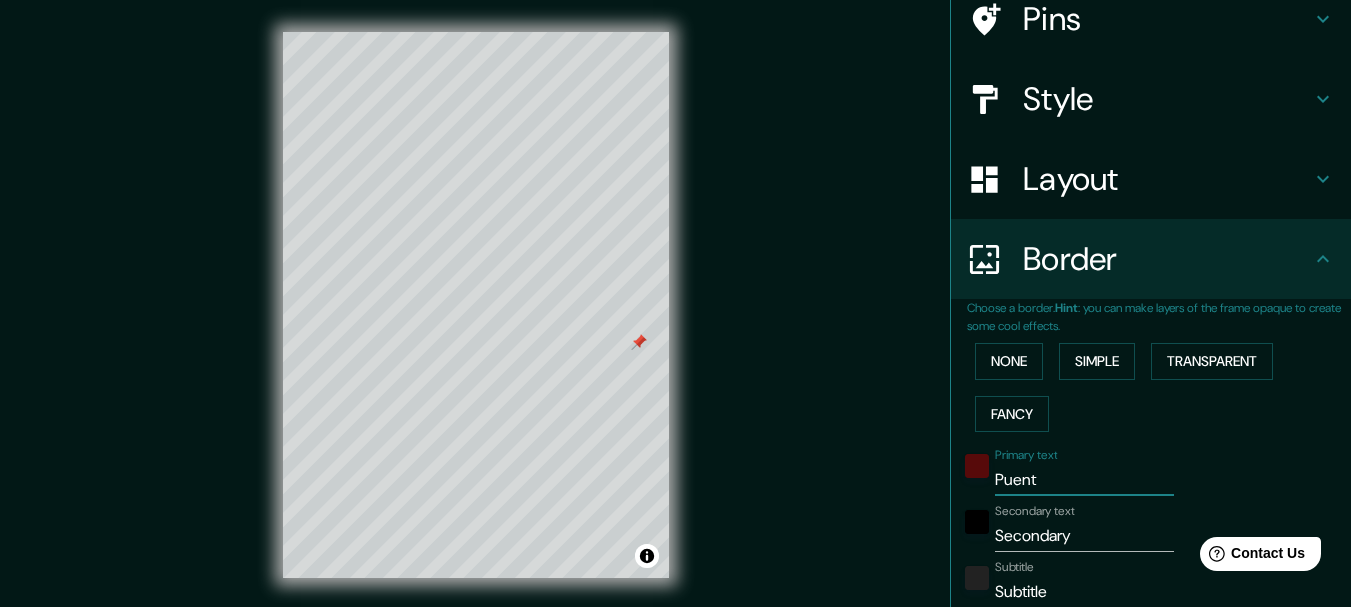 type on "Puente" 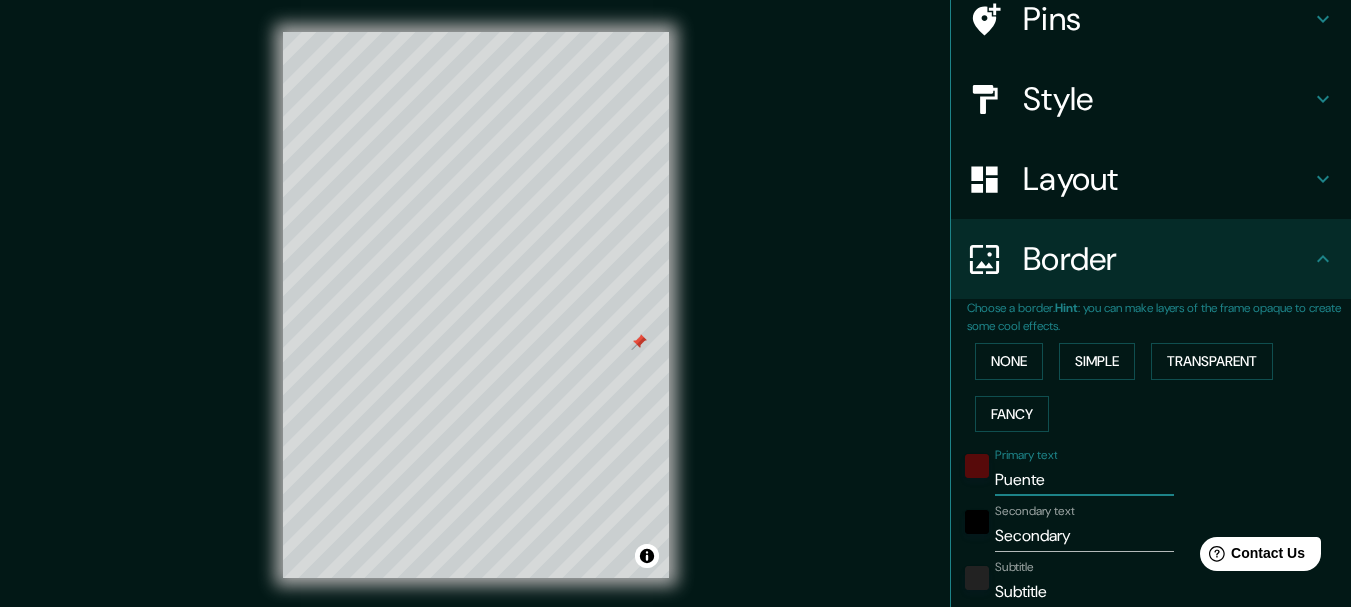 type on "Puente" 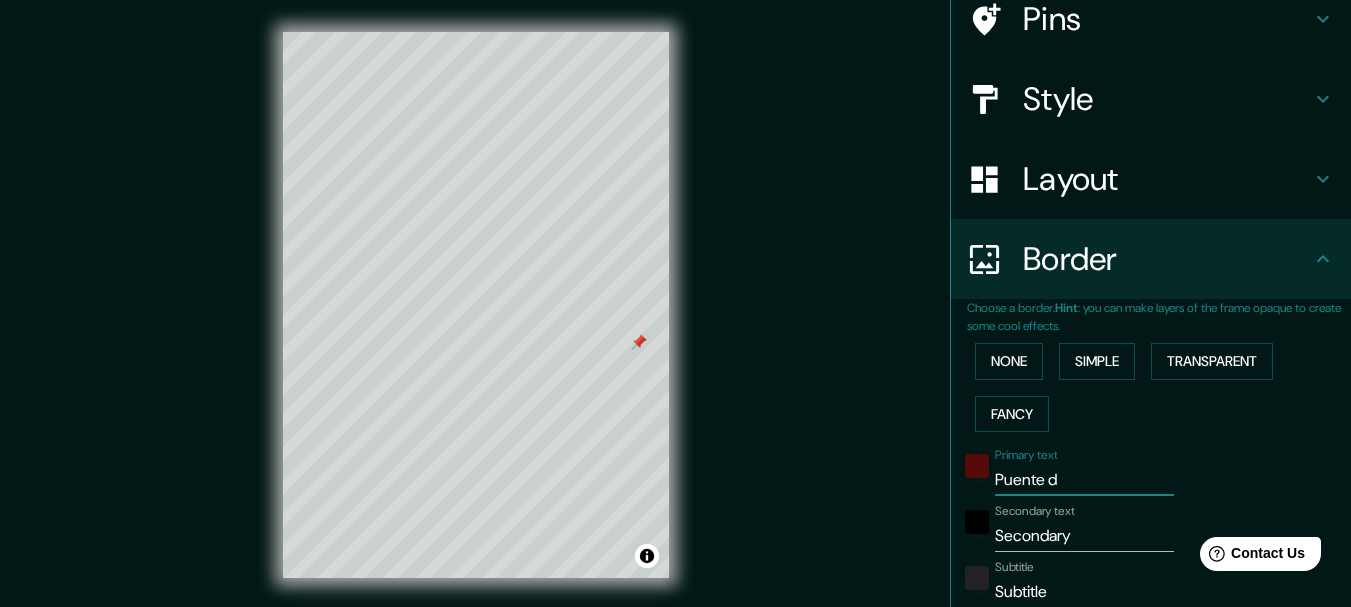 type on "Puente de" 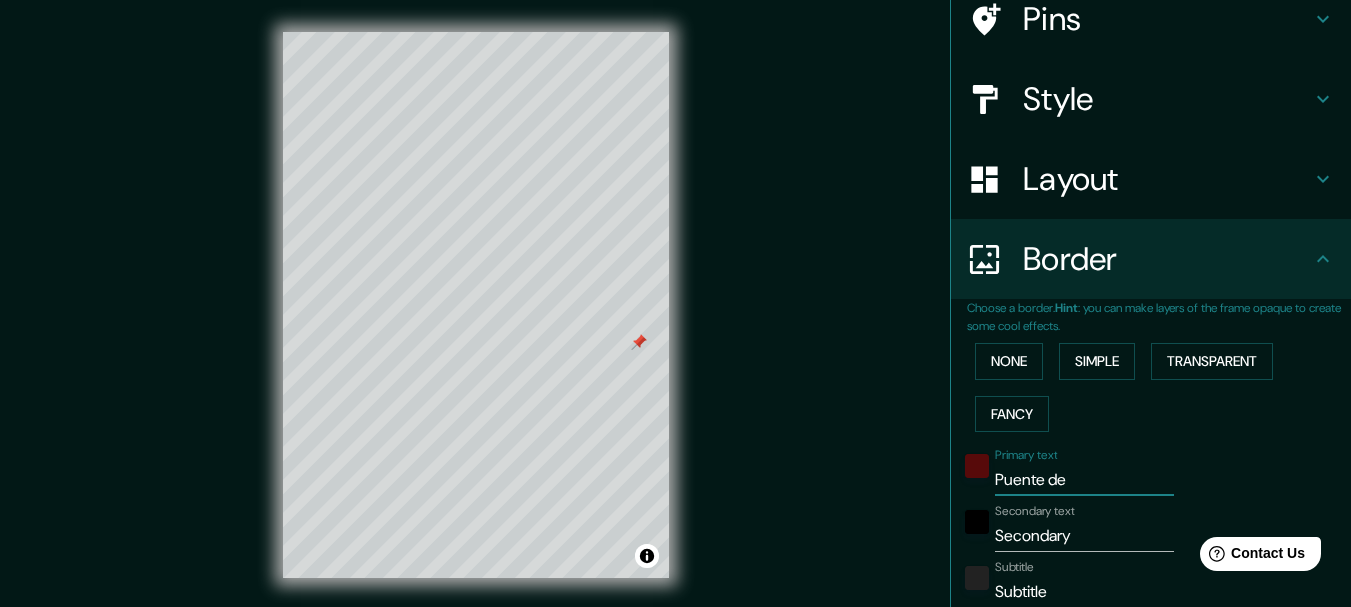 type on "154" 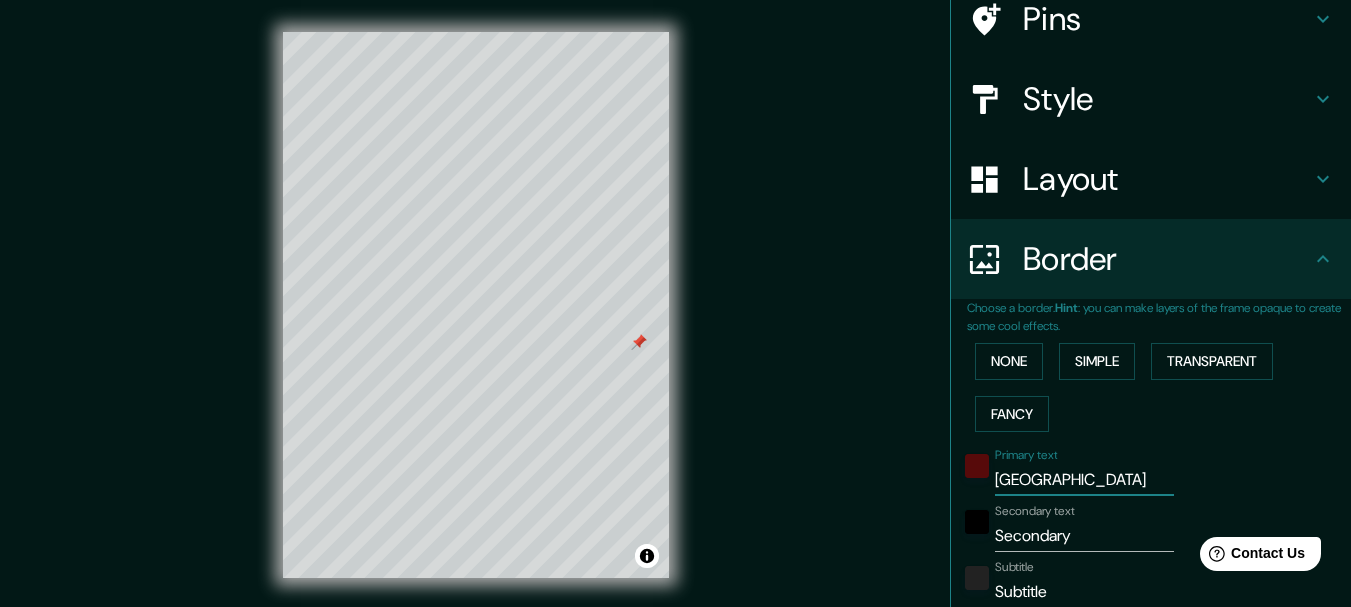 type on "154" 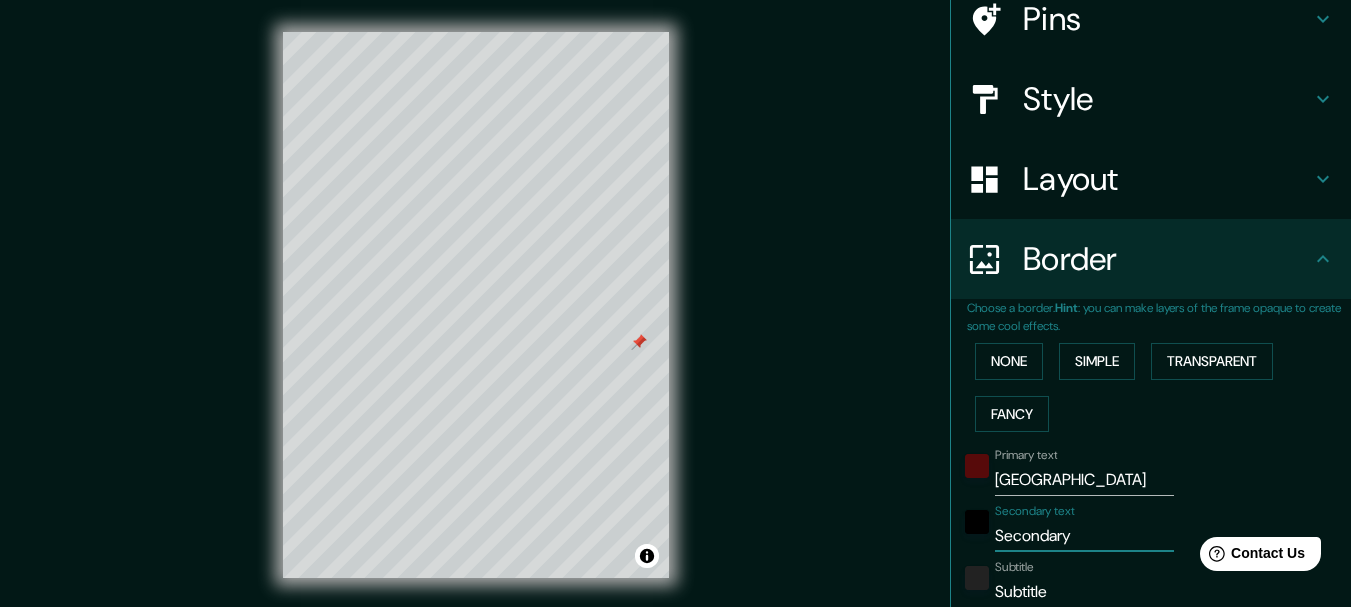 drag, startPoint x: 1071, startPoint y: 538, endPoint x: 965, endPoint y: 541, distance: 106.04244 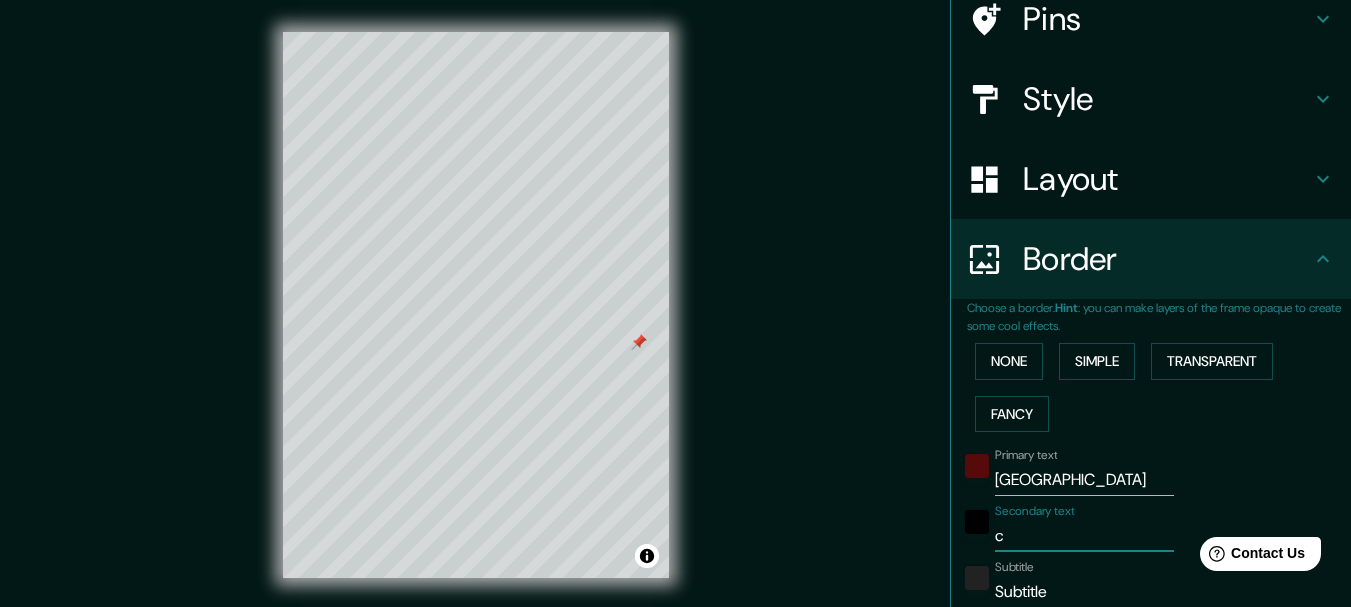 type on "31" 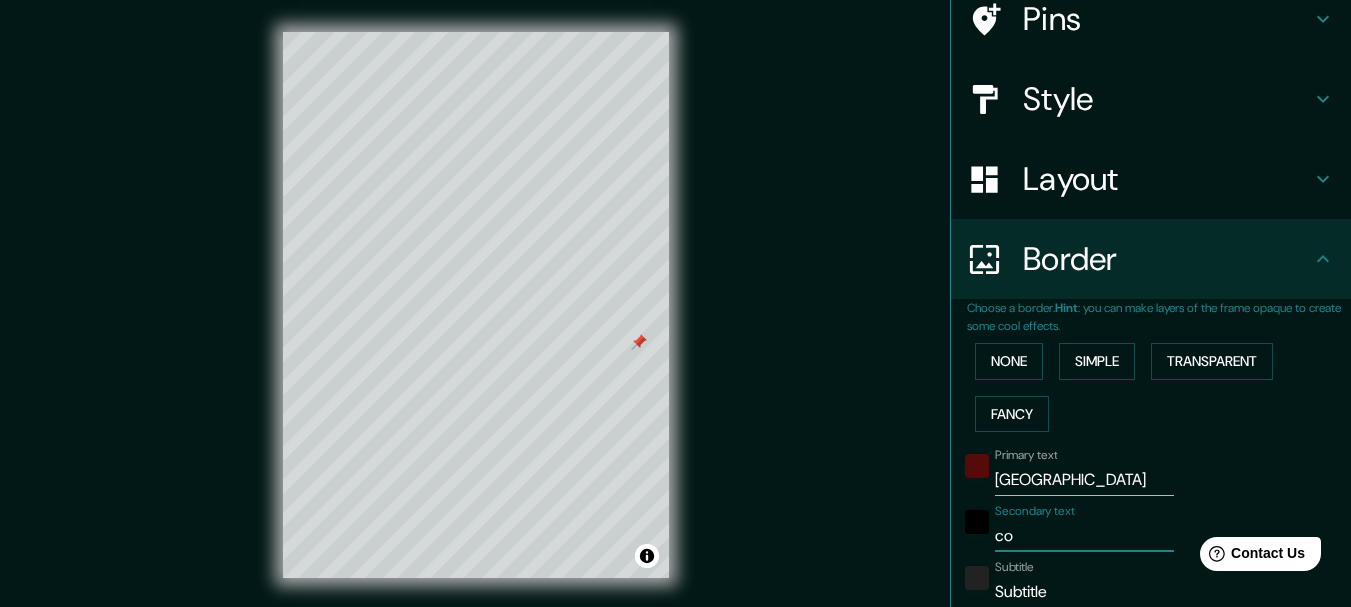 type on "154" 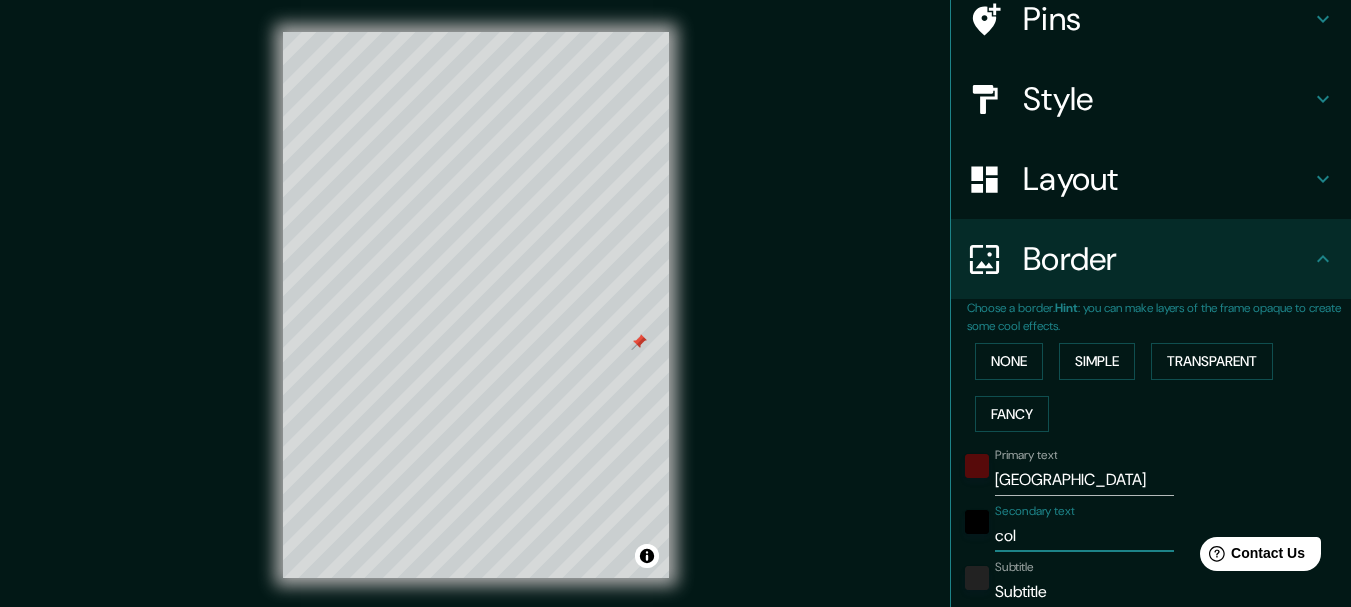 type on "154" 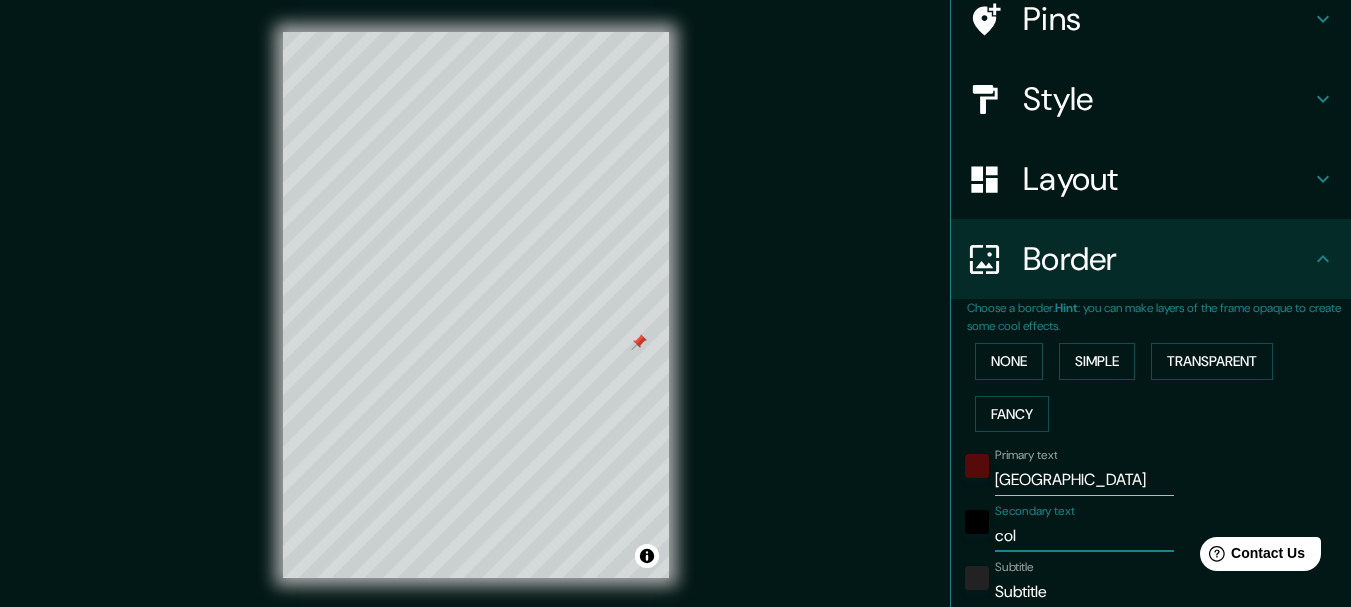 type on "col." 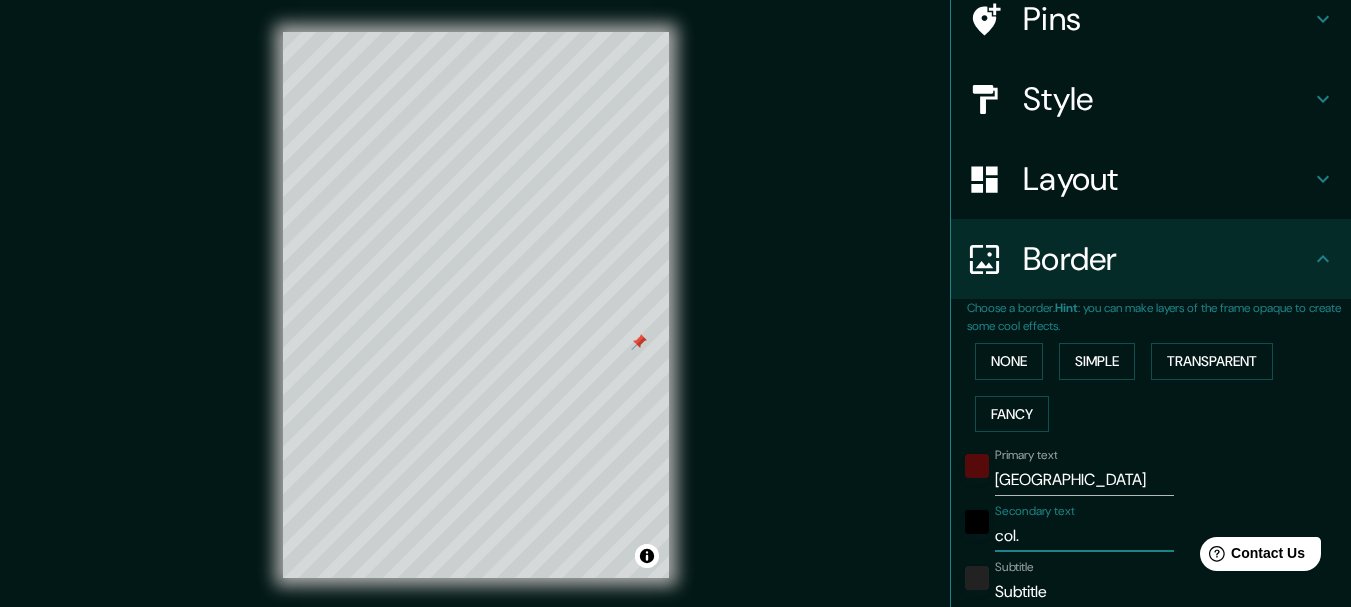 type on "154" 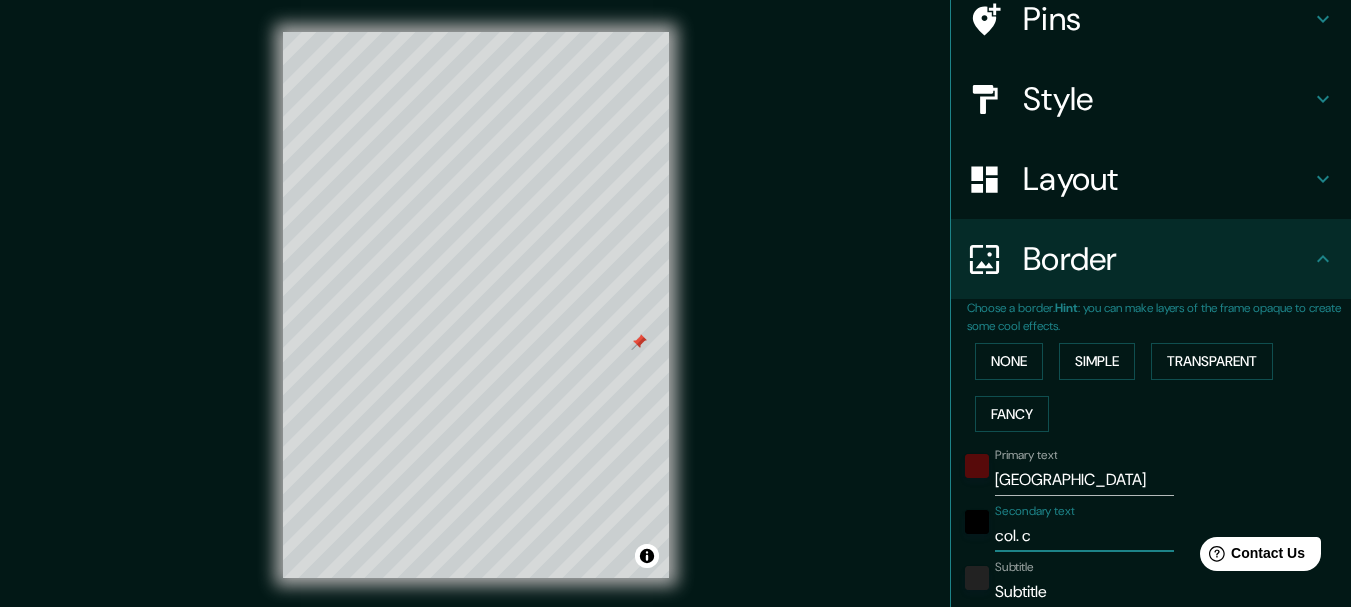 type on "col. ce" 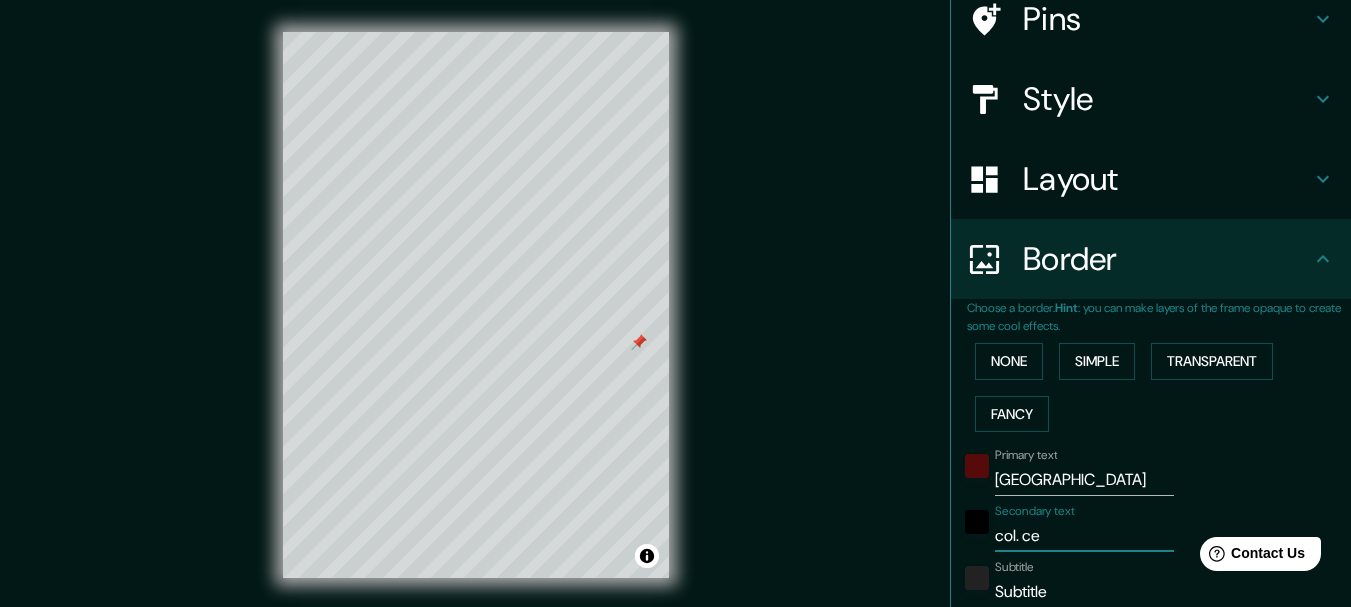 type on "col. cen" 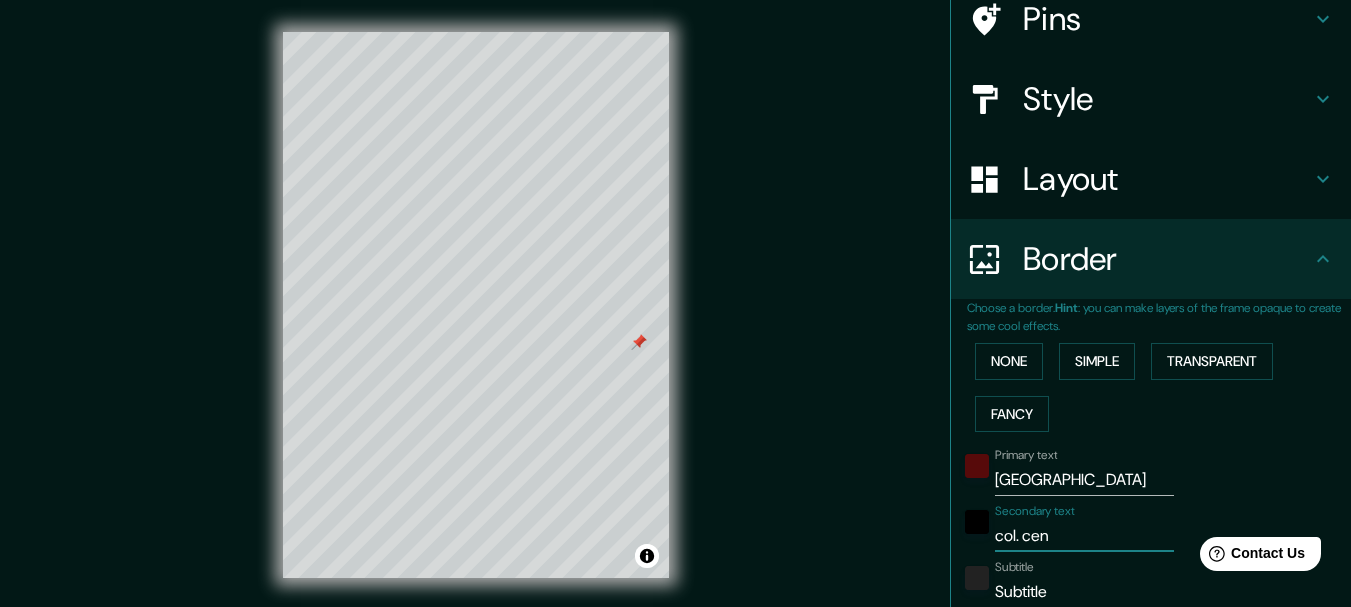 type on "154" 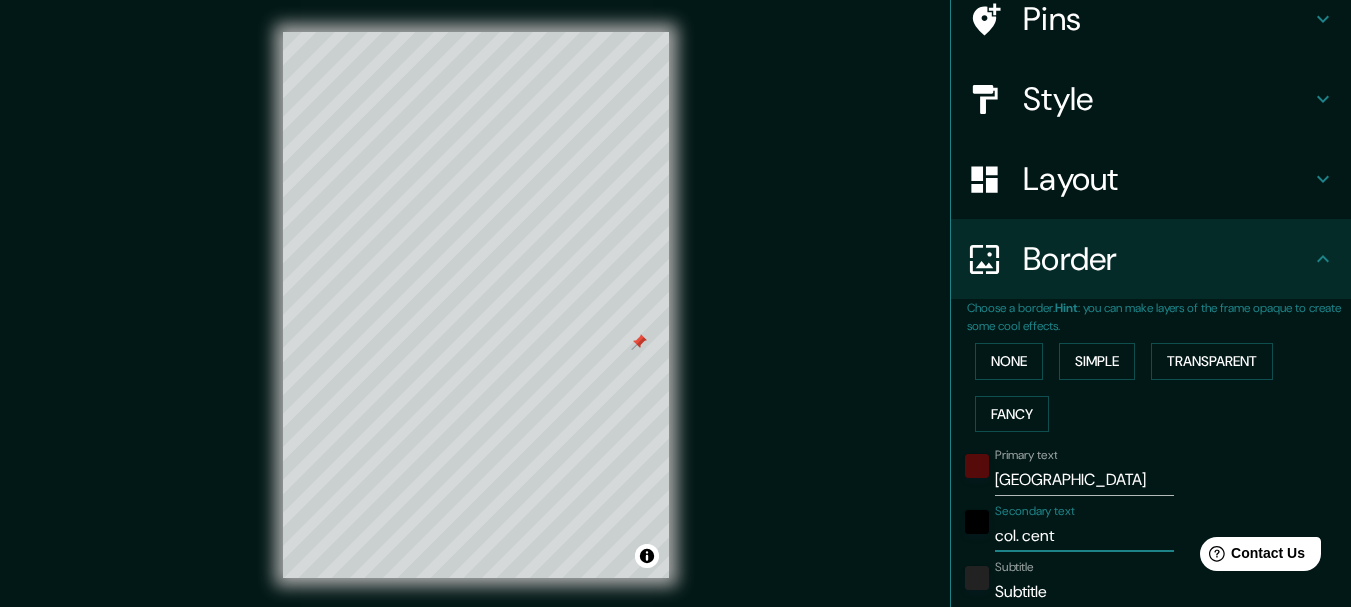 type on "col. centr" 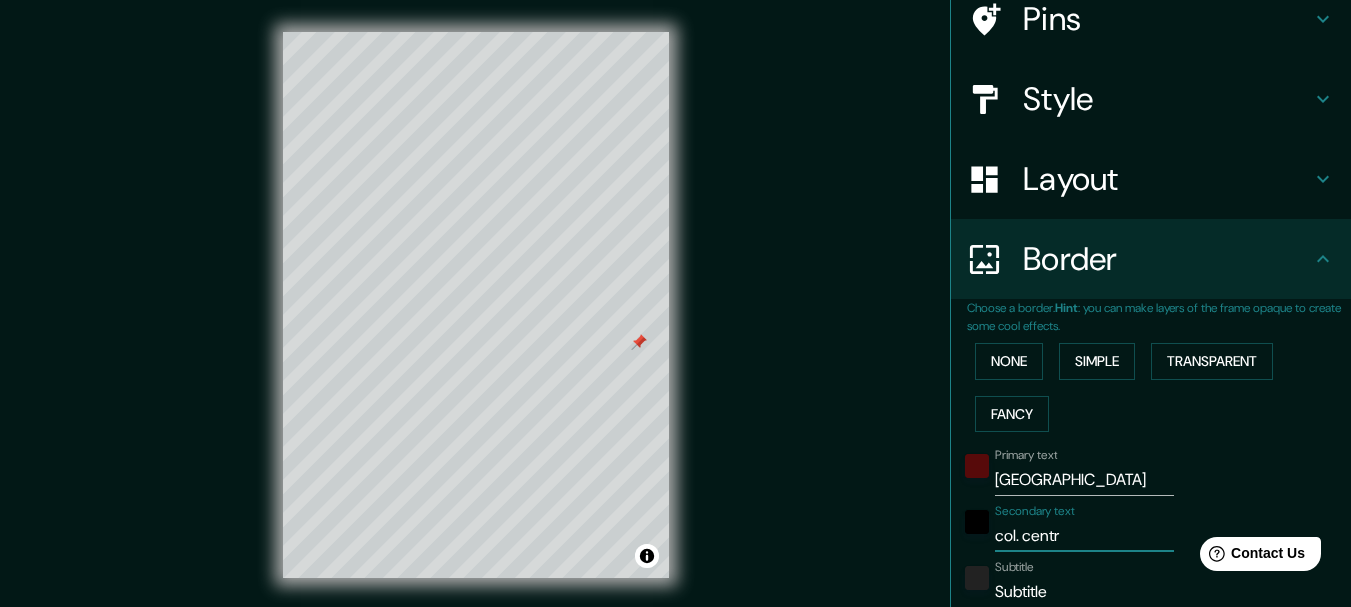type on "col. centro" 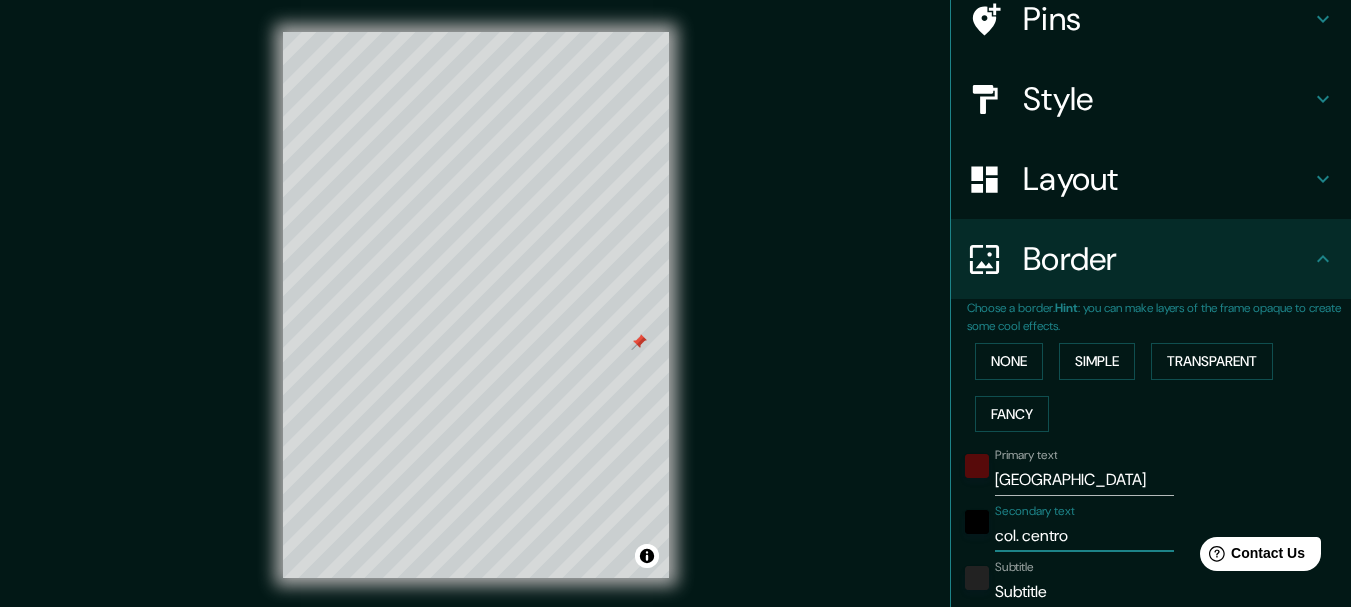 type on "154" 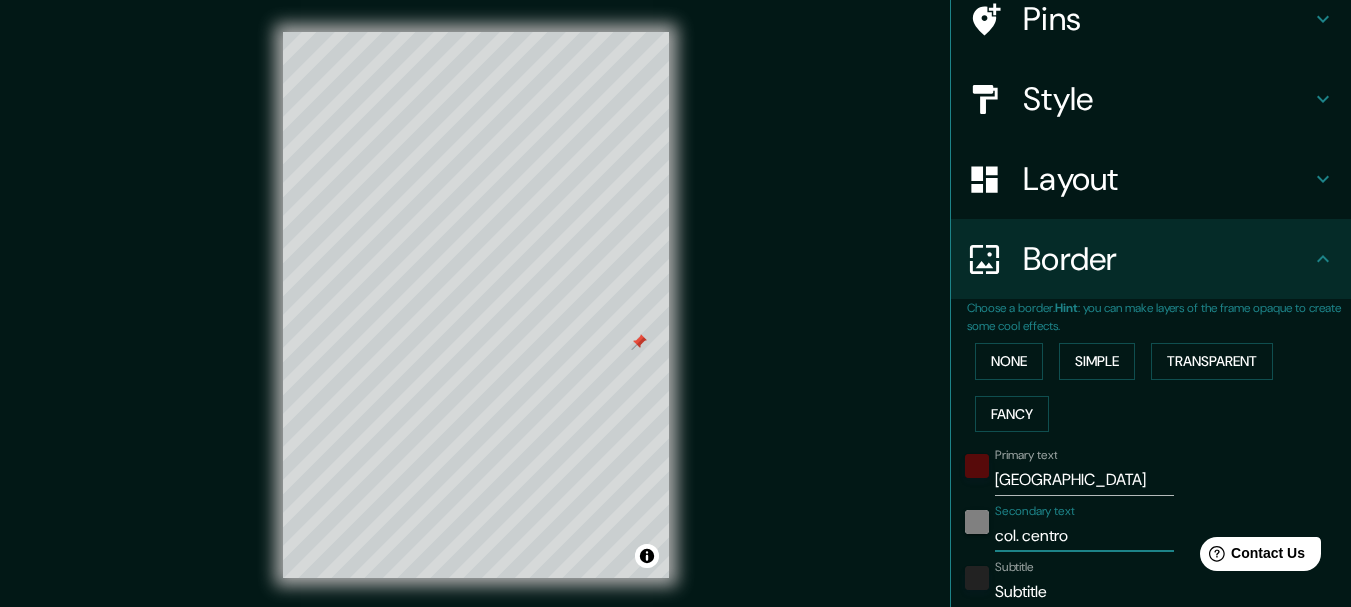 type on "col. centro" 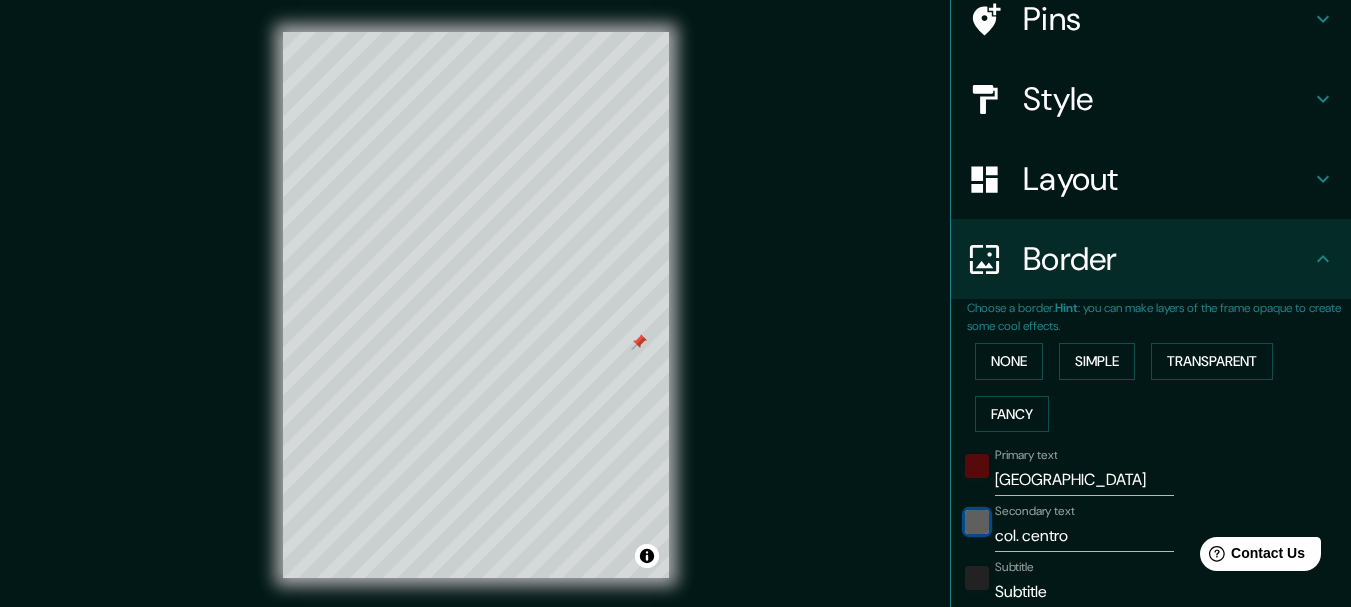 click at bounding box center (977, 522) 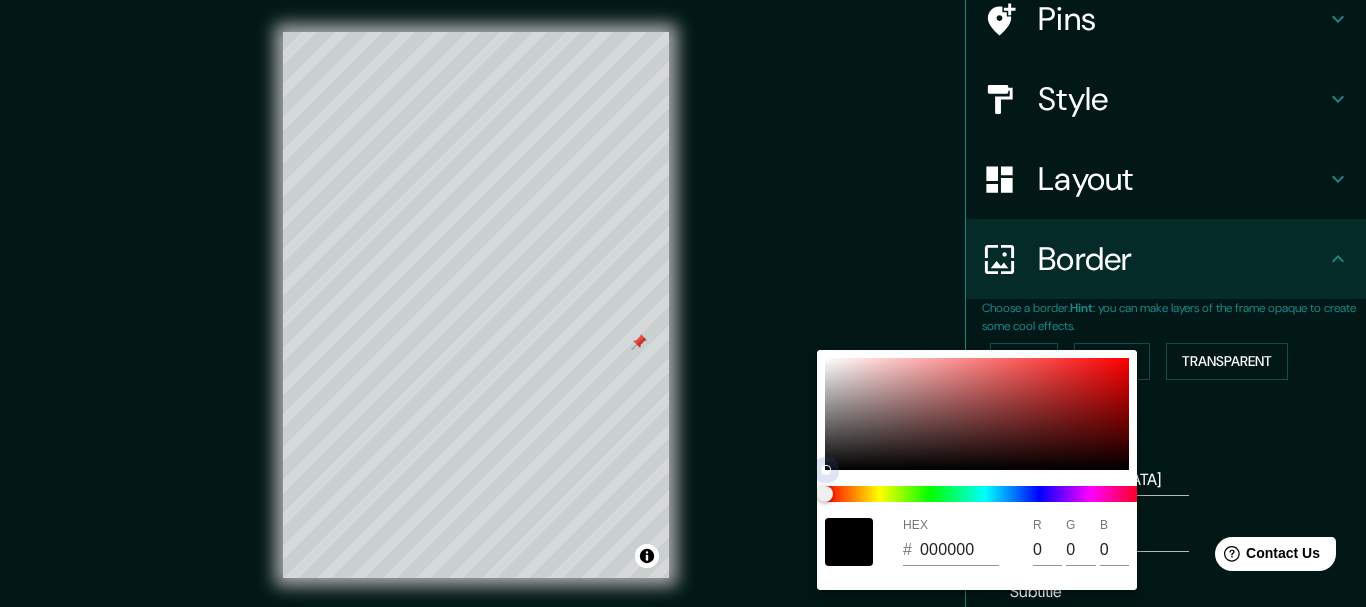 click at bounding box center [977, 414] 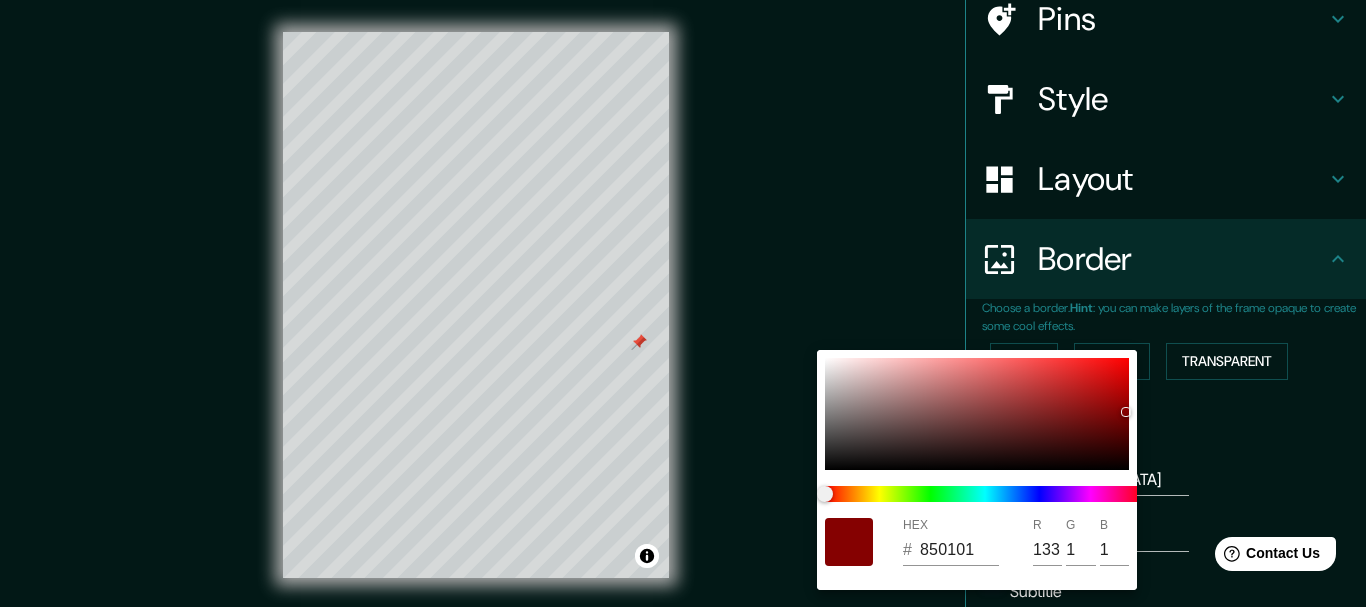 click at bounding box center (683, 303) 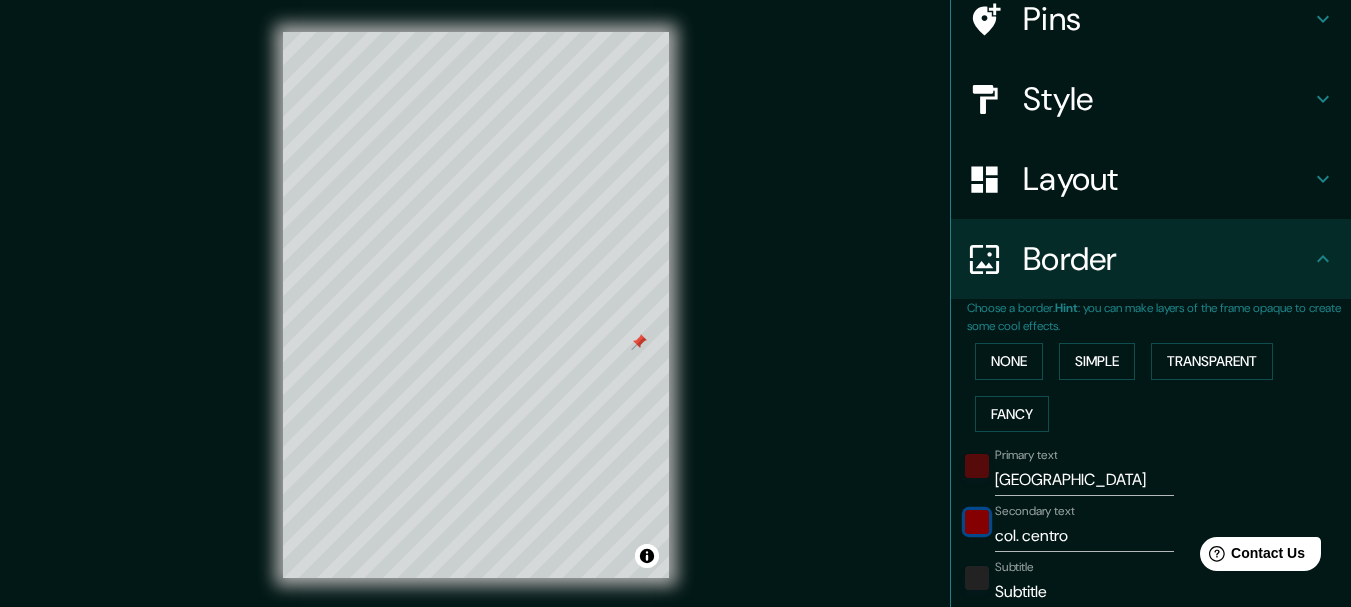 scroll, scrollTop: 367, scrollLeft: 0, axis: vertical 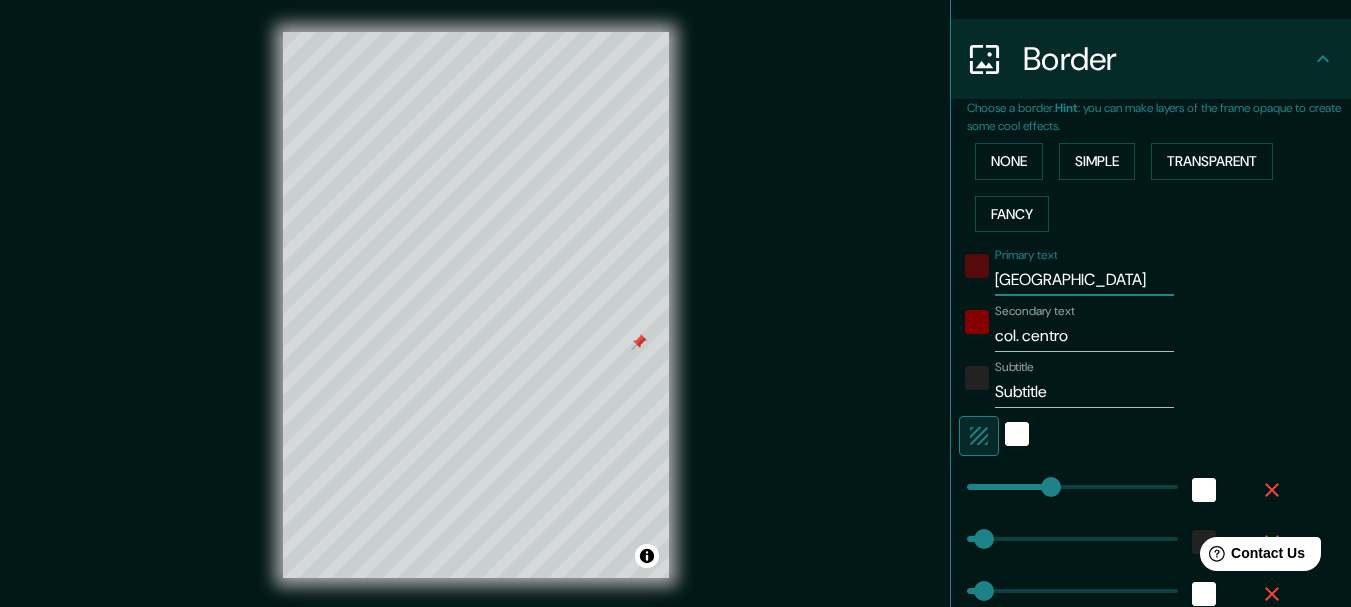 click on "[GEOGRAPHIC_DATA]" at bounding box center [1084, 280] 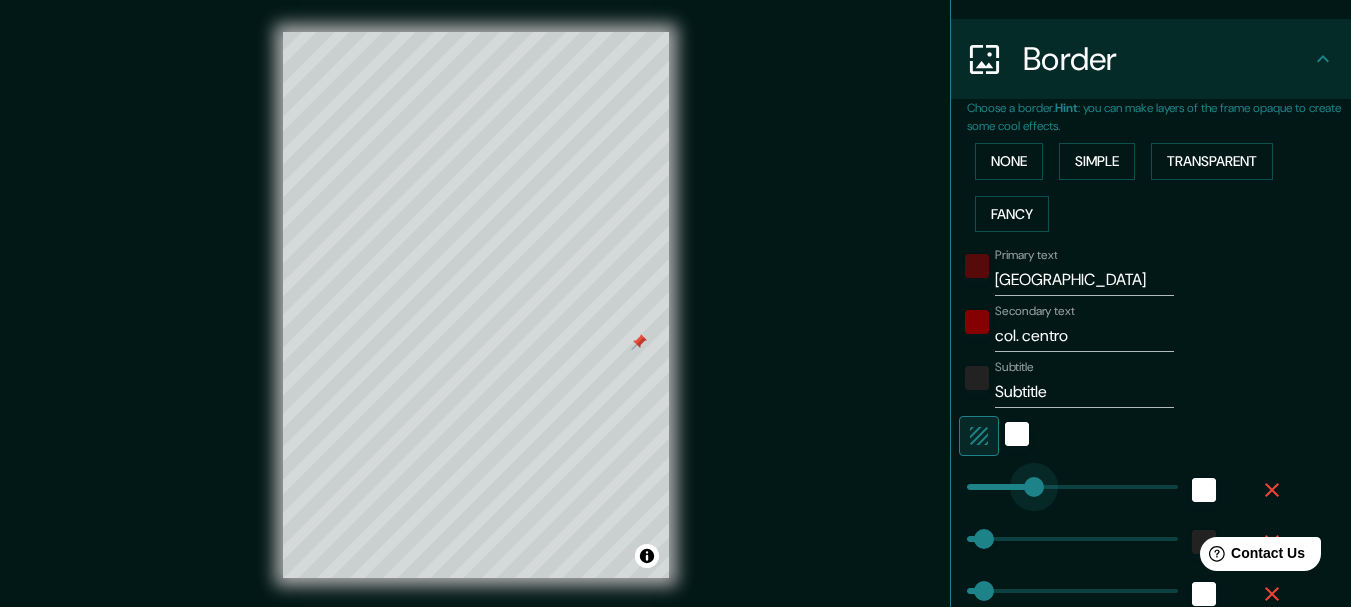 type on "95" 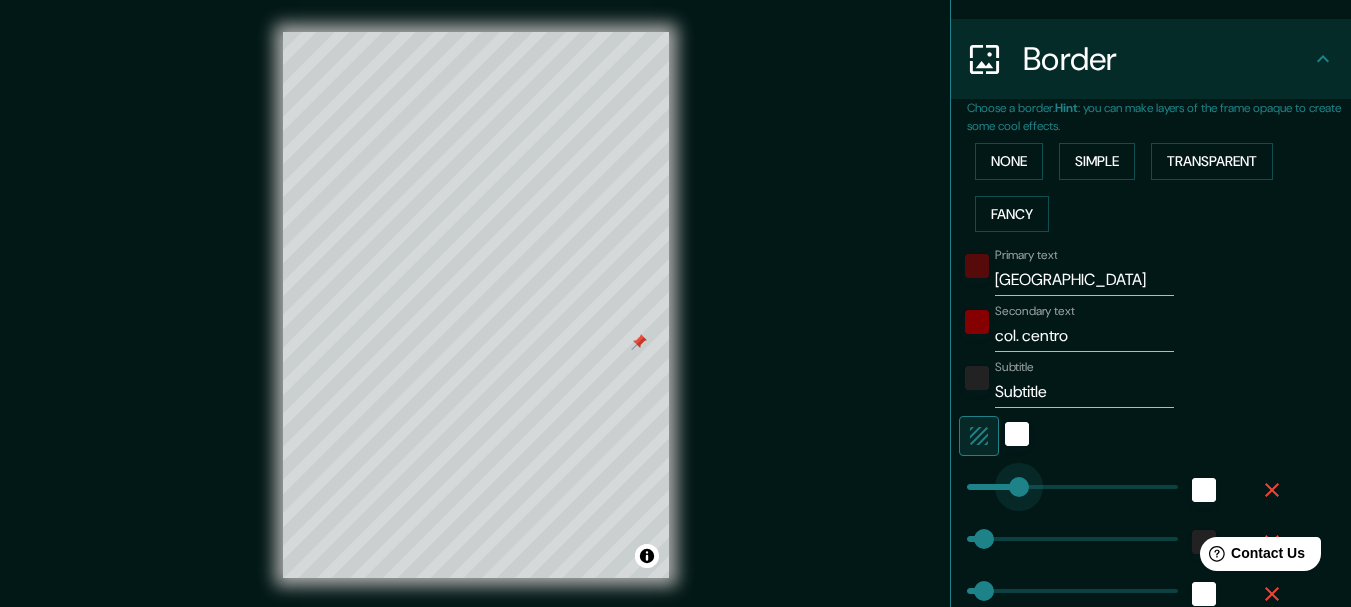 drag, startPoint x: 1035, startPoint y: 483, endPoint x: 1004, endPoint y: 484, distance: 31.016125 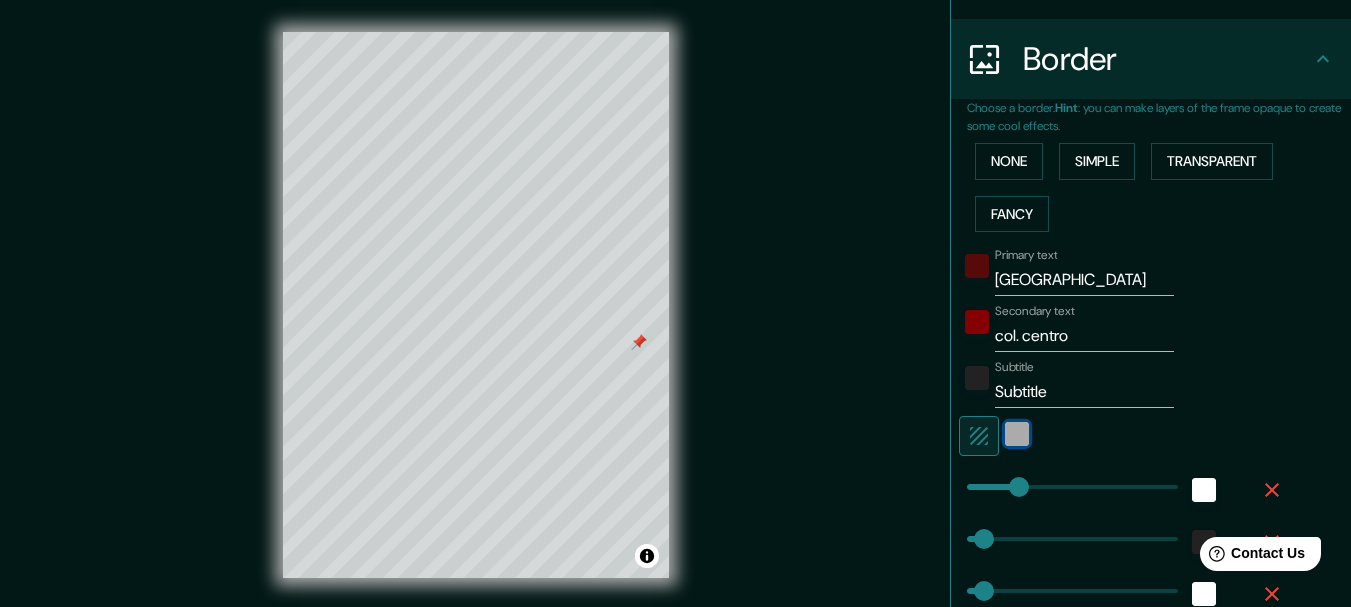 click at bounding box center (1017, 434) 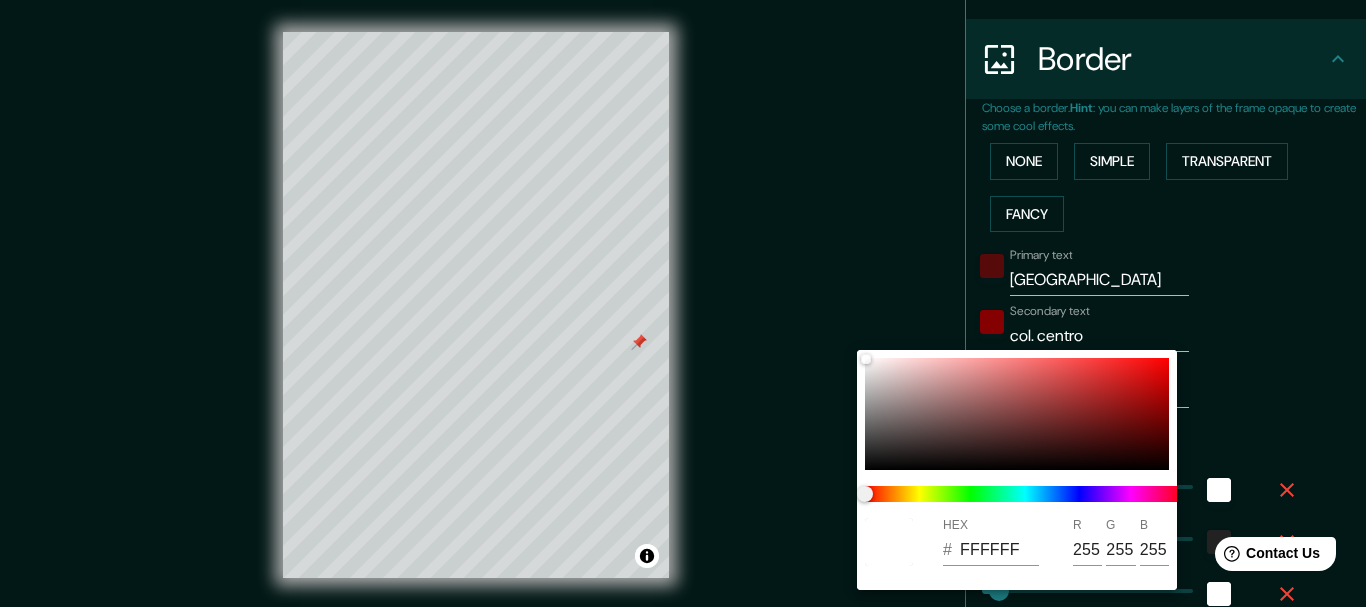 click at bounding box center (683, 303) 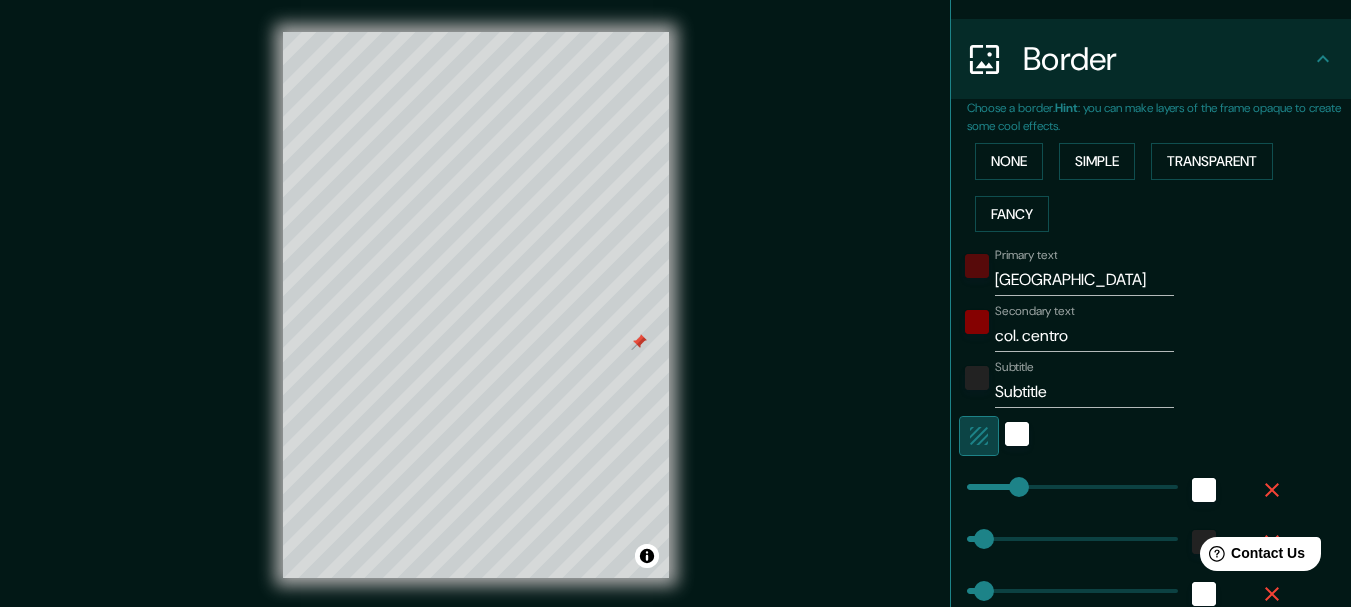 click 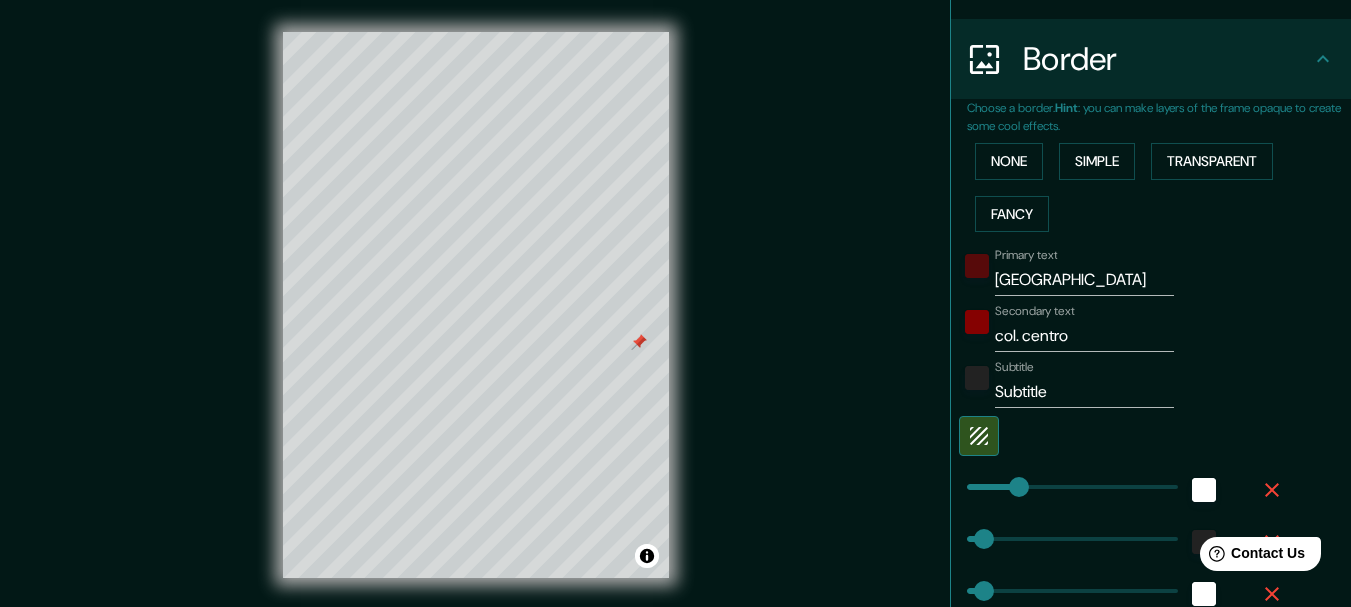 type on "31" 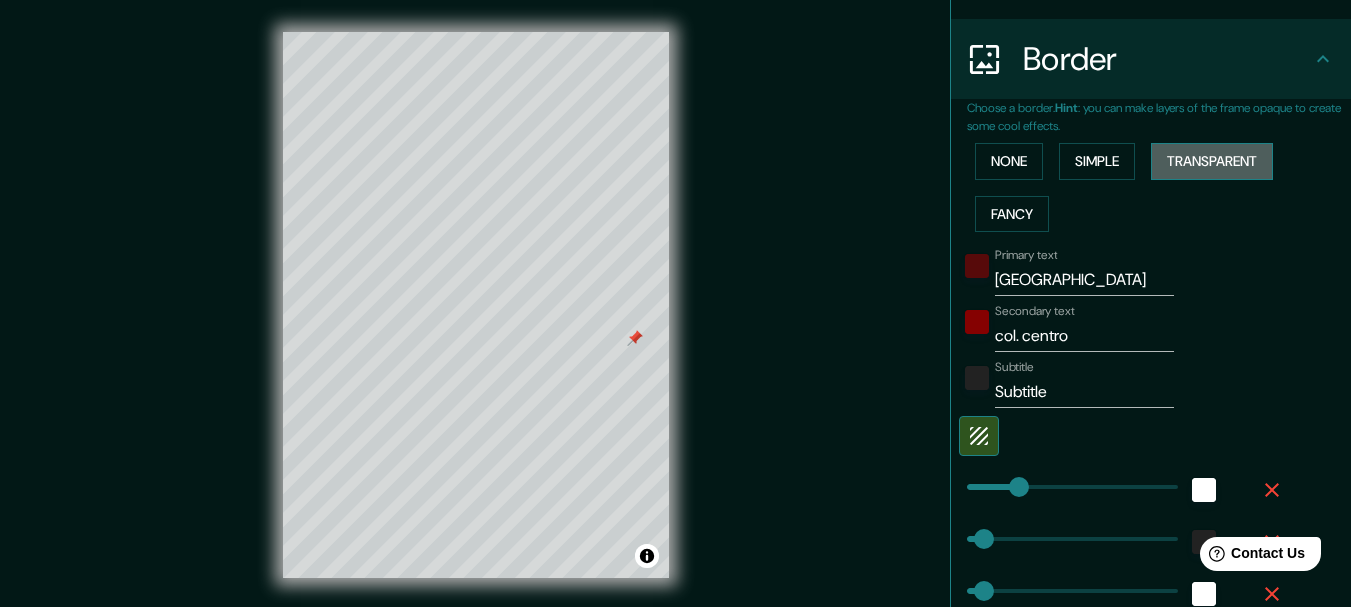 click on "Transparent" at bounding box center (1212, 161) 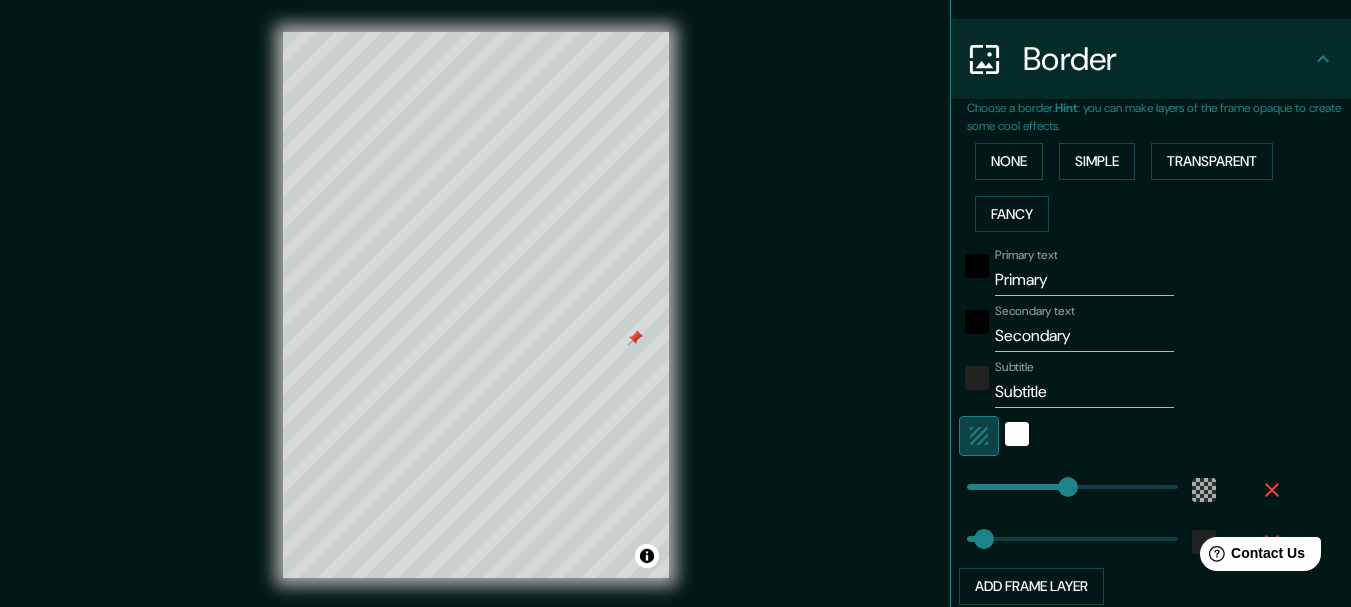 click 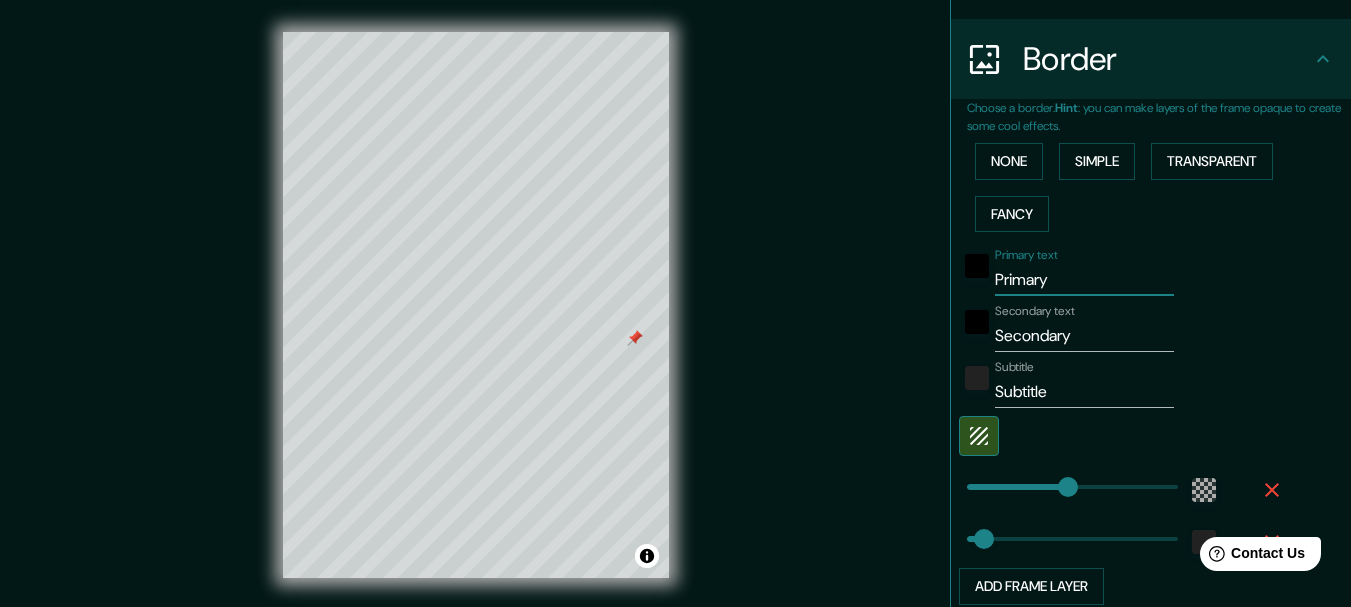 drag, startPoint x: 1042, startPoint y: 279, endPoint x: 921, endPoint y: 311, distance: 125.1599 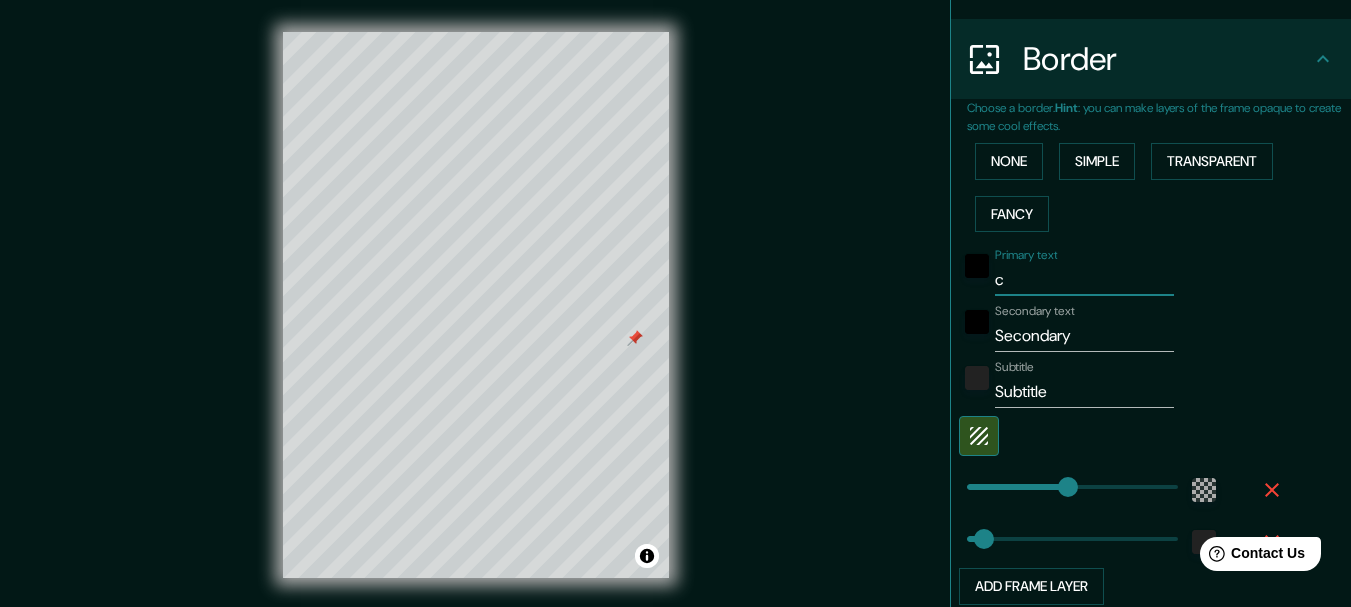 type on "ce" 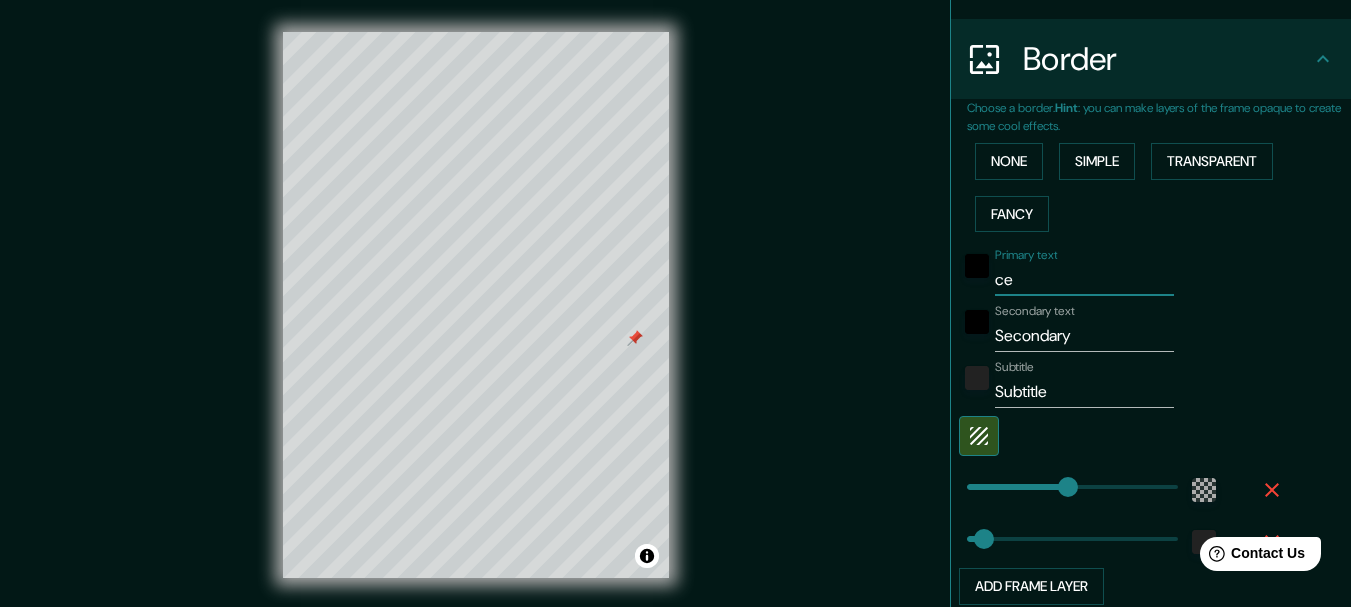 type on "cen" 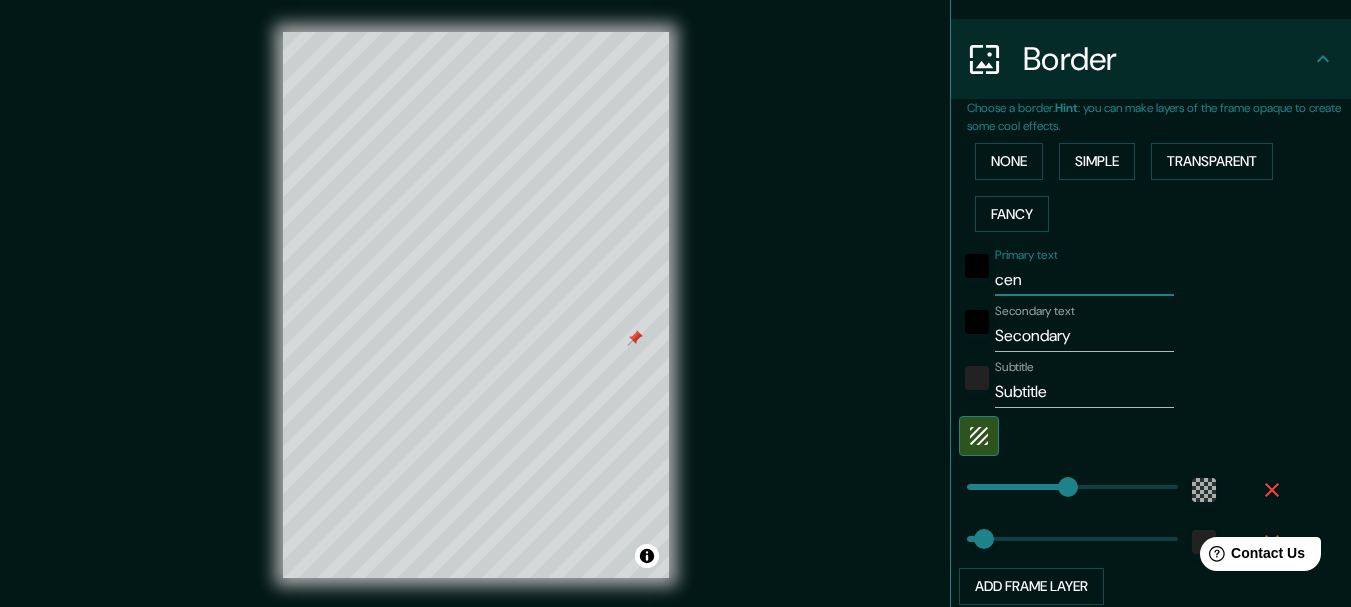 type on "185" 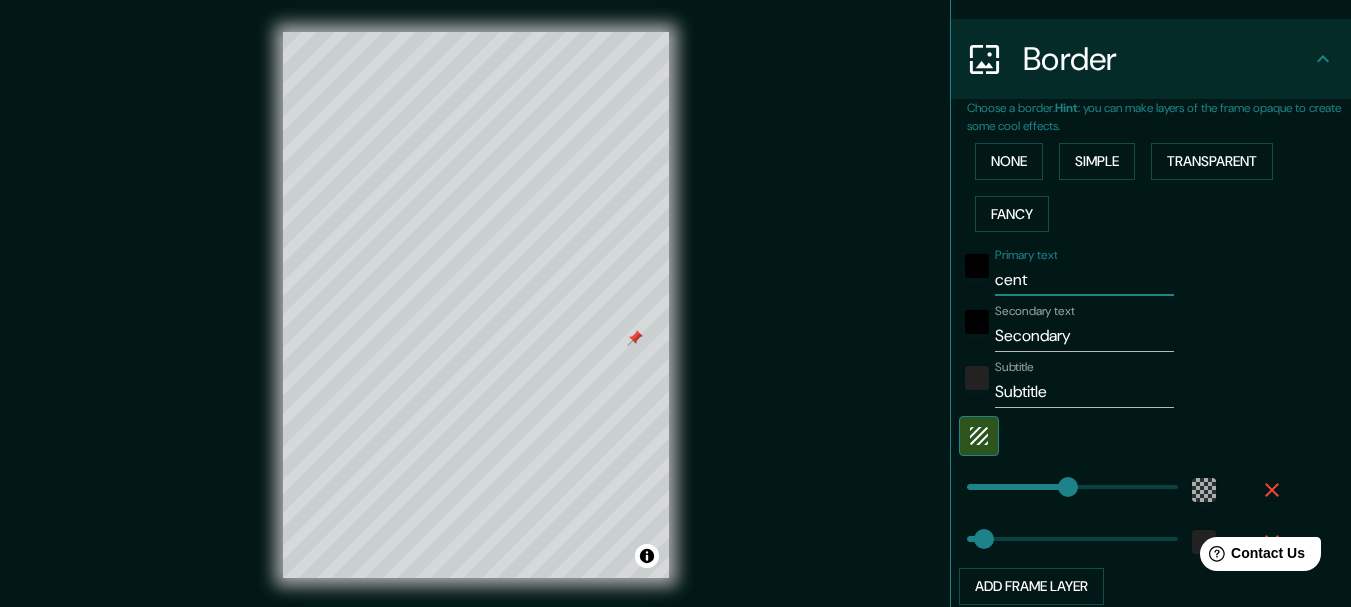 type on "185" 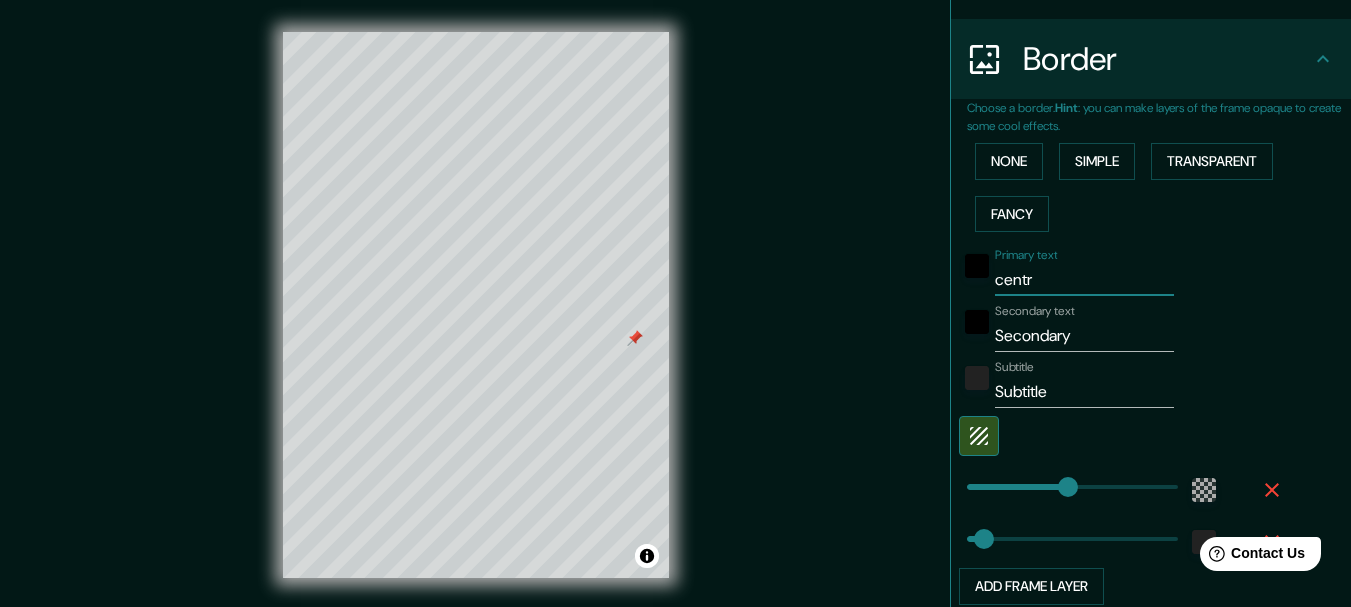 type on "centro" 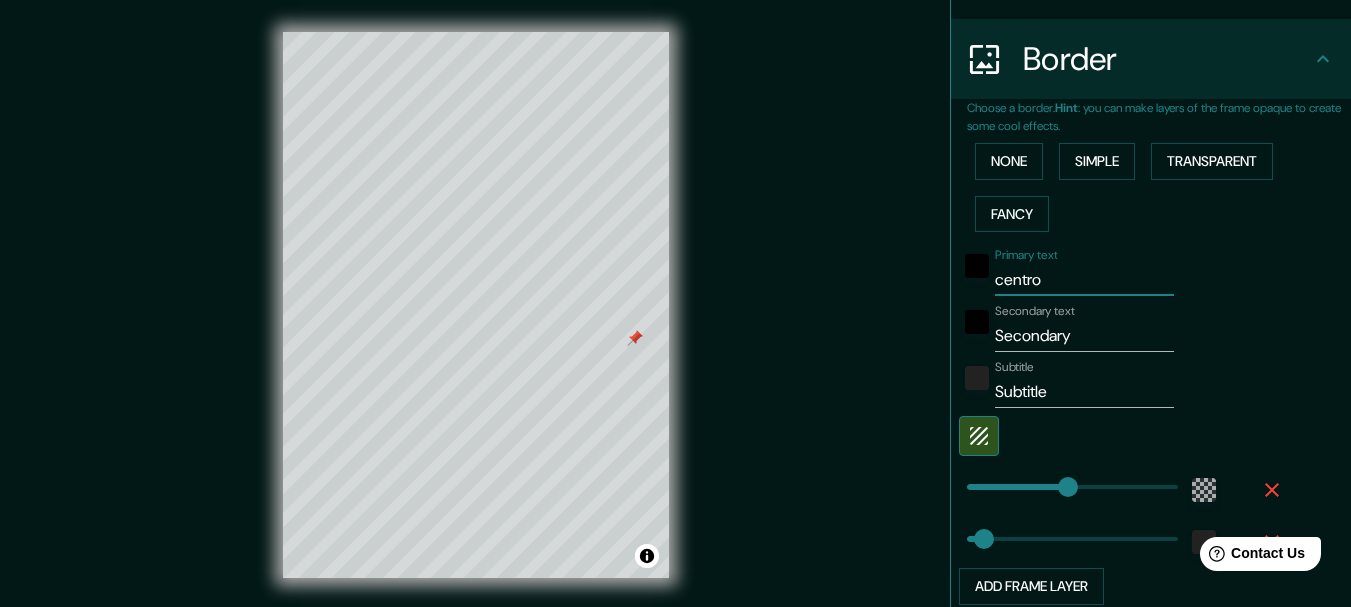 type on "185" 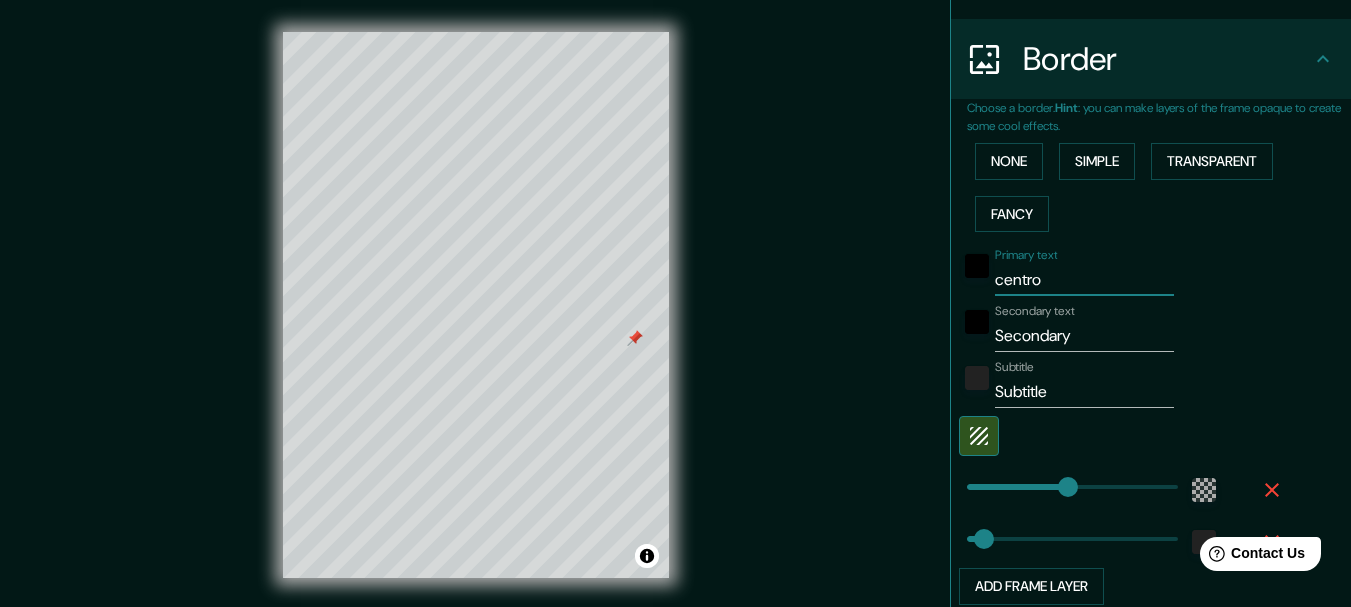 type on "centro" 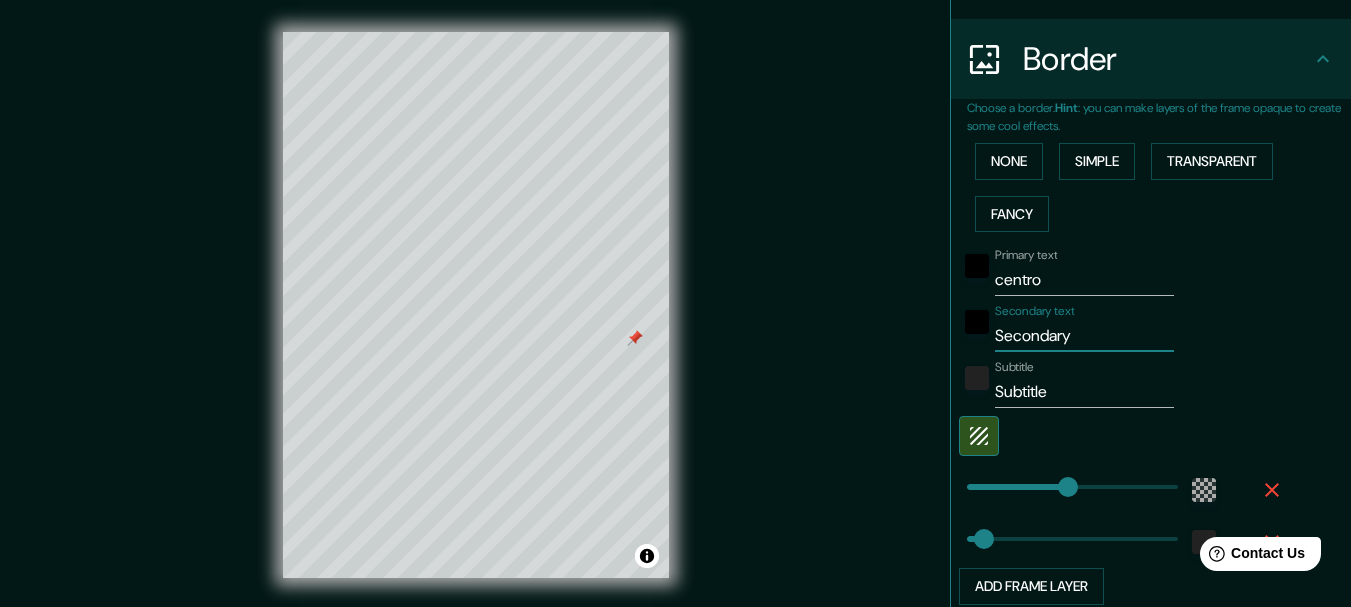 drag, startPoint x: 1082, startPoint y: 342, endPoint x: 938, endPoint y: 338, distance: 144.05554 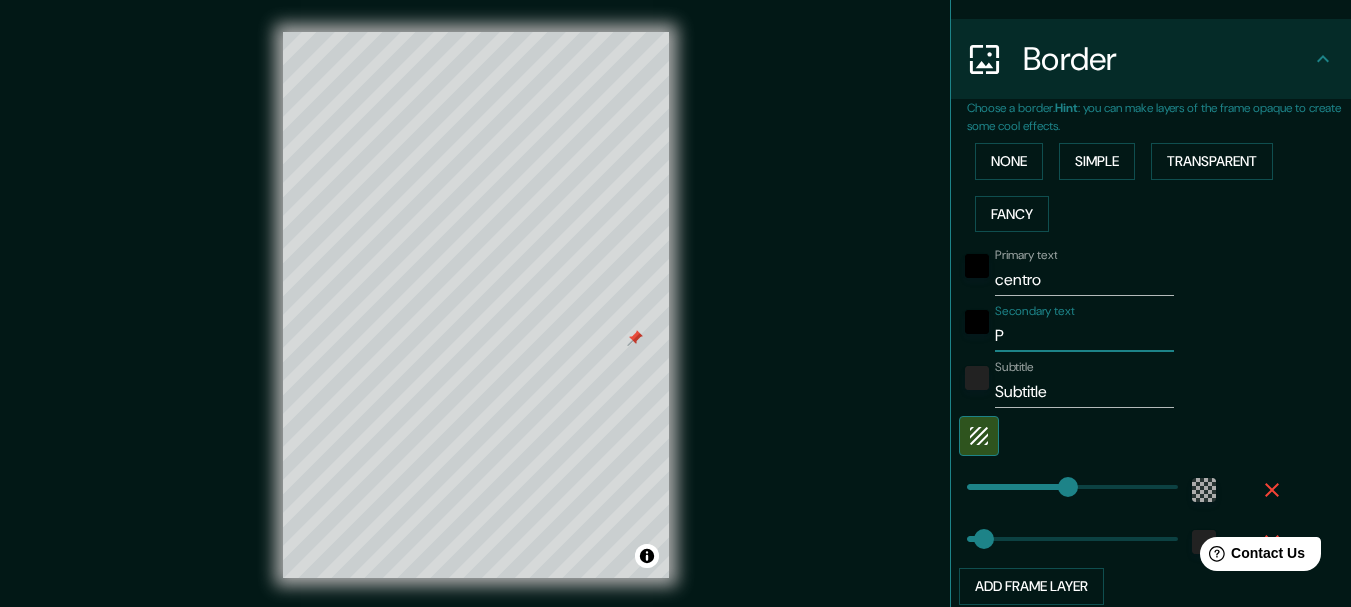 type on "185" 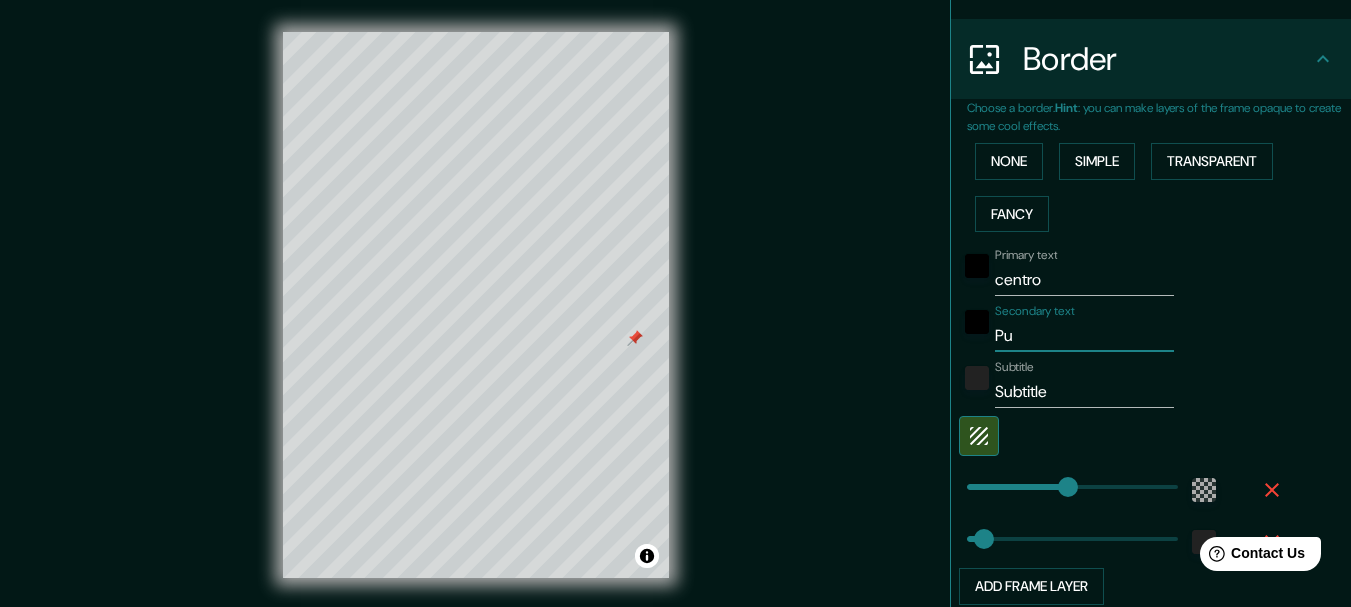 type on "185" 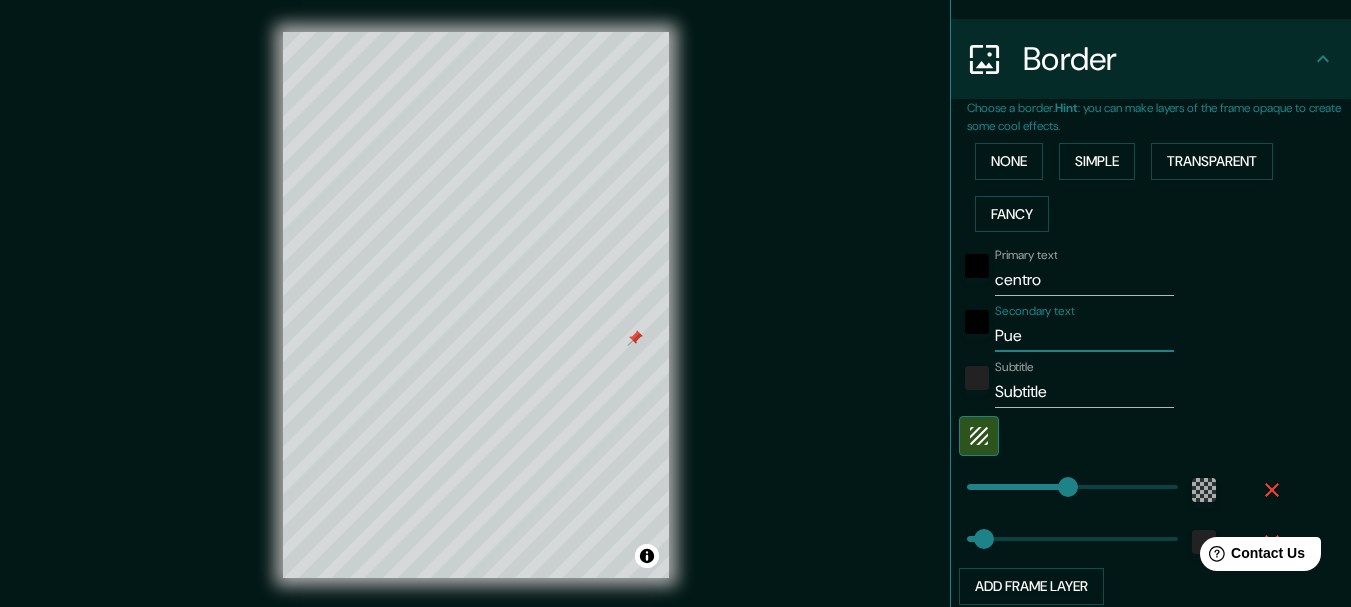 type on "185" 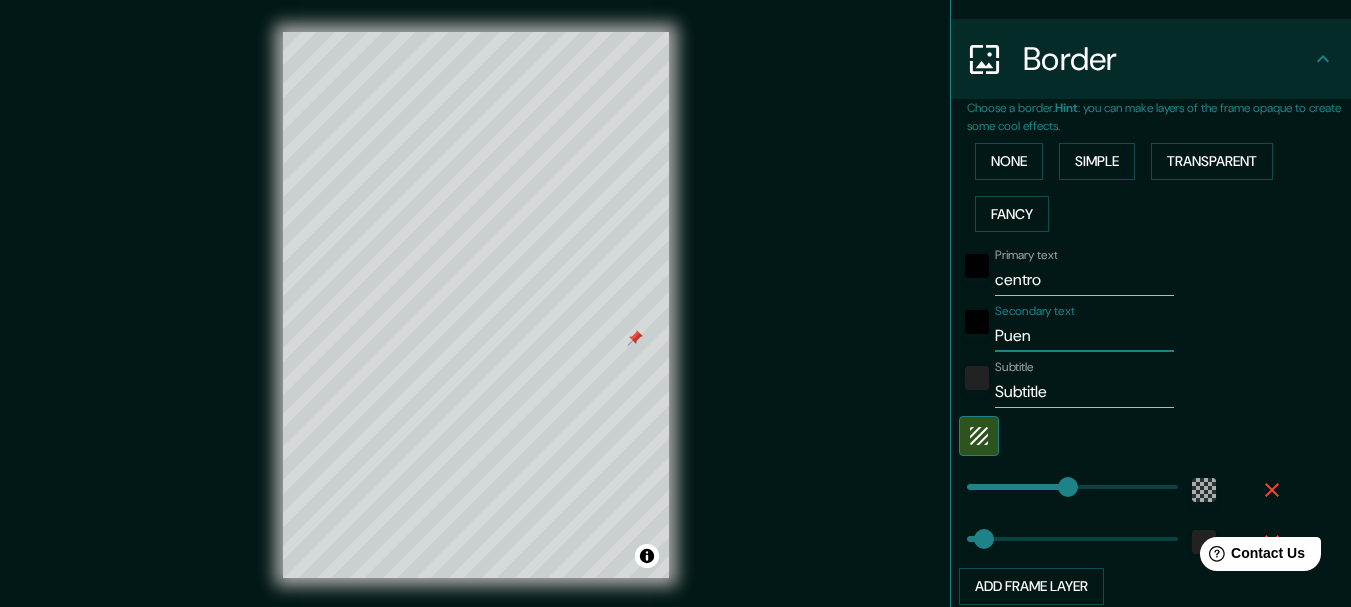 type on "185" 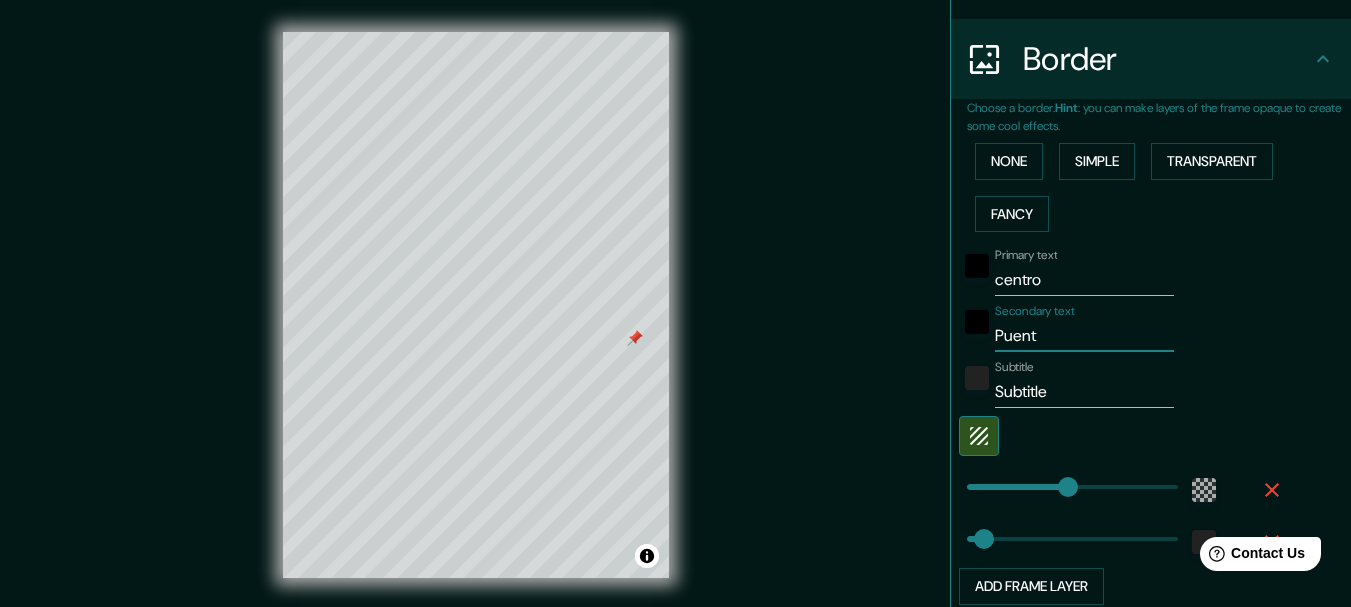type on "Puente" 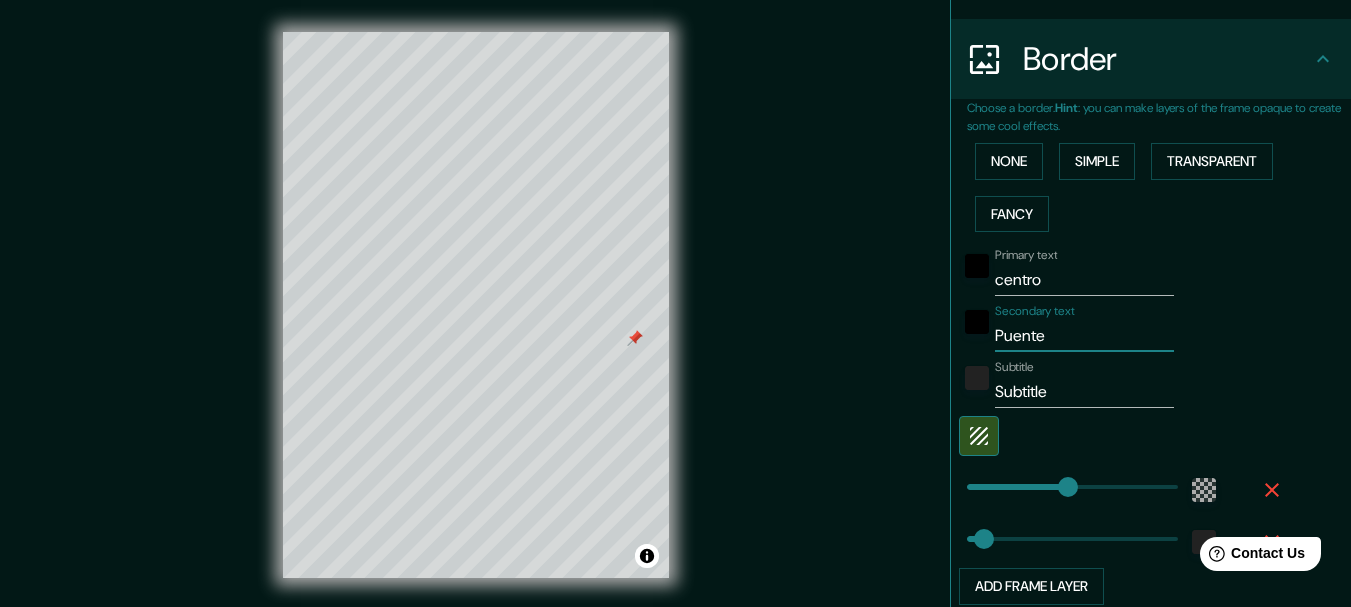 type on "Puente" 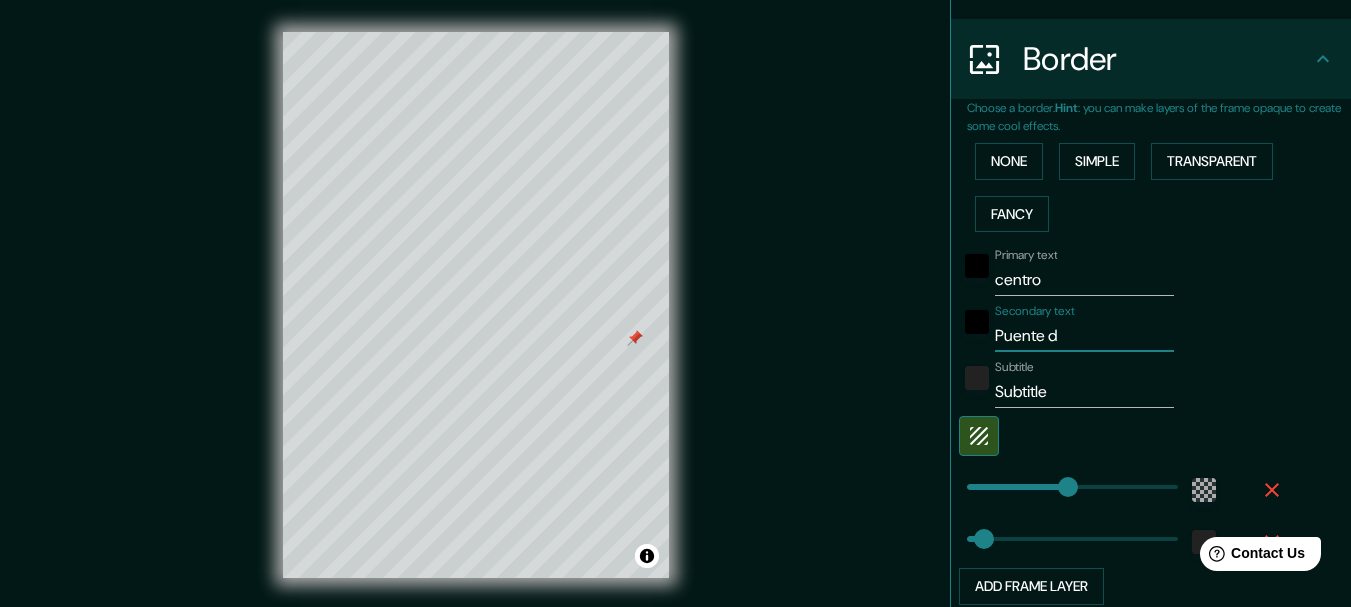 type on "Puente de" 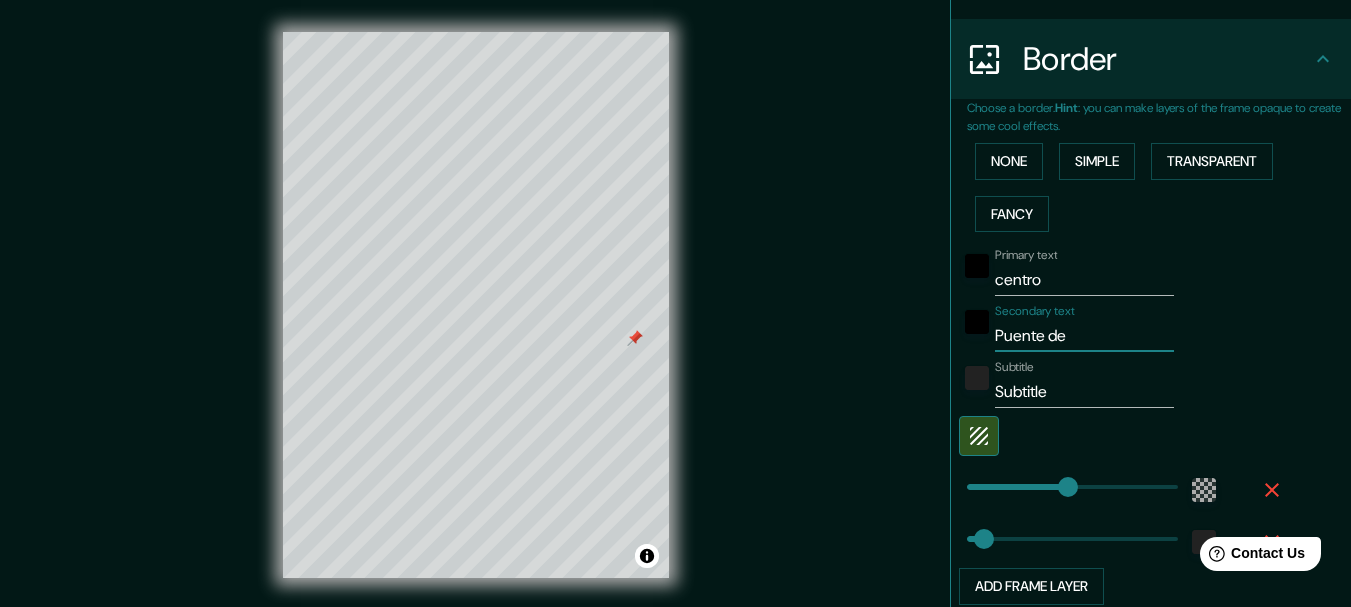 type on "185" 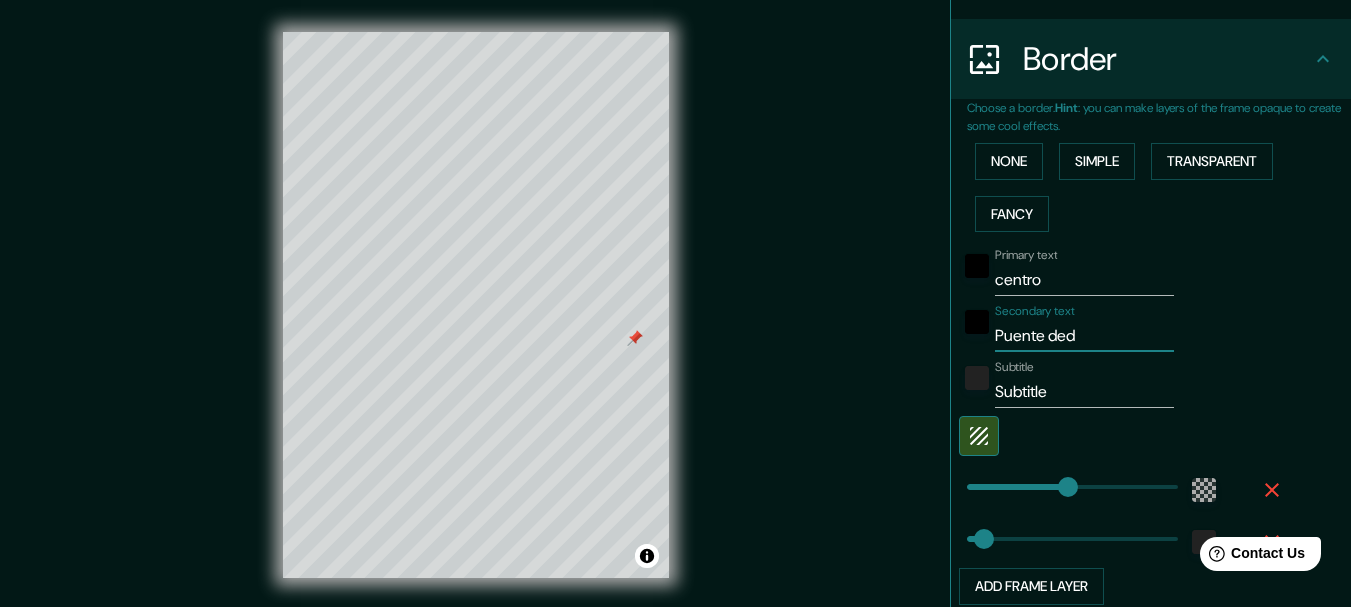type on "185" 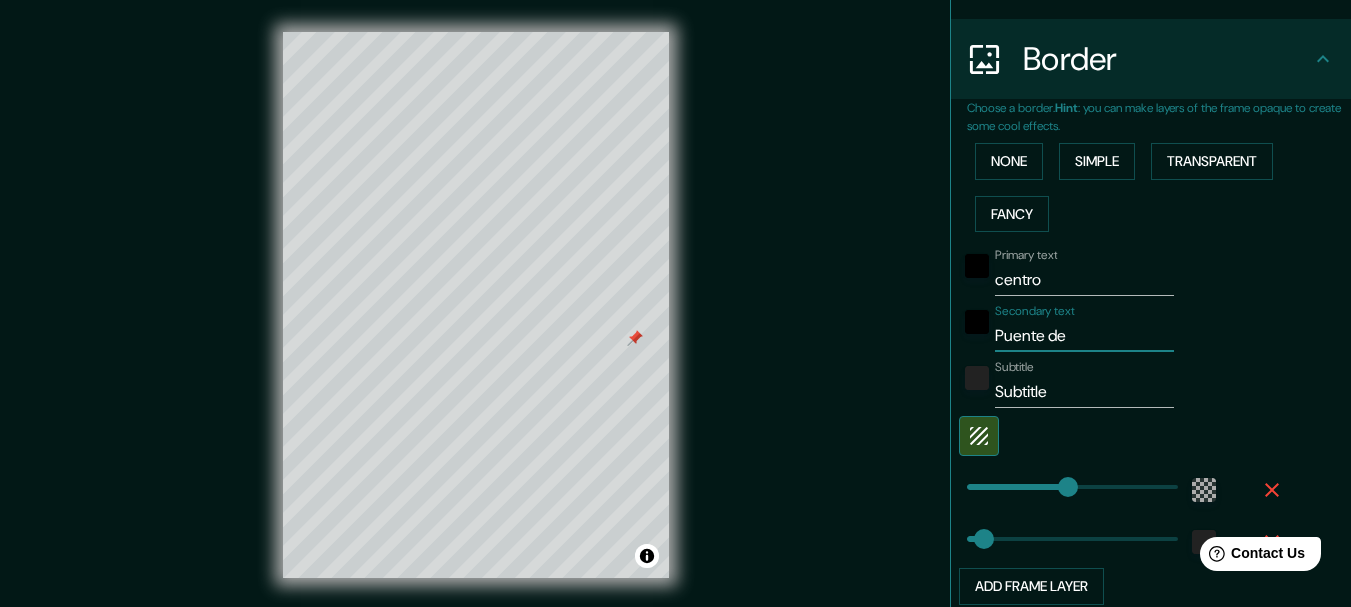 type on "185" 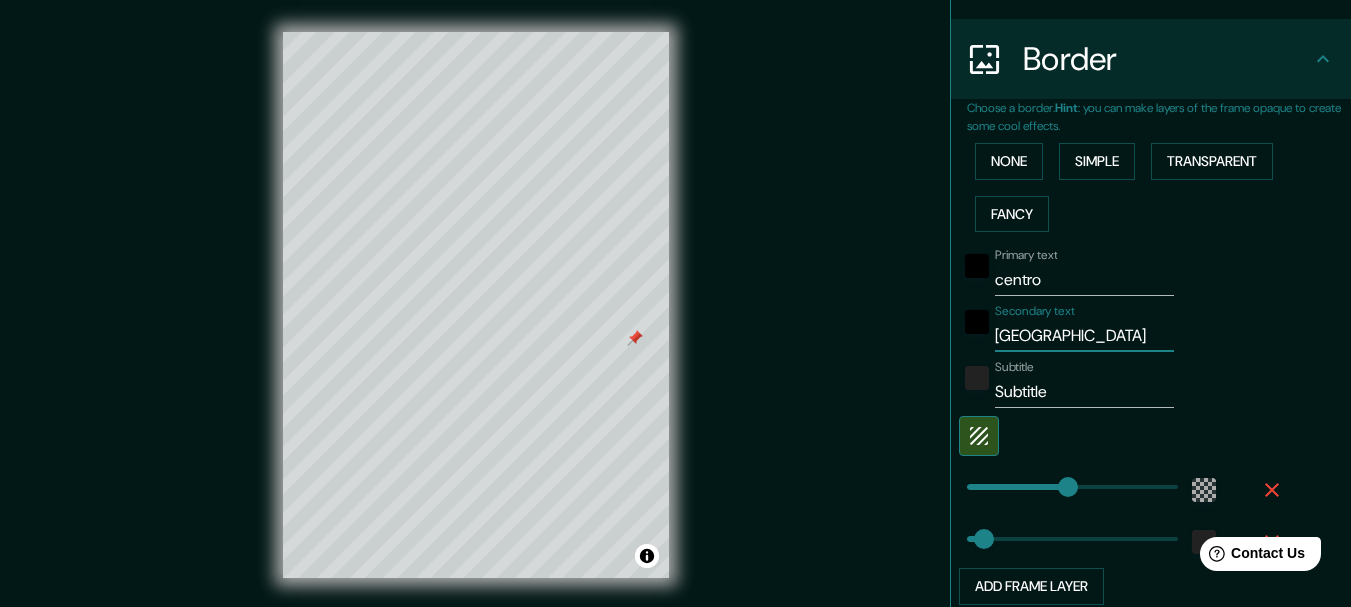 type on "Puente de ix" 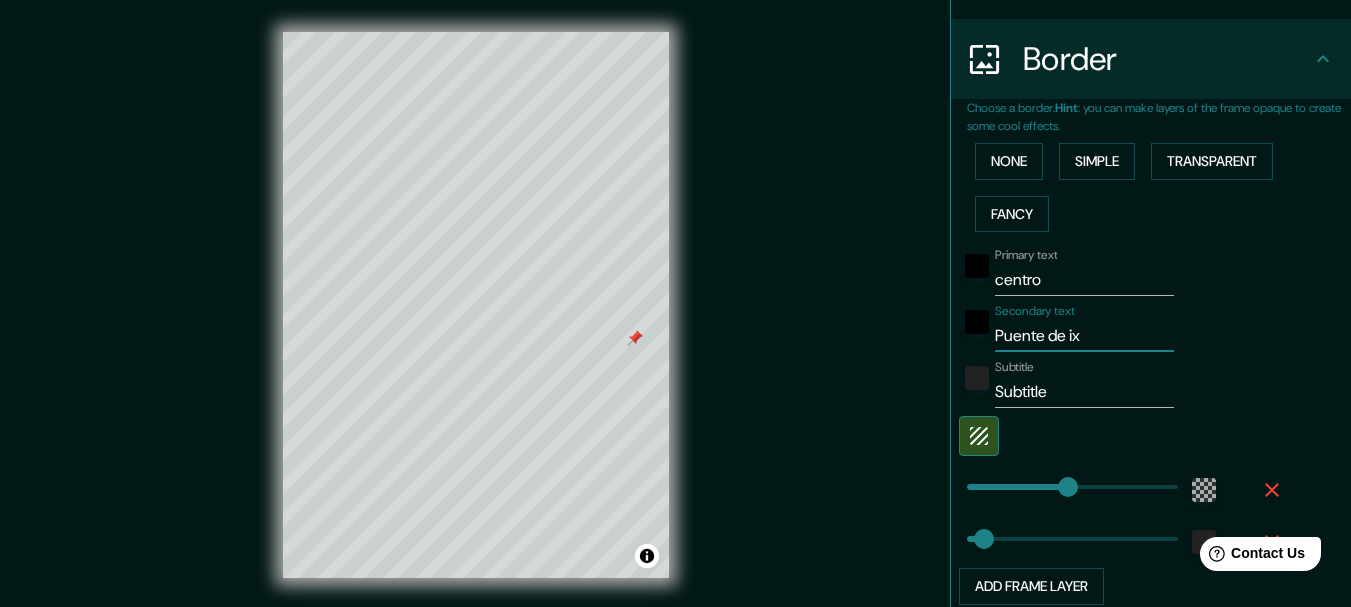 type on "Puente de ixt" 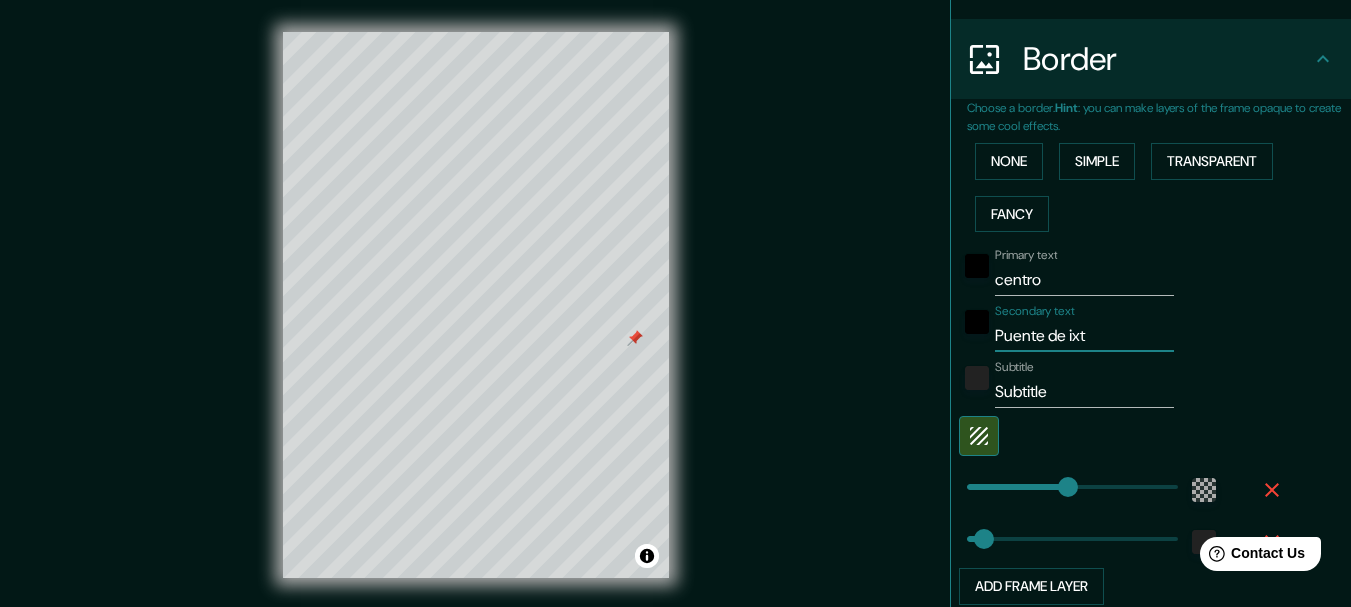 type on "185" 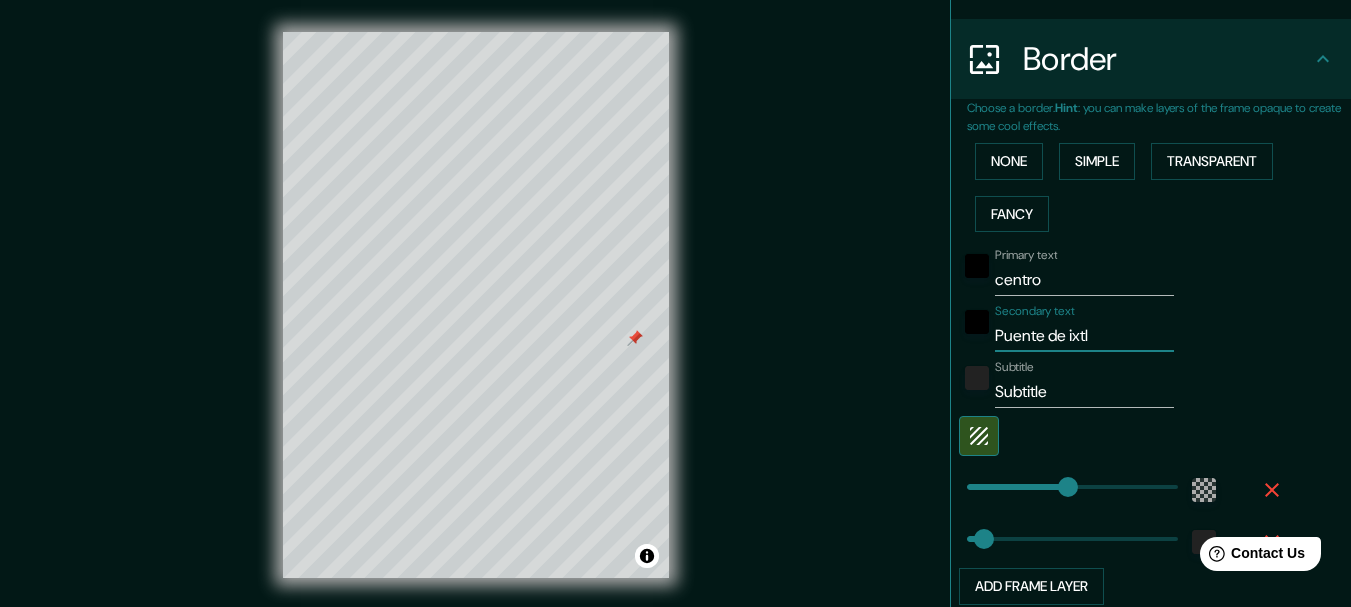 type on "185" 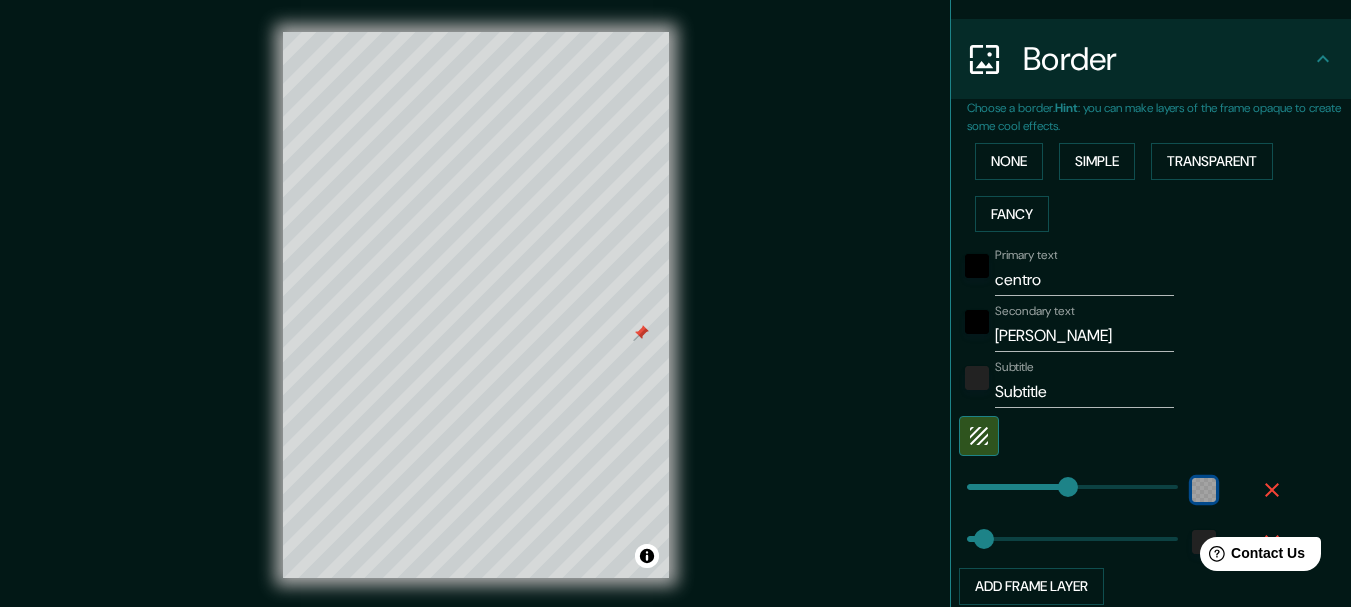 click at bounding box center (1204, 490) 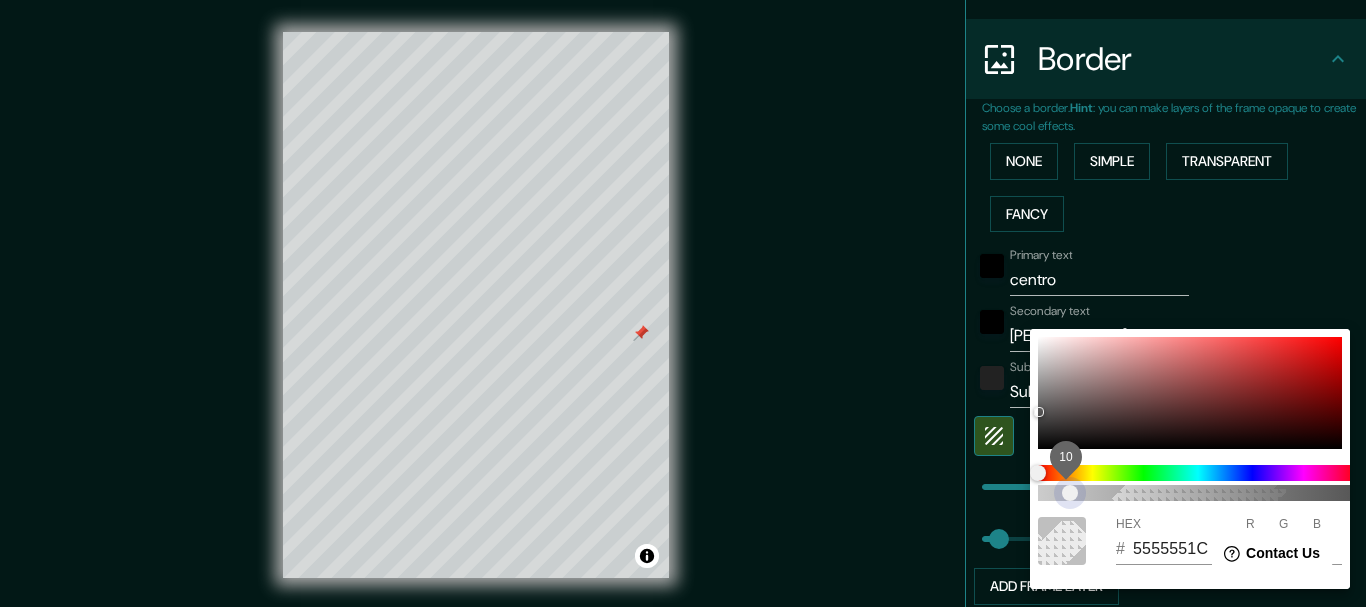 drag, startPoint x: 1128, startPoint y: 493, endPoint x: 1072, endPoint y: 497, distance: 56.142673 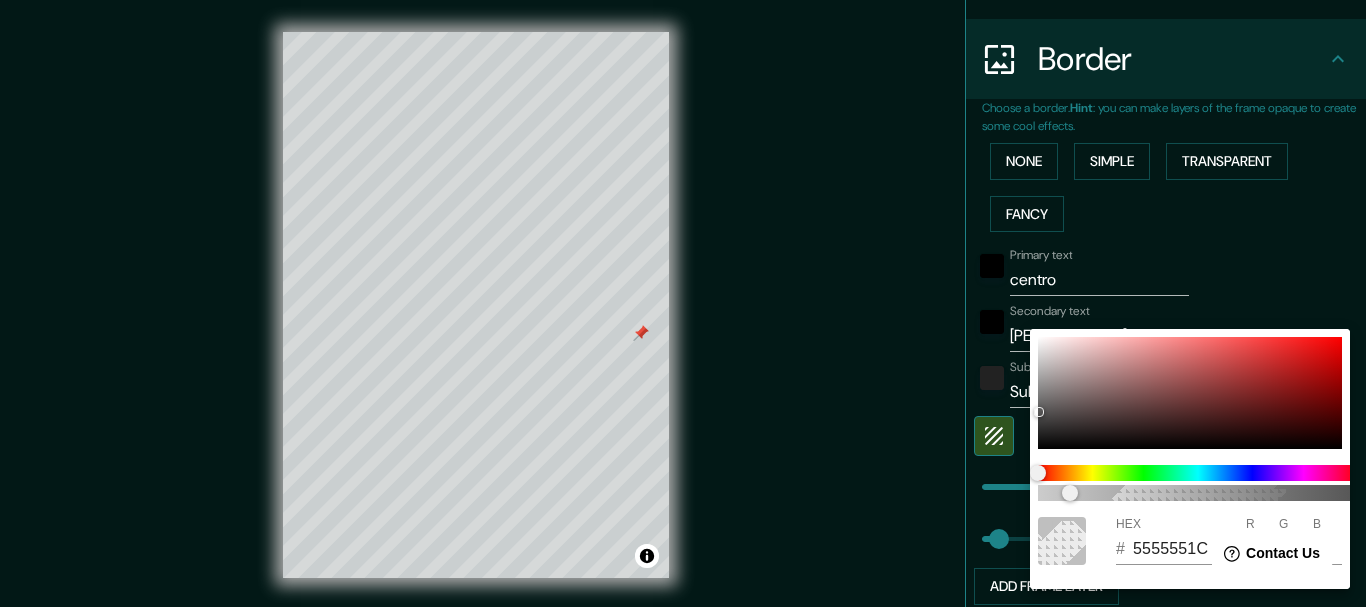 click at bounding box center (683, 303) 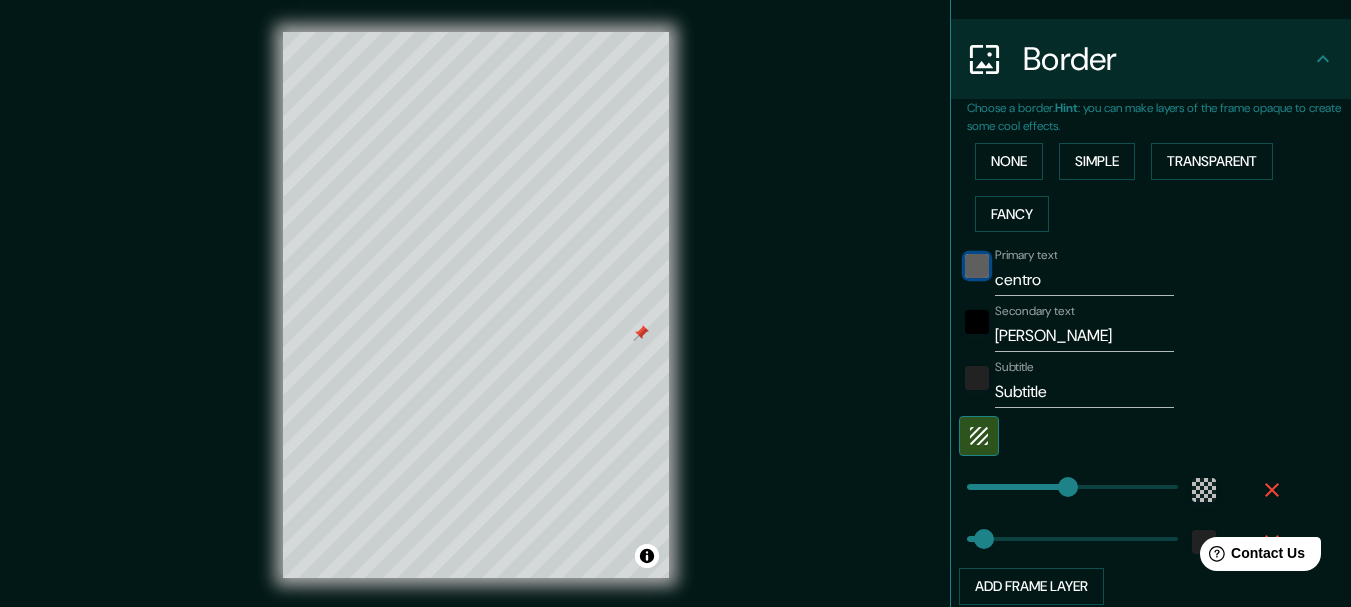 click at bounding box center (977, 266) 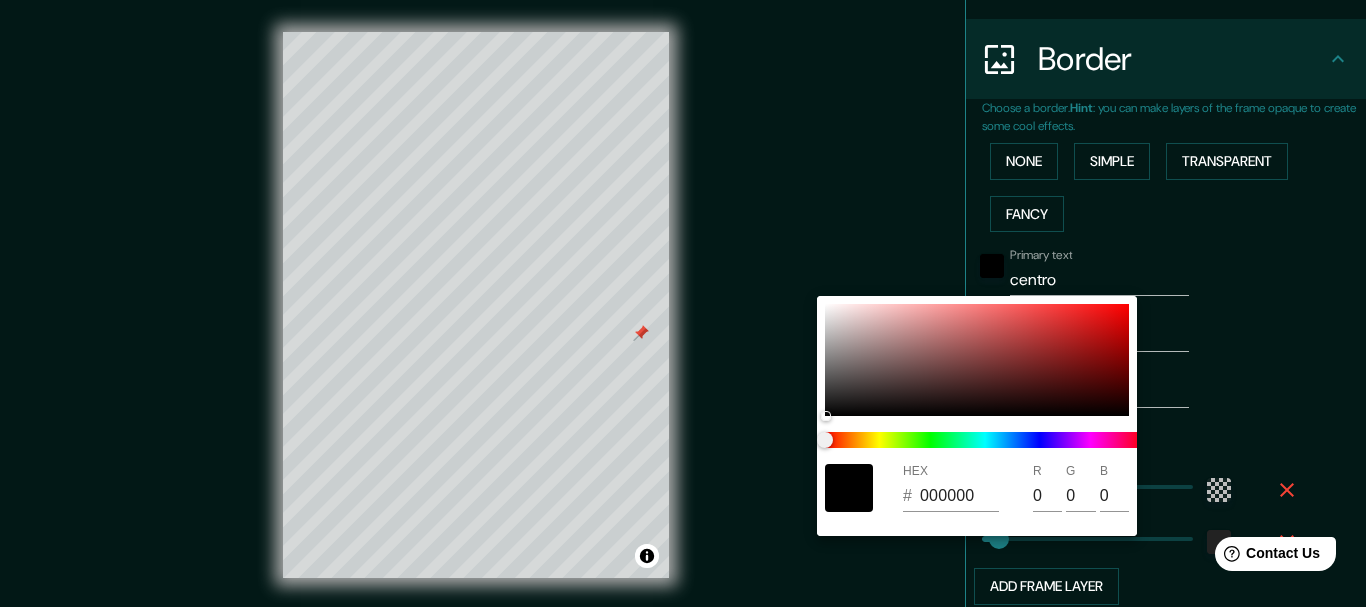click at bounding box center (683, 303) 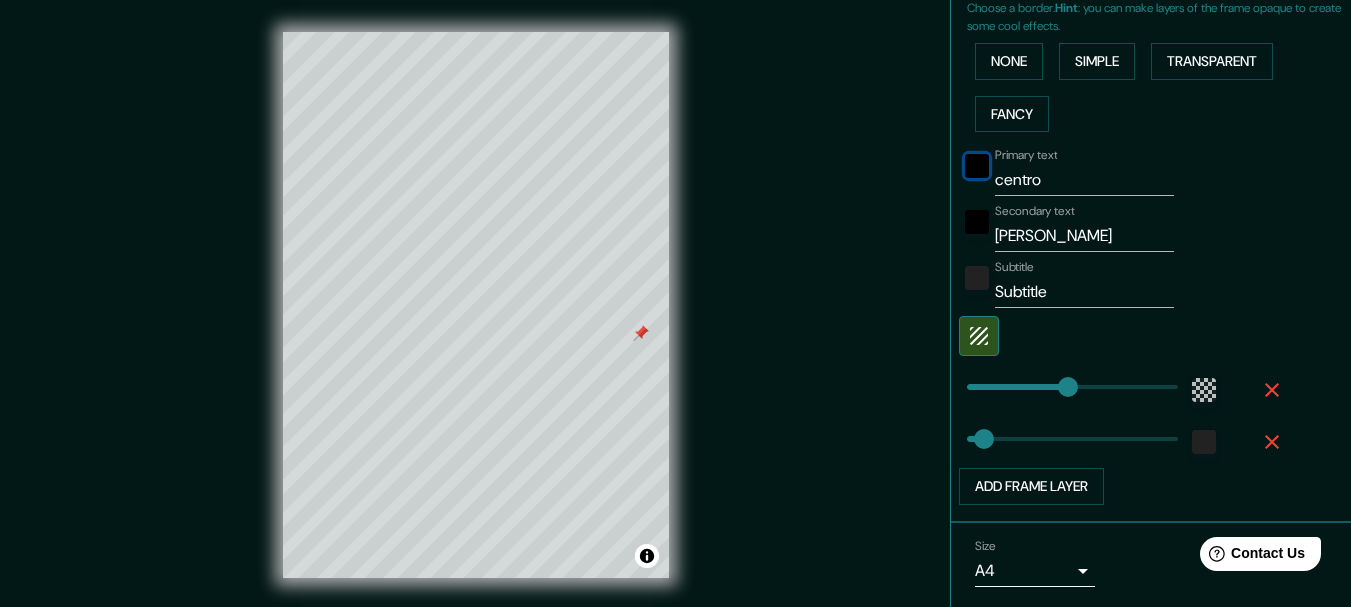 scroll, scrollTop: 531, scrollLeft: 0, axis: vertical 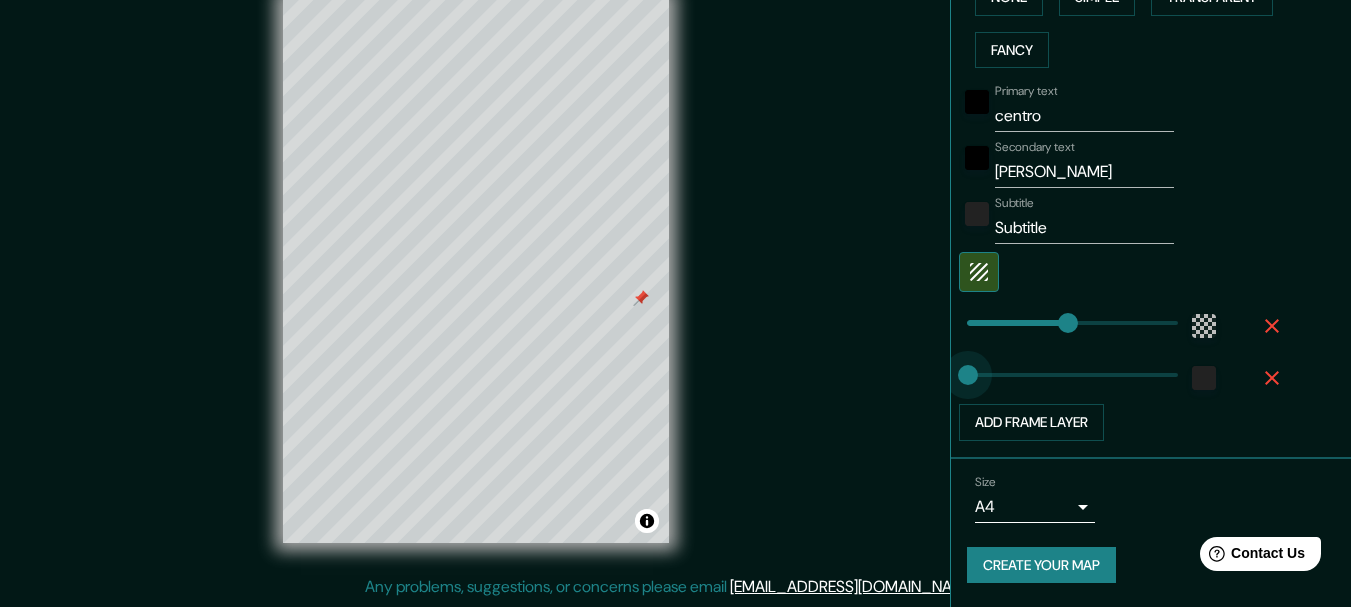 drag, startPoint x: 967, startPoint y: 376, endPoint x: 953, endPoint y: 379, distance: 14.3178215 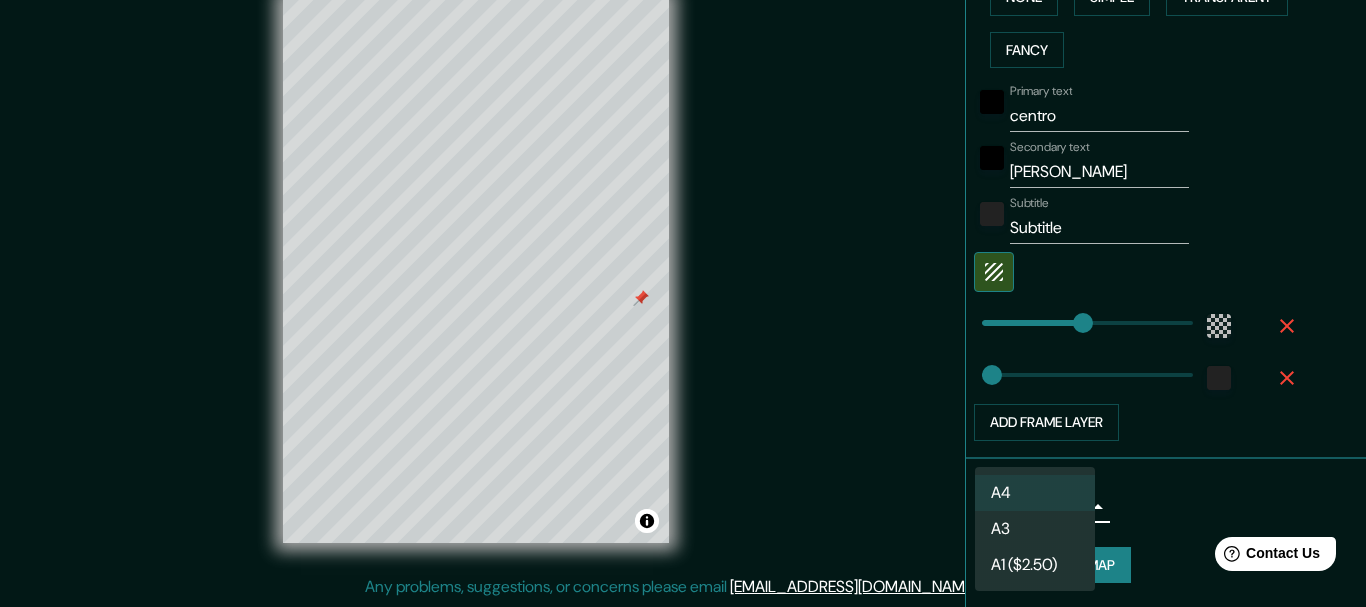 click on "Mappin Location [PERSON_NAME], [PERSON_NAME], [GEOGRAPHIC_DATA] [GEOGRAPHIC_DATA][PERSON_NAME][GEOGRAPHIC_DATA], [GEOGRAPHIC_DATA] [GEOGRAPHIC_DATA]  [GEOGRAPHIC_DATA] [GEOGRAPHIC_DATA] [GEOGRAPHIC_DATA] [GEOGRAPHIC_DATA]  [GEOGRAPHIC_DATA] Pins Style Layout Border Choose a border.  Hint : you can make layers of the frame opaque to create some cool effects. None Simple Transparent Fancy Primary text centro Secondary text [PERSON_NAME] Subtitle Subtitle Add frame layer Size A4 single Create your map © Mapbox   © OpenStreetMap   Improve this map Any problems, suggestions, or concerns please email    [EMAIL_ADDRESS][DOMAIN_NAME] . . . A4 A3 A1 ($2.50)" at bounding box center (683, 268) 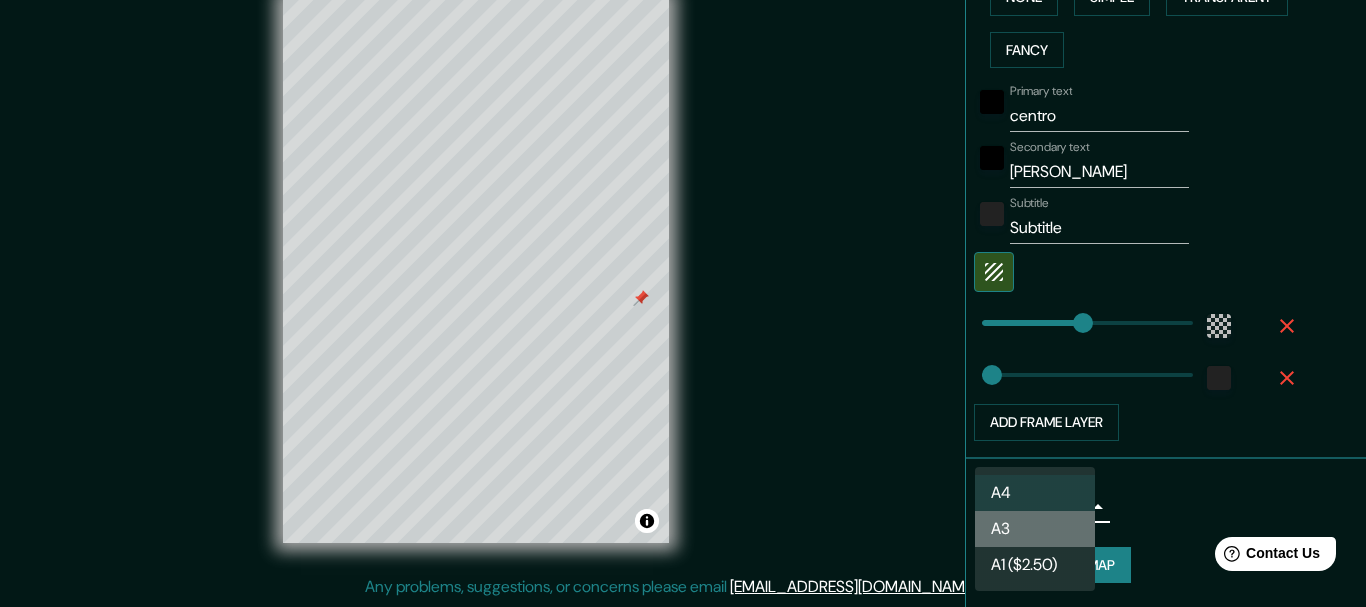 click on "A3" at bounding box center (1035, 529) 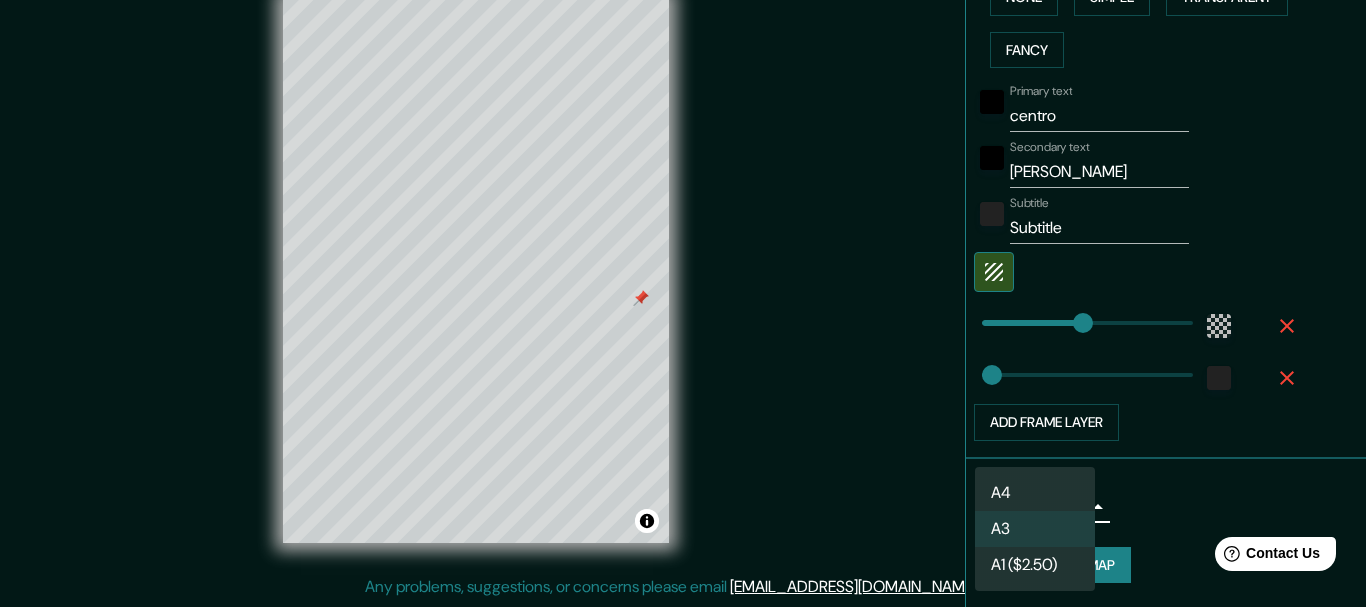 click on "Mappin Location [PERSON_NAME], [PERSON_NAME], [GEOGRAPHIC_DATA] [GEOGRAPHIC_DATA][PERSON_NAME][GEOGRAPHIC_DATA], [GEOGRAPHIC_DATA] [GEOGRAPHIC_DATA]  [GEOGRAPHIC_DATA] [GEOGRAPHIC_DATA] [GEOGRAPHIC_DATA] [GEOGRAPHIC_DATA]  [GEOGRAPHIC_DATA] Pins Style Layout Border Choose a border.  Hint : you can make layers of the frame opaque to create some cool effects. None Simple Transparent Fancy Primary text centro Secondary text [PERSON_NAME] Subtitle Subtitle Add frame layer Size A3 a4 Create your map © Mapbox   © OpenStreetMap   Improve this map Any problems, suggestions, or concerns please email    [EMAIL_ADDRESS][DOMAIN_NAME] . . . A4 A3 A1 ($2.50)" at bounding box center [683, 268] 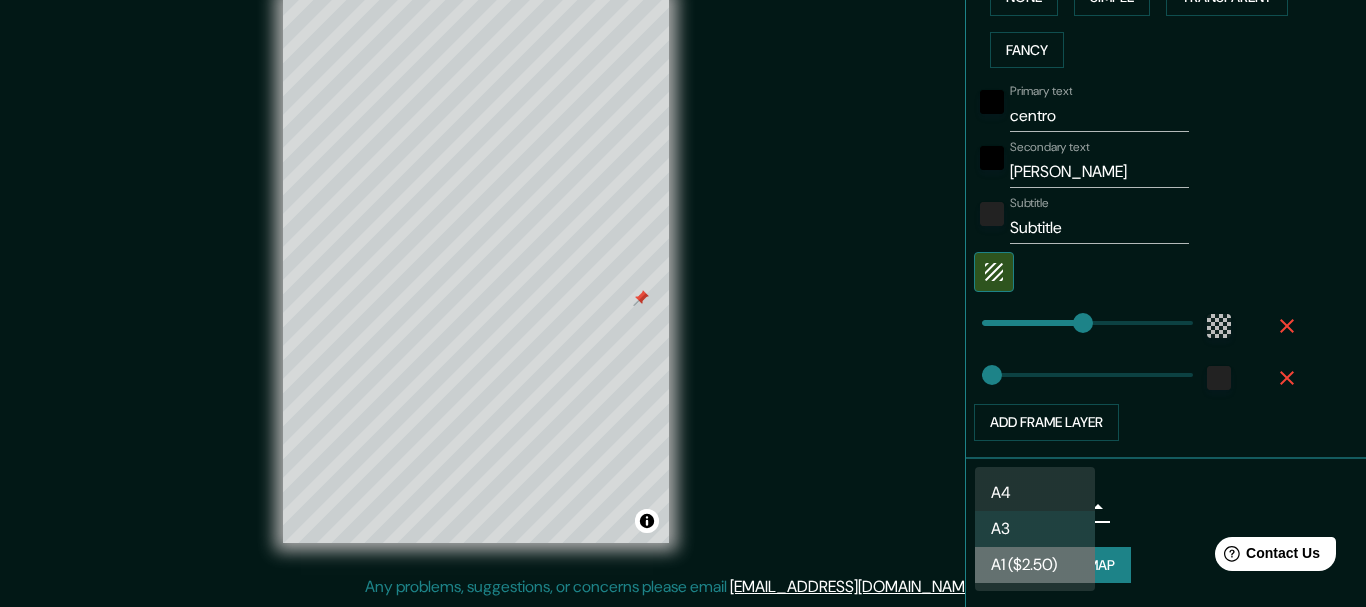 click on "A1 ($2.50)" at bounding box center (1035, 565) 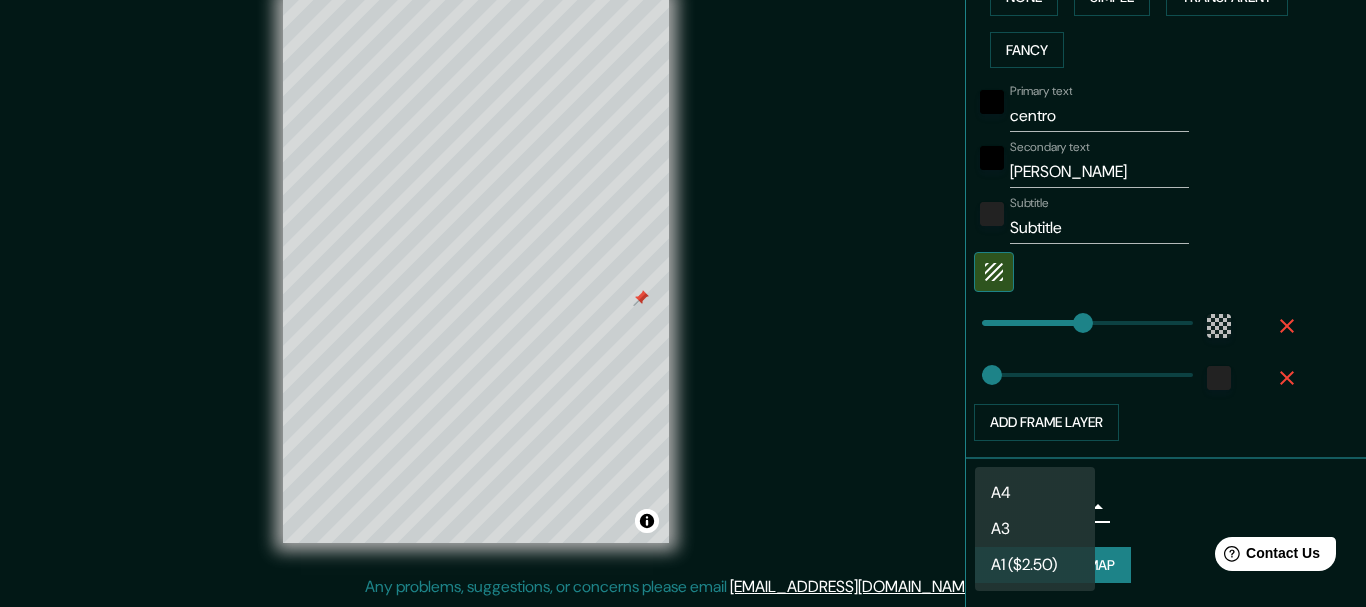 click on "Mappin Location [PERSON_NAME], [PERSON_NAME], [GEOGRAPHIC_DATA] [GEOGRAPHIC_DATA][PERSON_NAME][GEOGRAPHIC_DATA], [GEOGRAPHIC_DATA] [GEOGRAPHIC_DATA]  [GEOGRAPHIC_DATA] [GEOGRAPHIC_DATA] [GEOGRAPHIC_DATA] [GEOGRAPHIC_DATA]  [GEOGRAPHIC_DATA] Pins Style Layout Border Choose a border.  Hint : you can make layers of the frame opaque to create some cool effects. None Simple Transparent Fancy Primary text centro Secondary text [PERSON_NAME] Subtitle Subtitle Add frame layer Size A1 ($2.50) a3 Create your map © Mapbox   © OpenStreetMap   Improve this map Any problems, suggestions, or concerns please email    [EMAIL_ADDRESS][DOMAIN_NAME] . . . A4 A3 A1 ($2.50)" at bounding box center [683, 268] 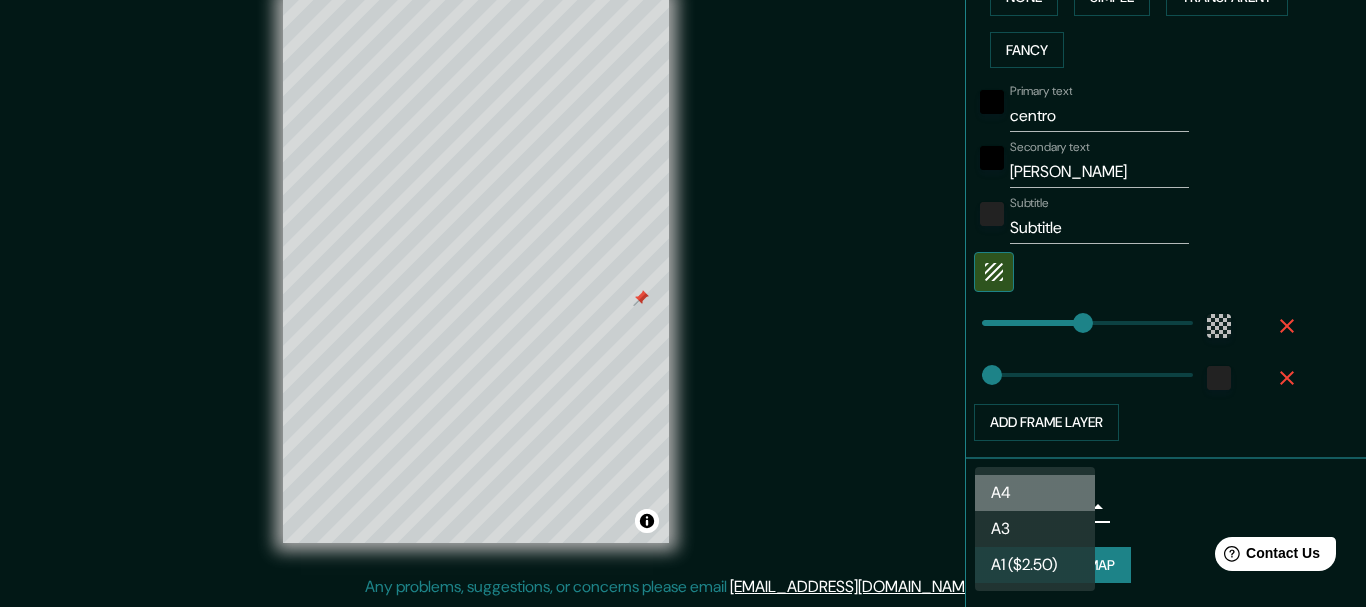click on "A4" at bounding box center (1035, 493) 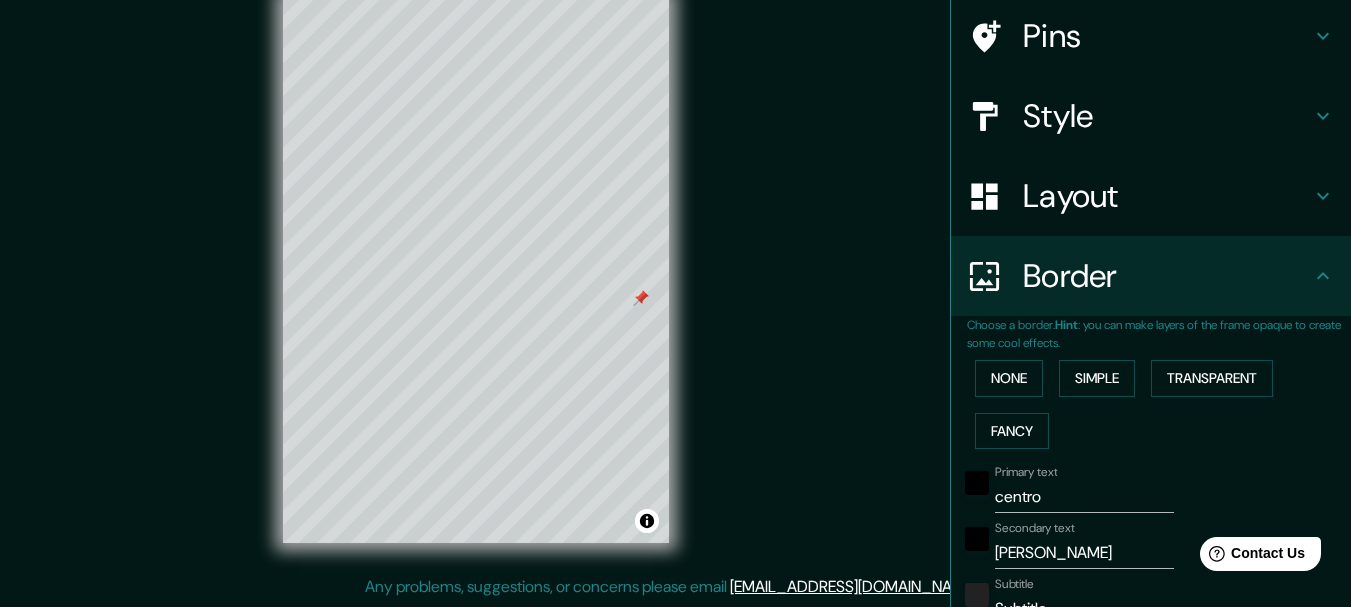scroll, scrollTop: 148, scrollLeft: 0, axis: vertical 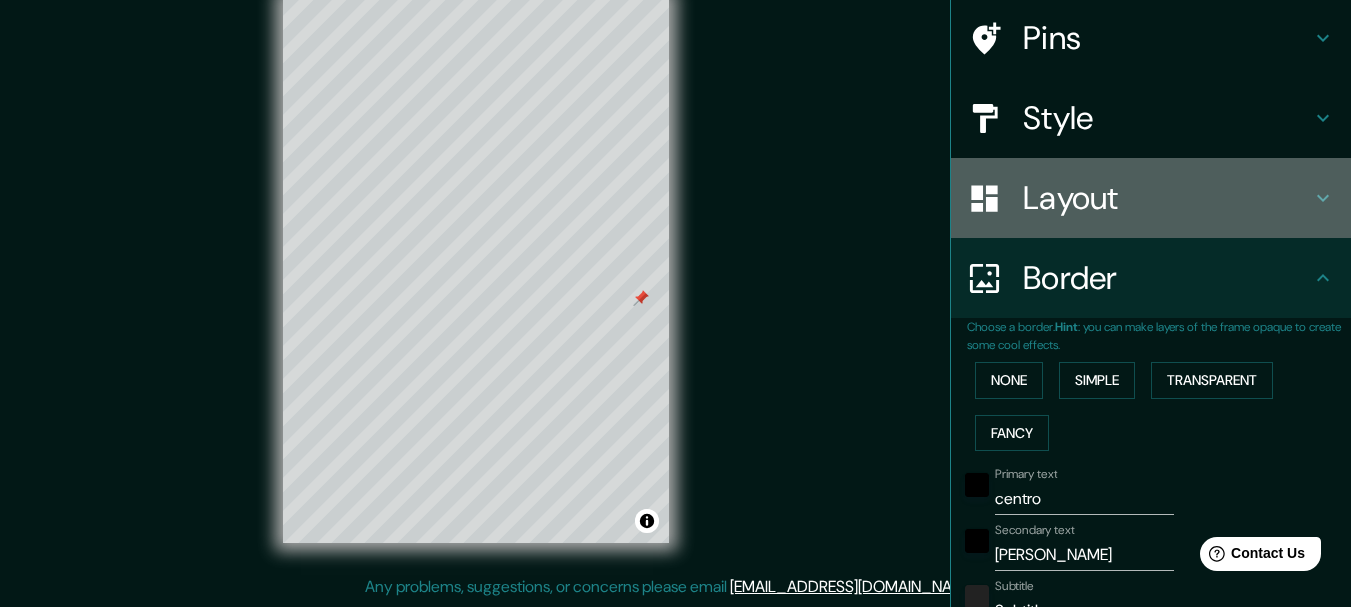 click 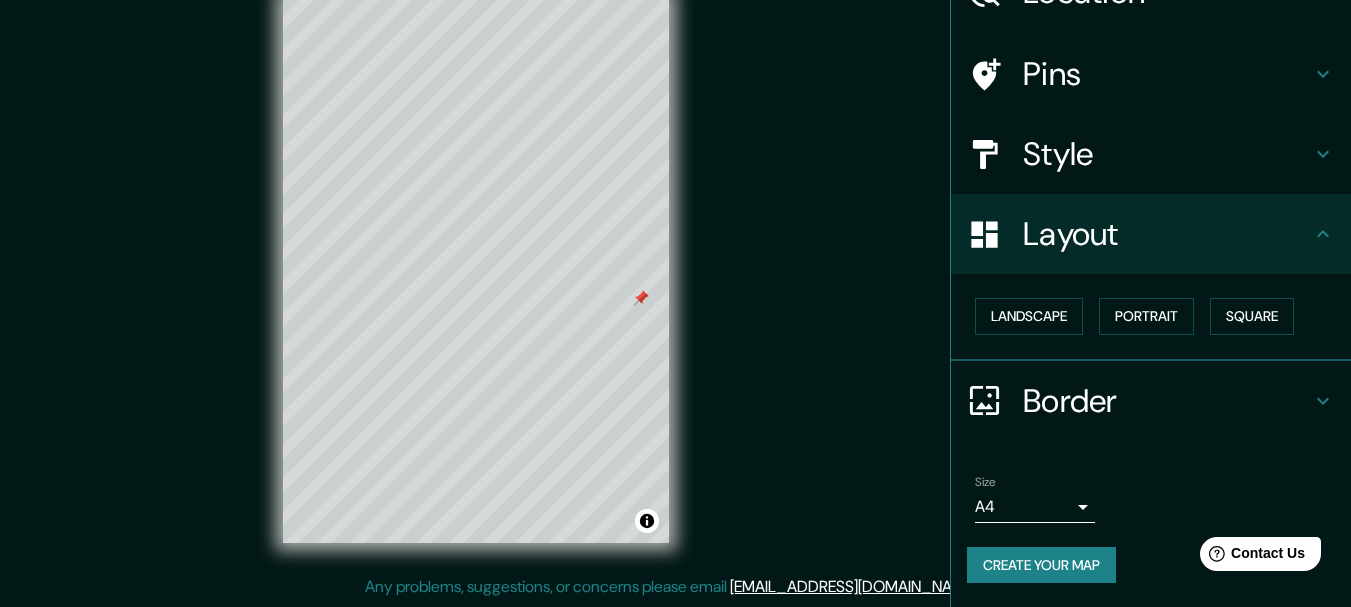 scroll, scrollTop: 112, scrollLeft: 0, axis: vertical 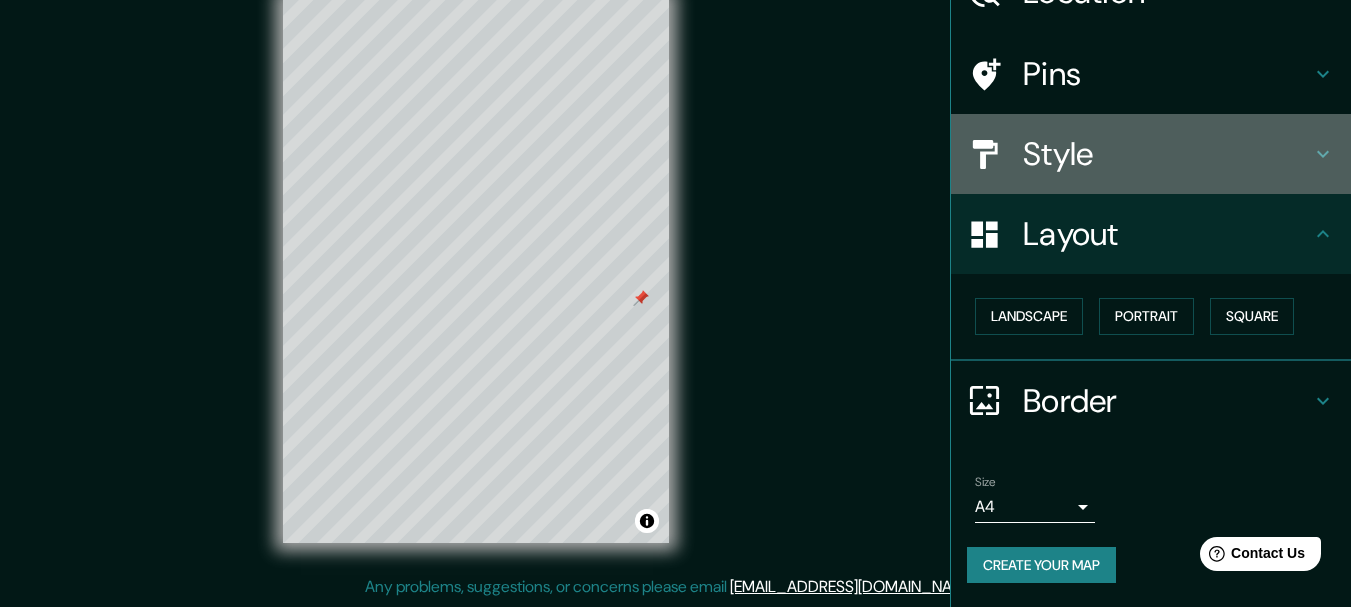 click 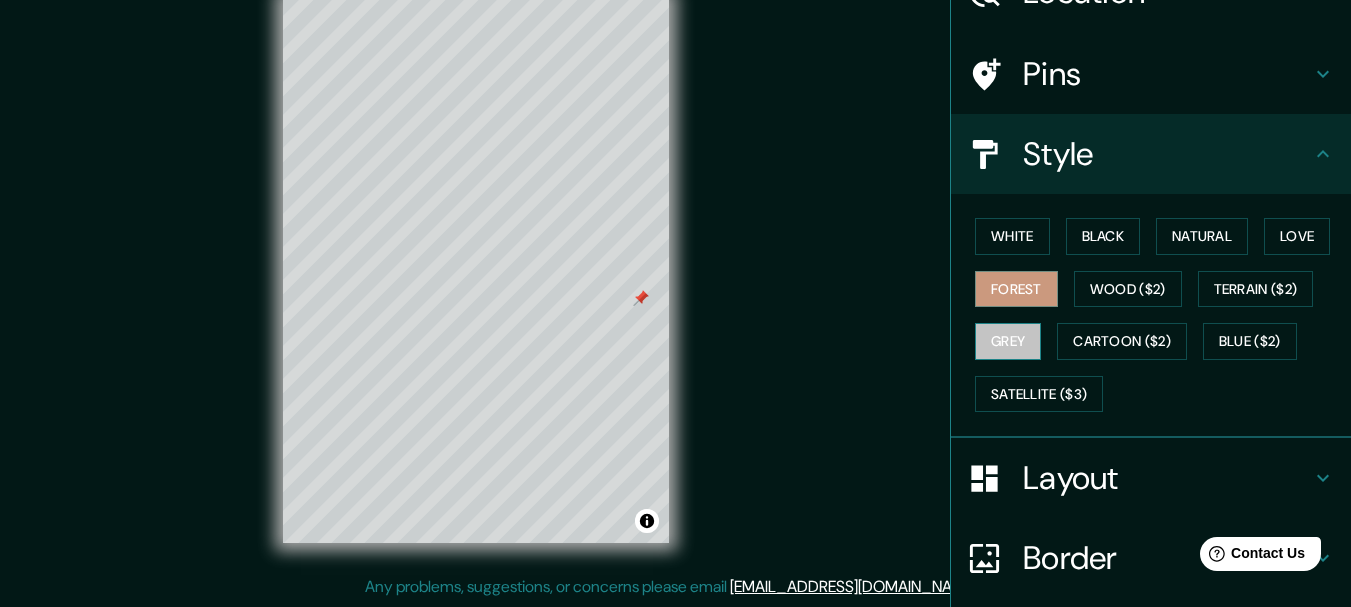 click on "Grey" at bounding box center (1008, 341) 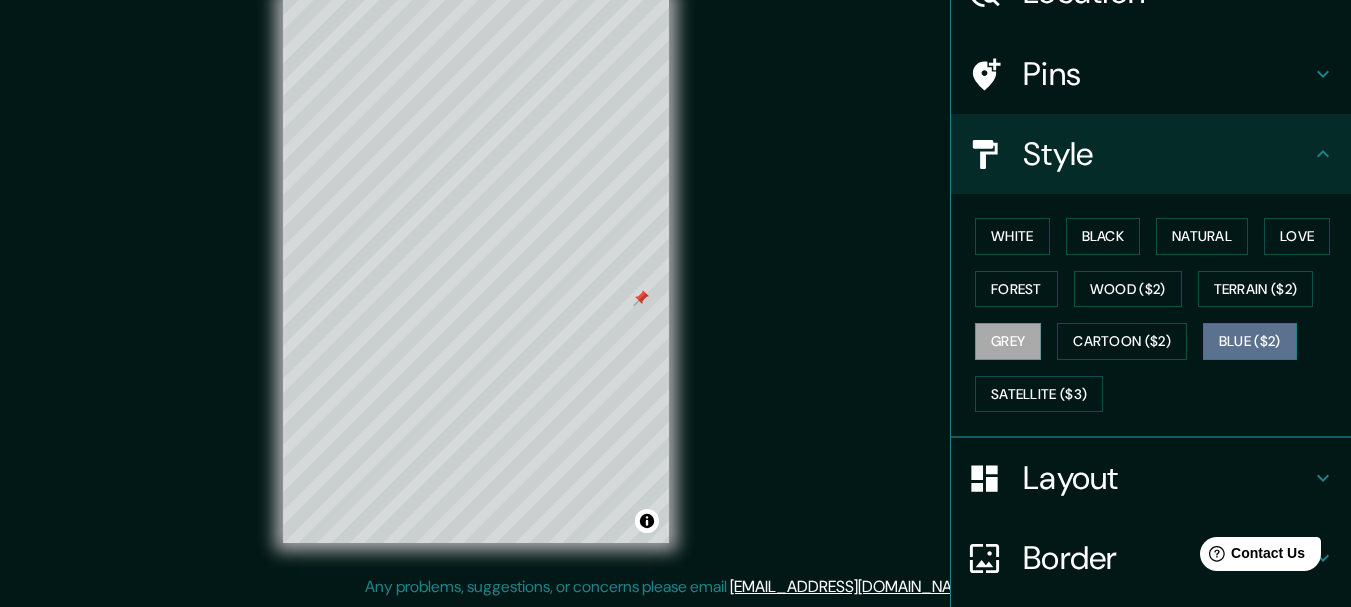 click on "Blue ($2)" at bounding box center (1250, 341) 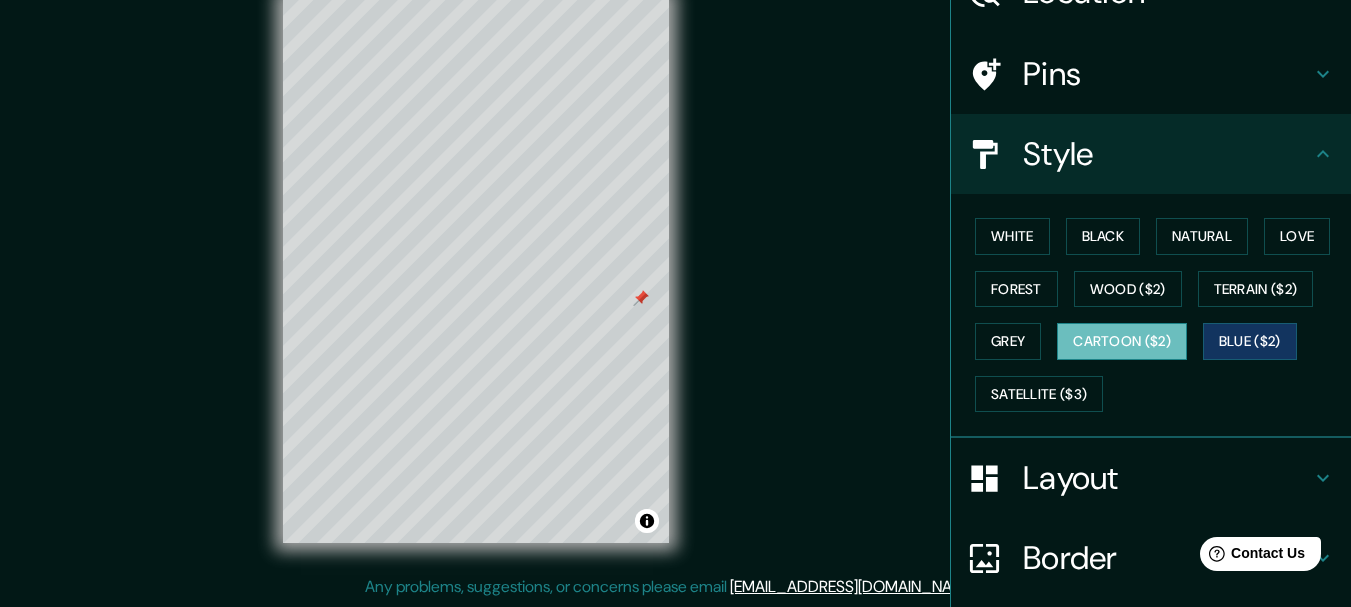 click on "Cartoon ($2)" at bounding box center [1122, 341] 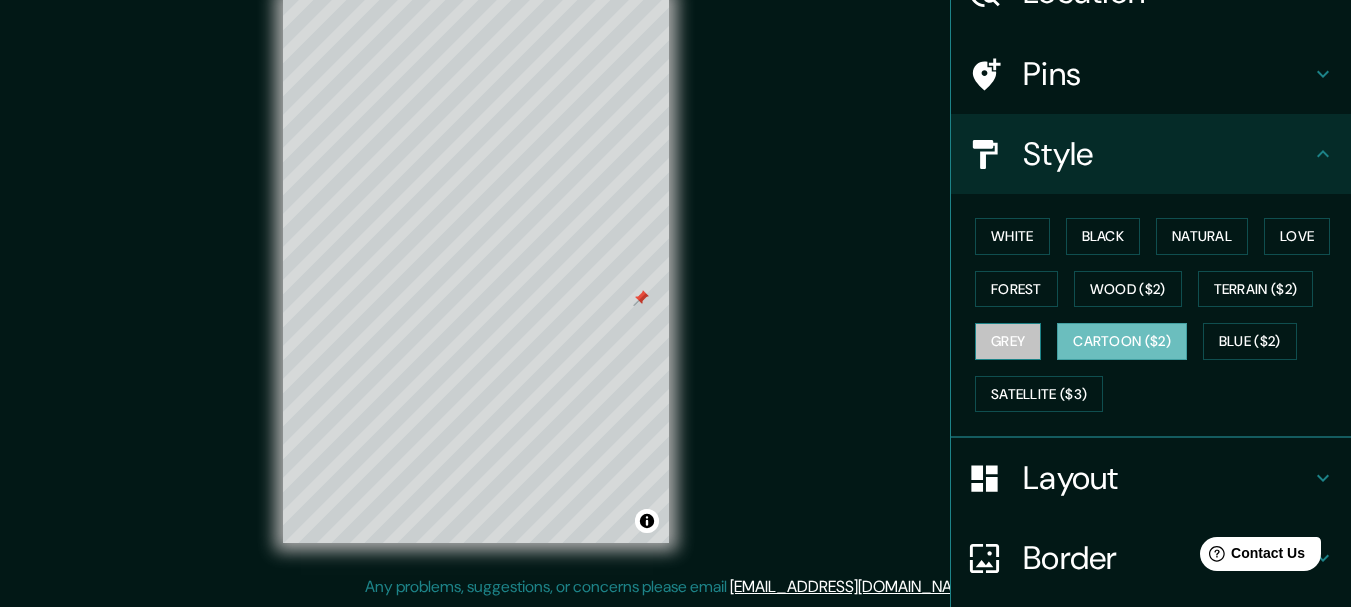 click on "Grey" at bounding box center (1008, 341) 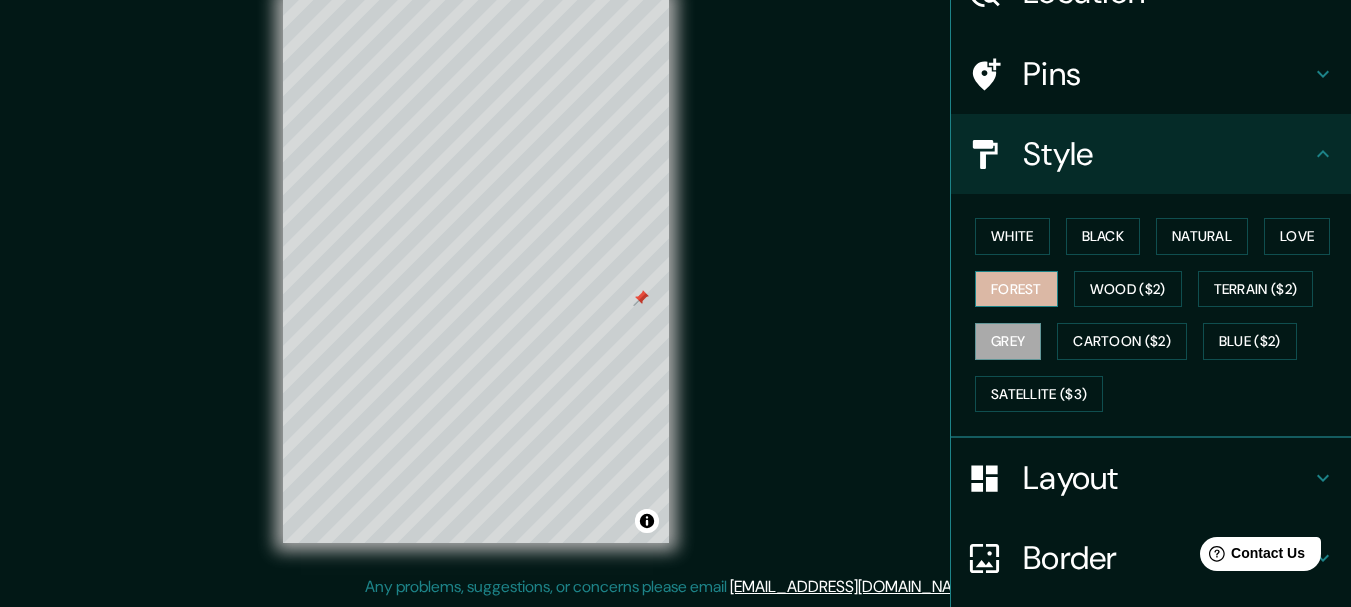 click on "Forest" at bounding box center (1016, 289) 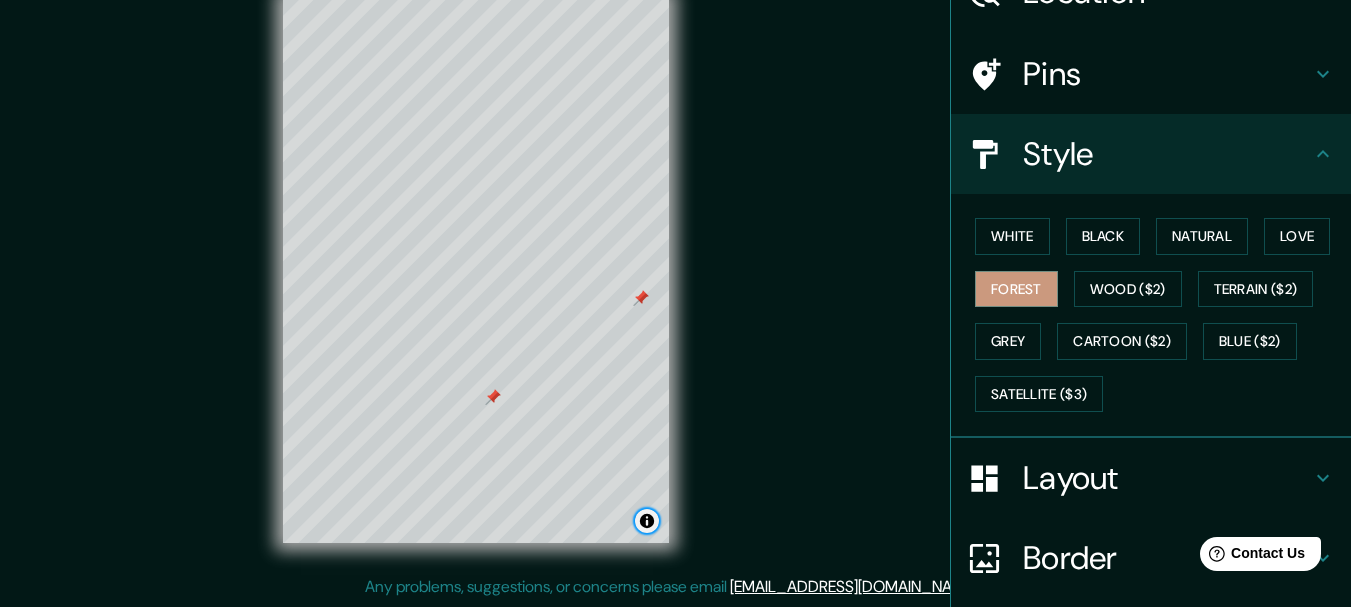 click at bounding box center (647, 521) 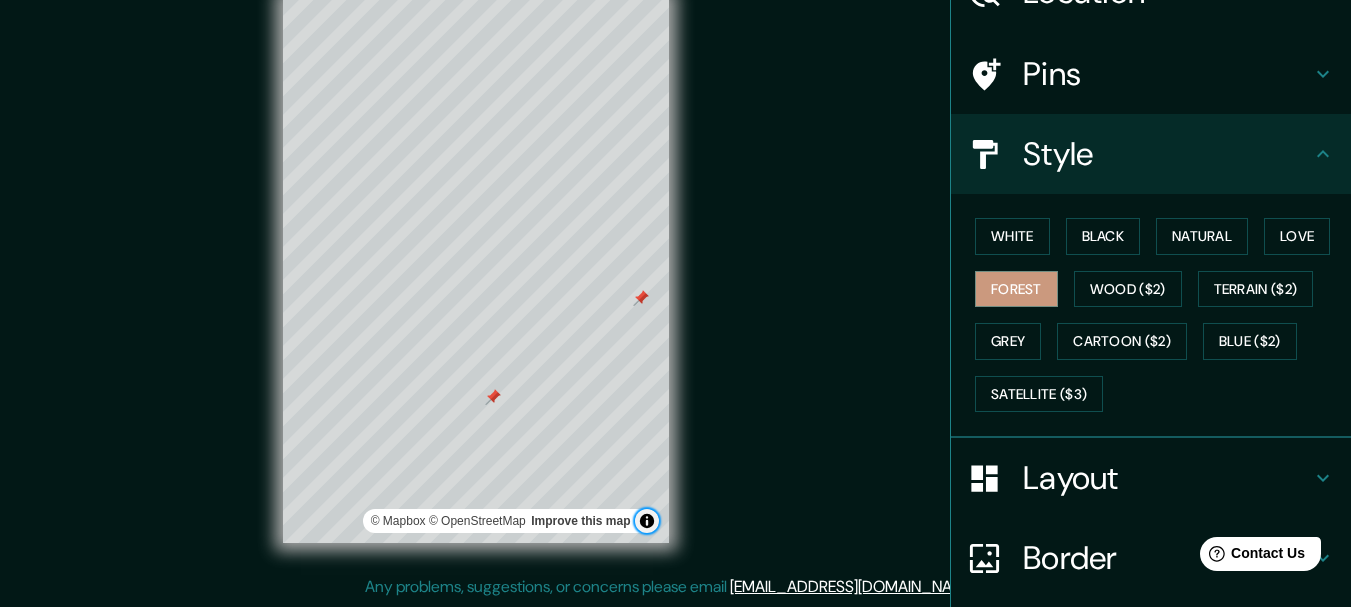 click at bounding box center [647, 521] 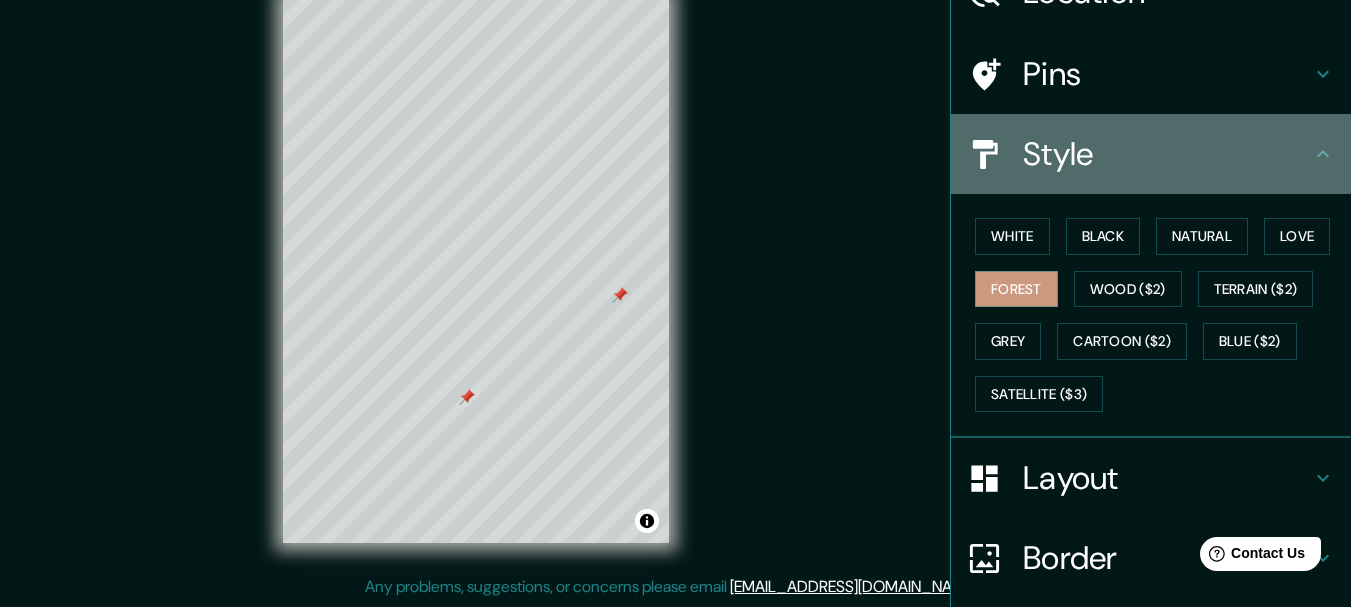 click 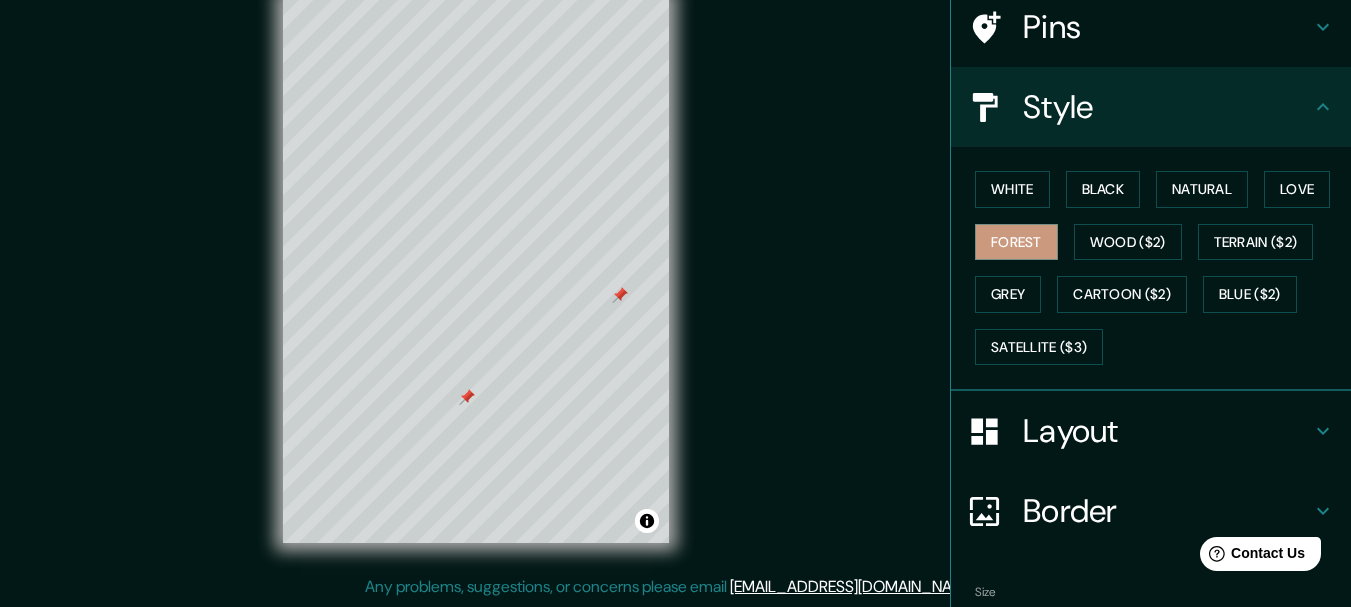 scroll, scrollTop: 270, scrollLeft: 0, axis: vertical 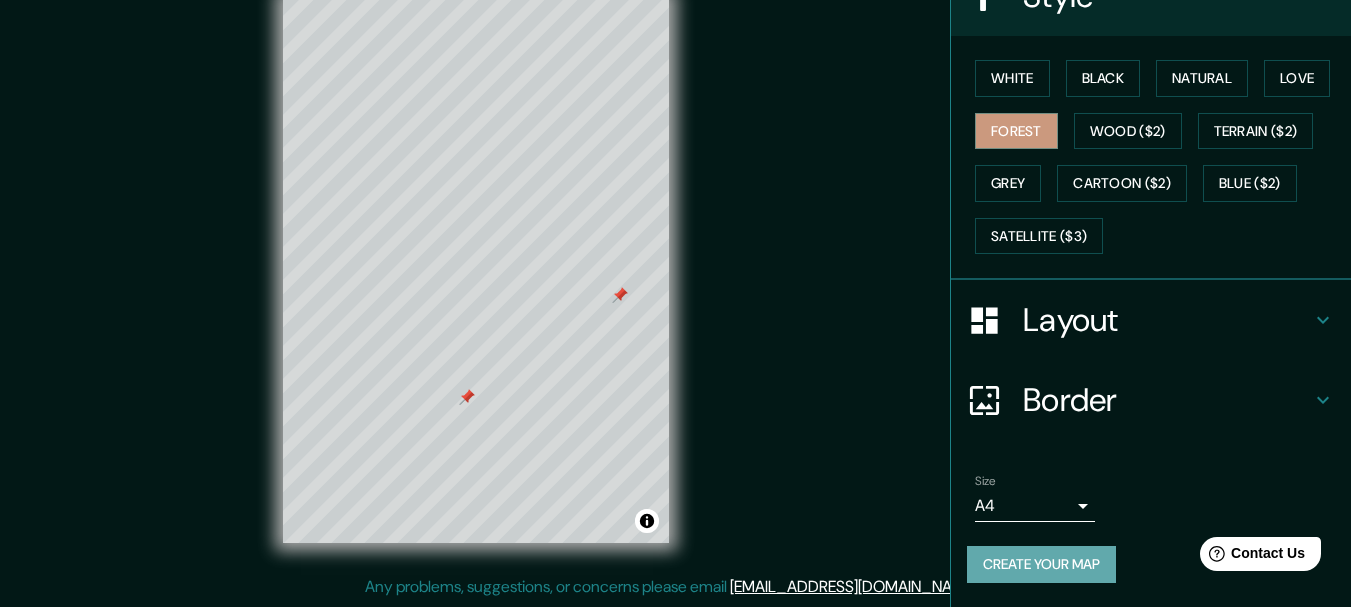 click on "Create your map" at bounding box center (1041, 564) 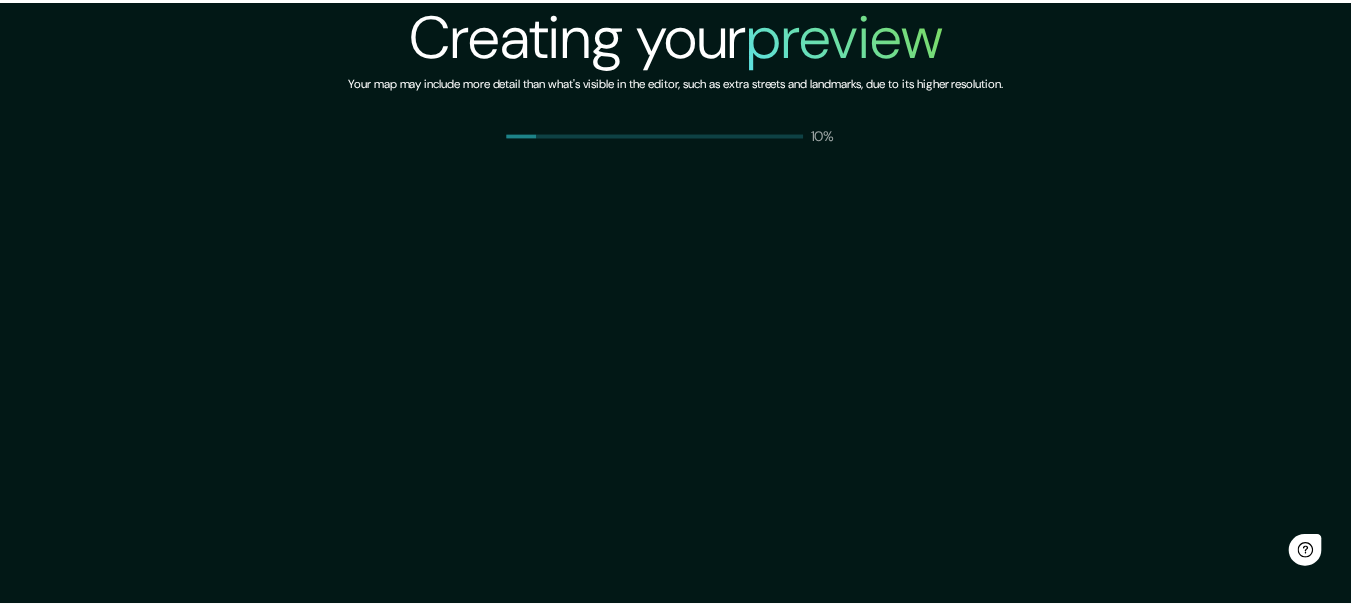 scroll, scrollTop: 0, scrollLeft: 0, axis: both 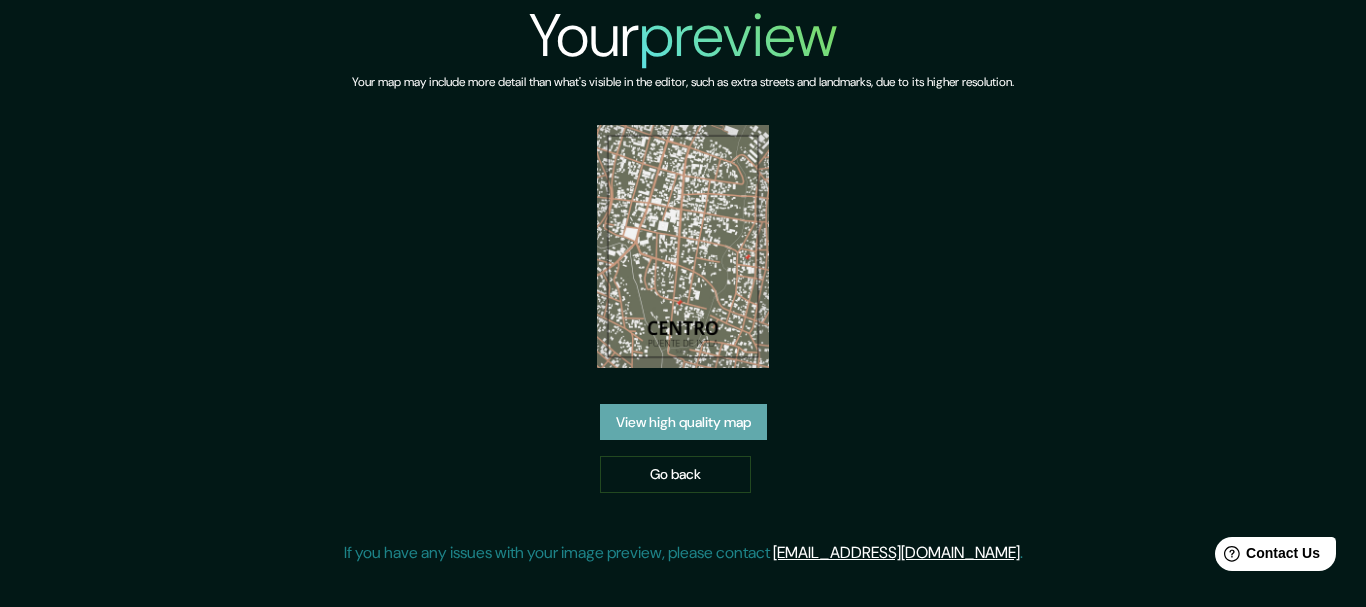 click on "View high quality map" at bounding box center [683, 422] 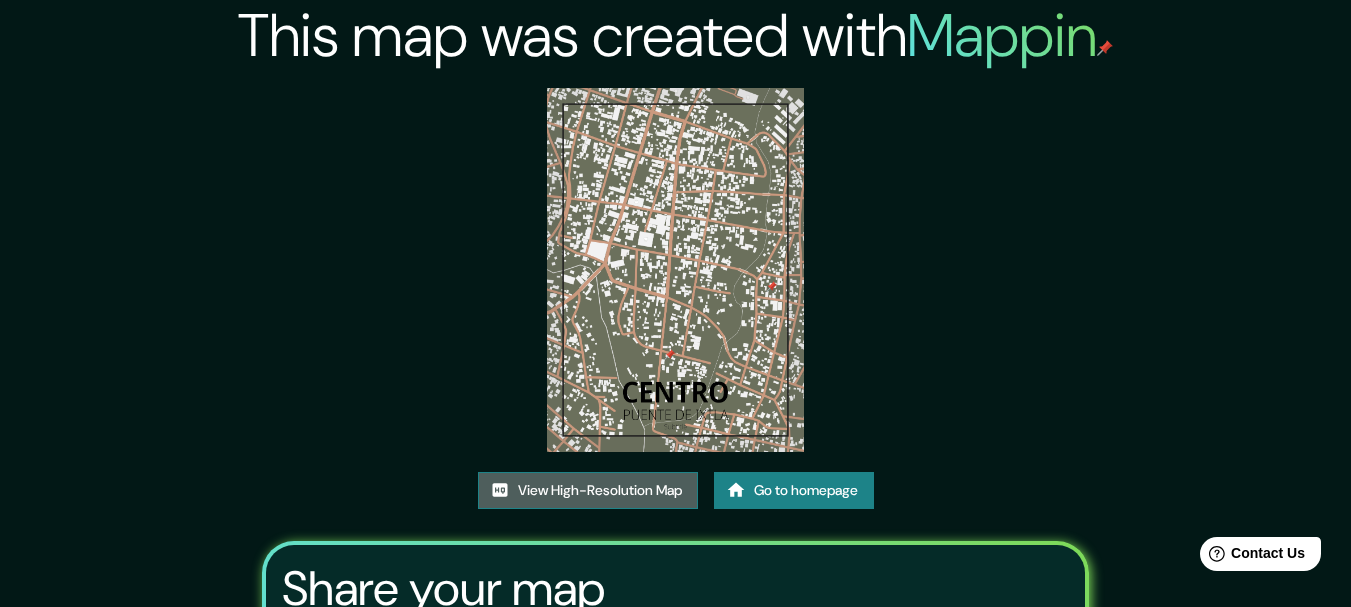 click on "View High-Resolution Map" at bounding box center [588, 490] 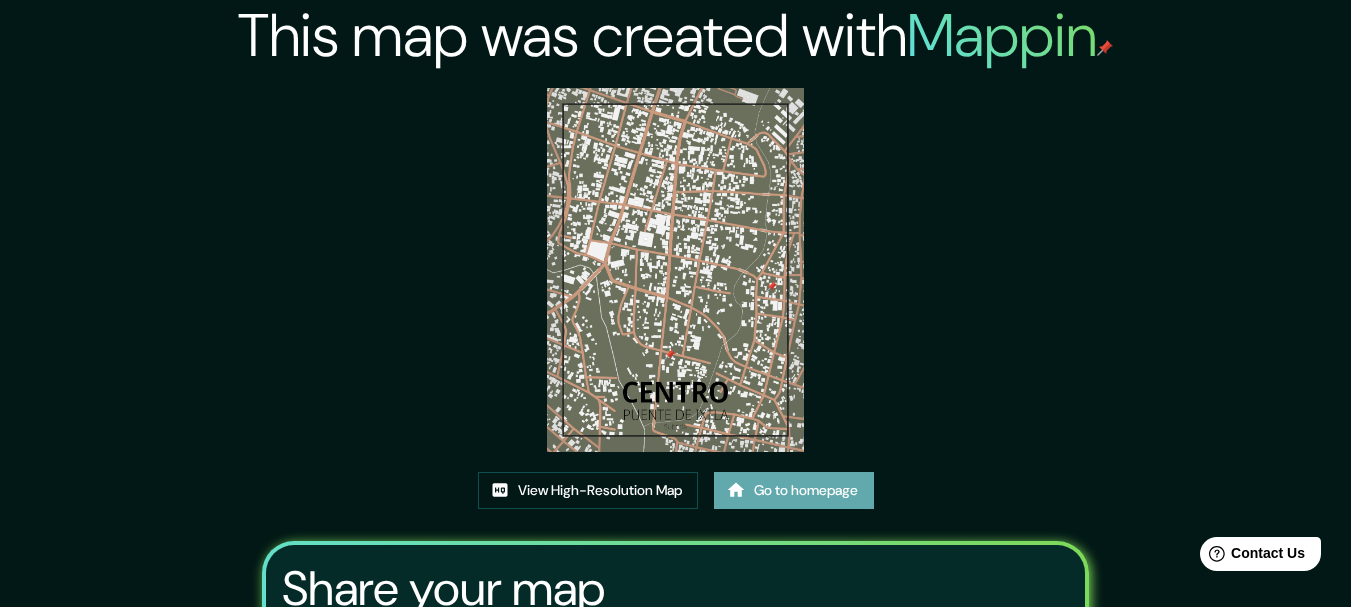 click on "Go to homepage" at bounding box center [794, 490] 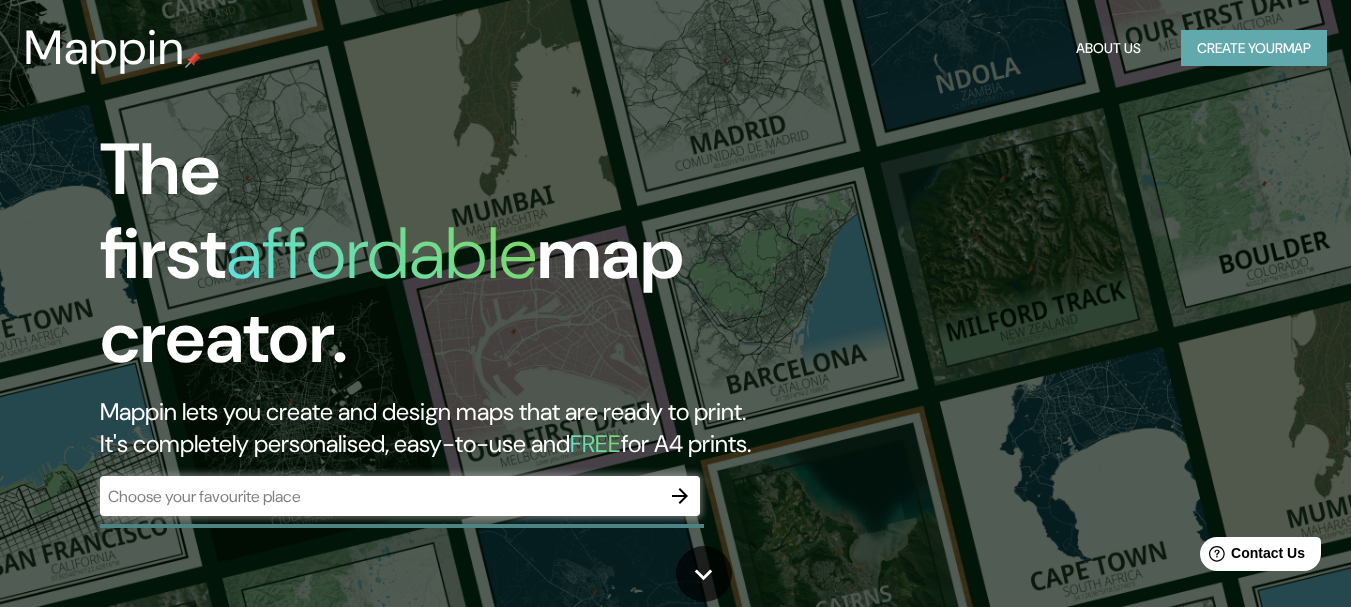 click on "Create your   map" at bounding box center [1254, 48] 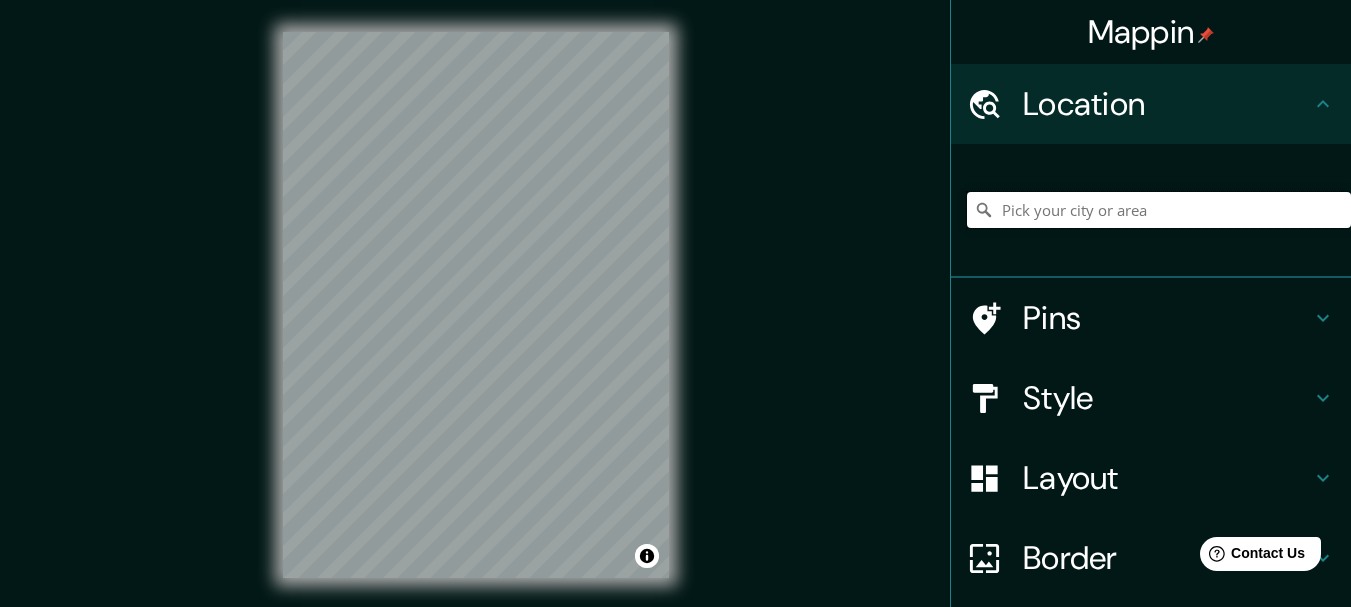 click at bounding box center [1159, 210] 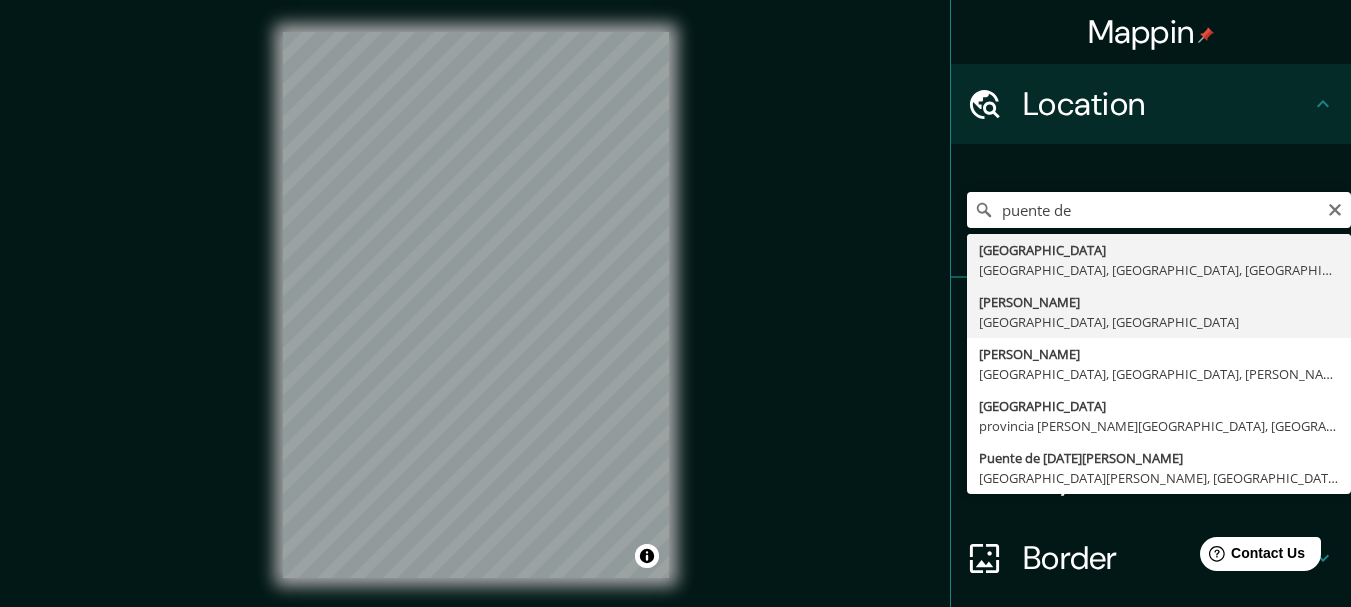 type on "[PERSON_NAME], [PERSON_NAME], [GEOGRAPHIC_DATA]" 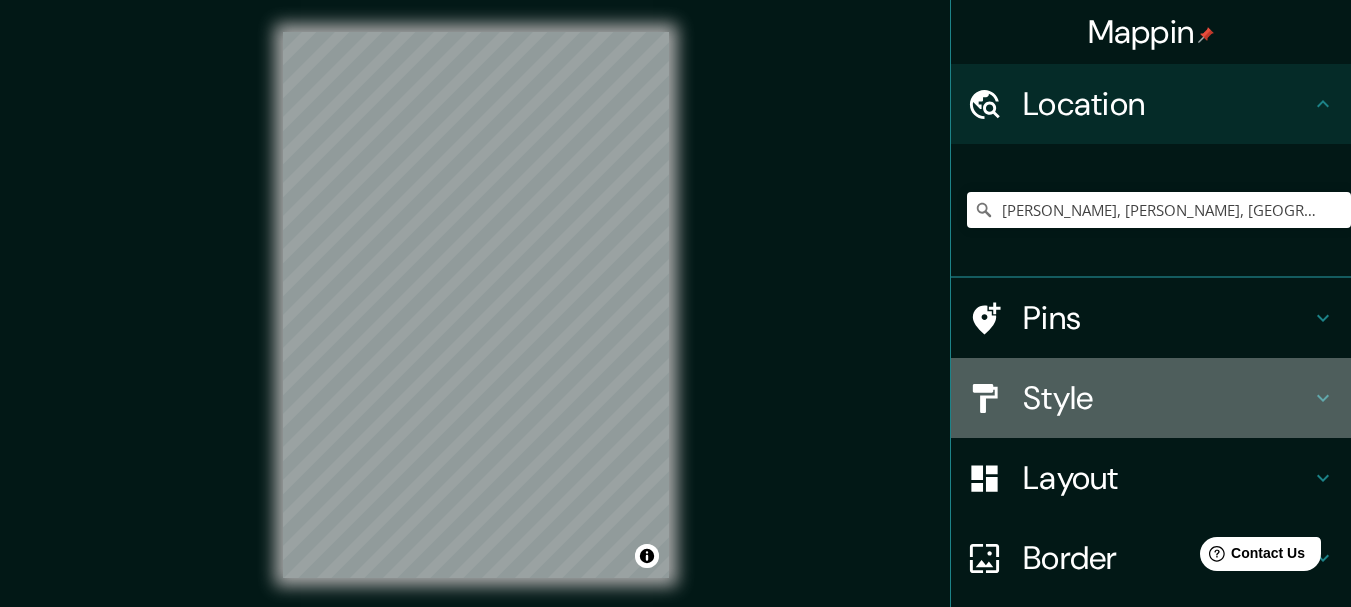 click on "Style" at bounding box center (1167, 398) 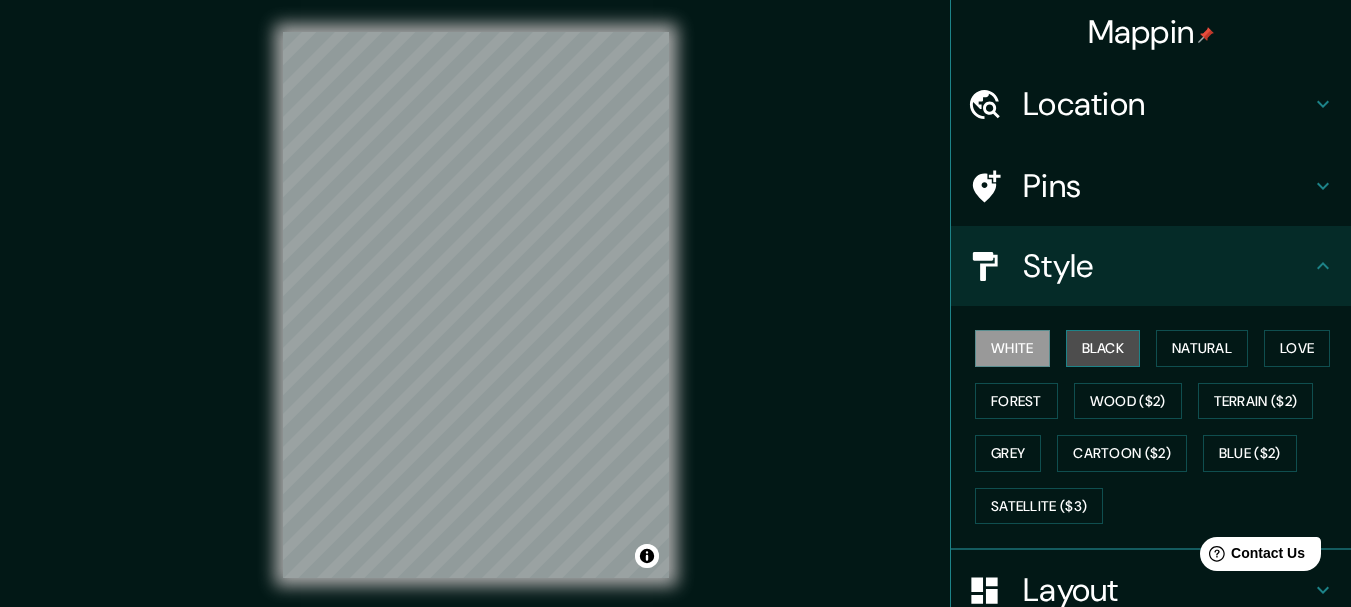 click on "Black" at bounding box center [1103, 348] 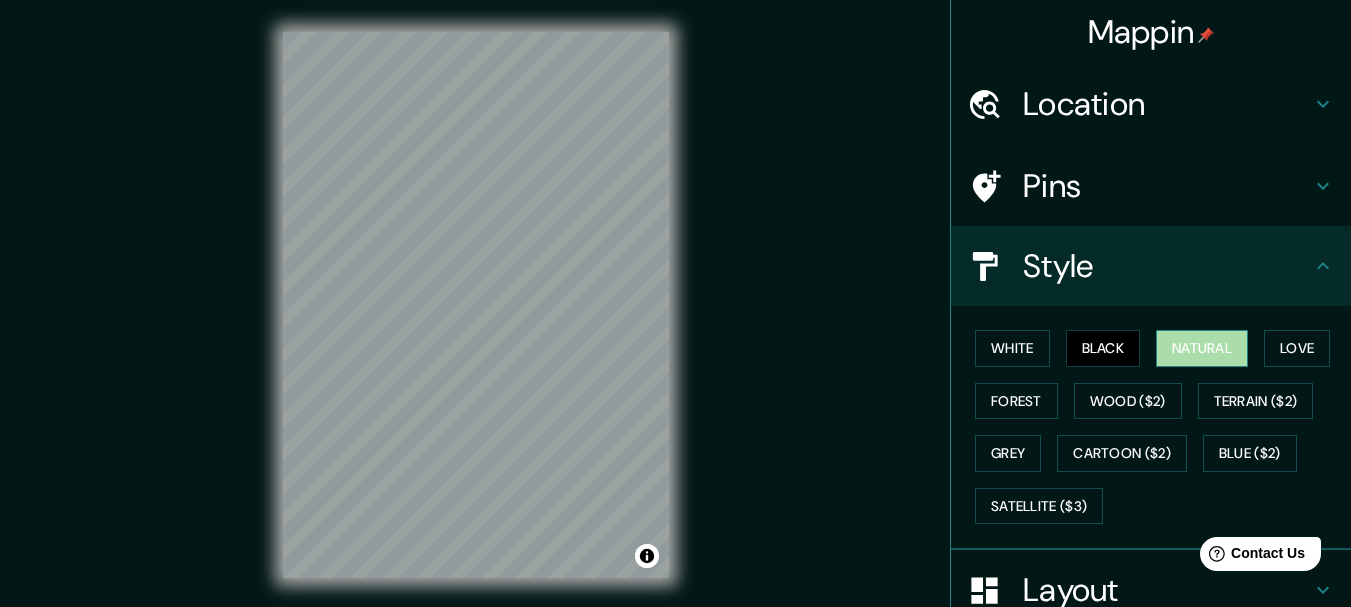 click on "Natural" at bounding box center (1202, 348) 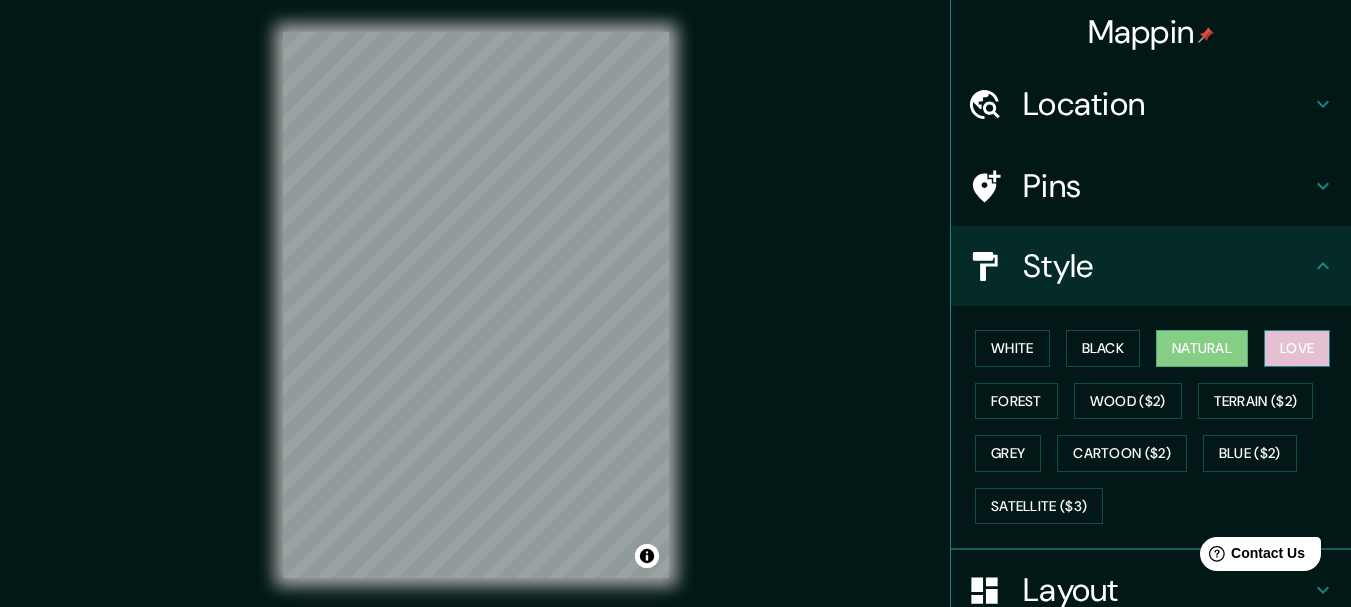 click on "Love" at bounding box center [1297, 348] 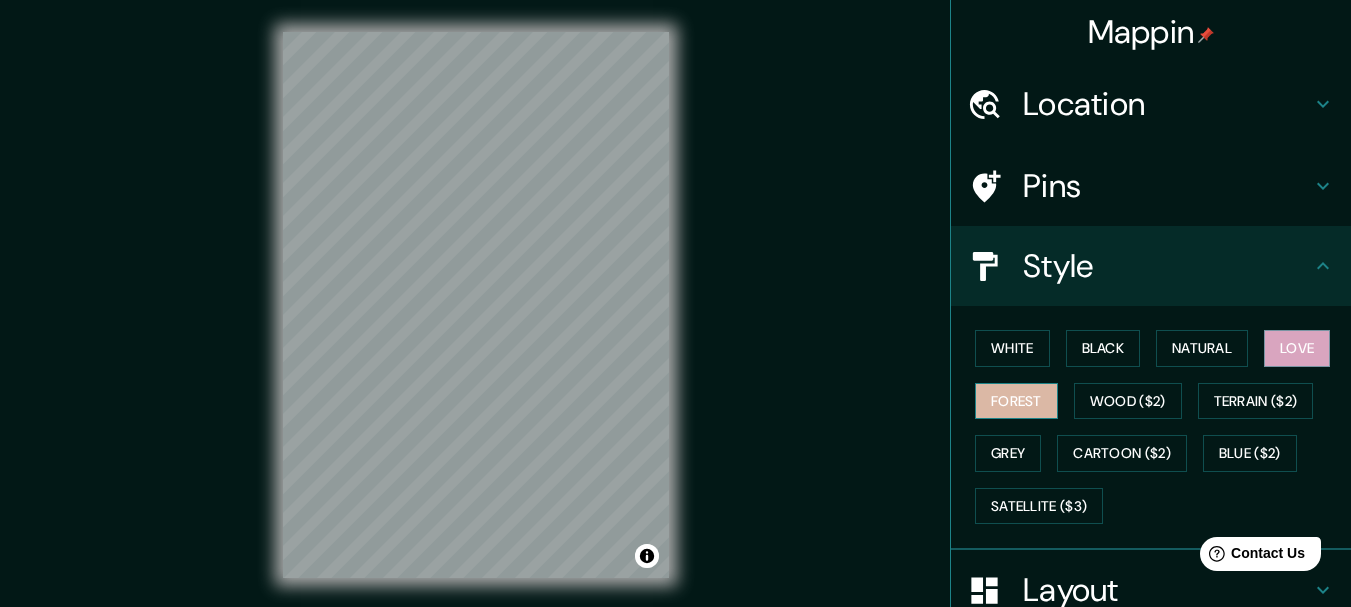 click on "Forest" at bounding box center (1016, 401) 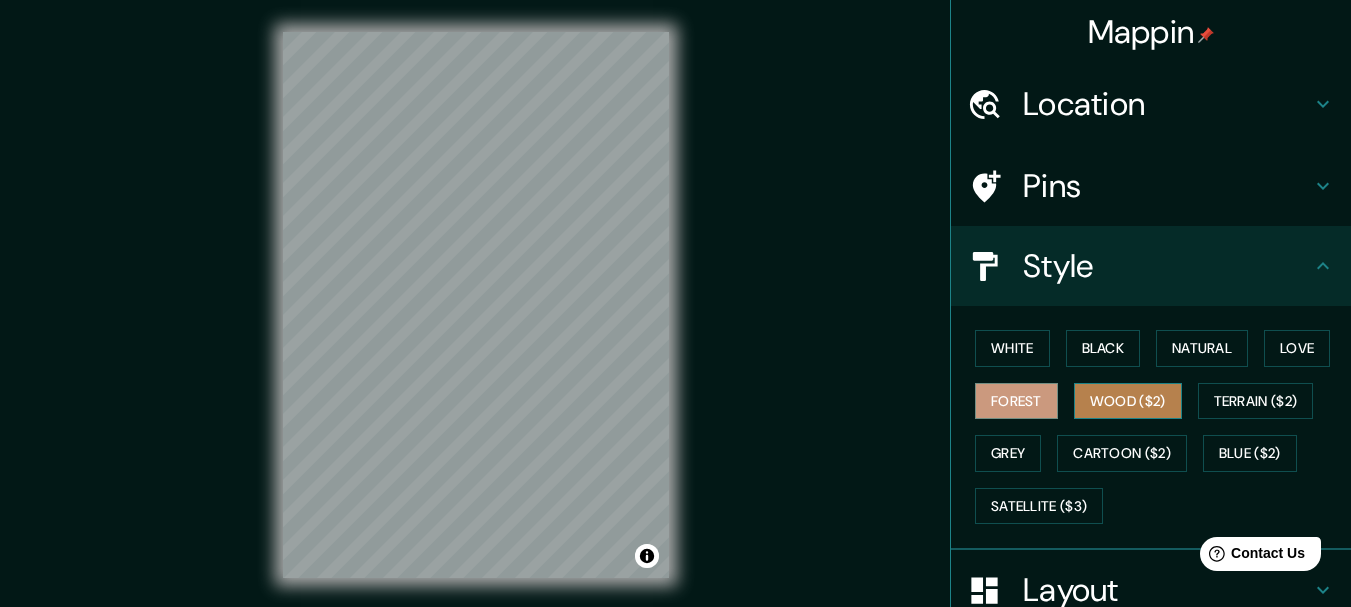 click on "Wood ($2)" at bounding box center [1128, 401] 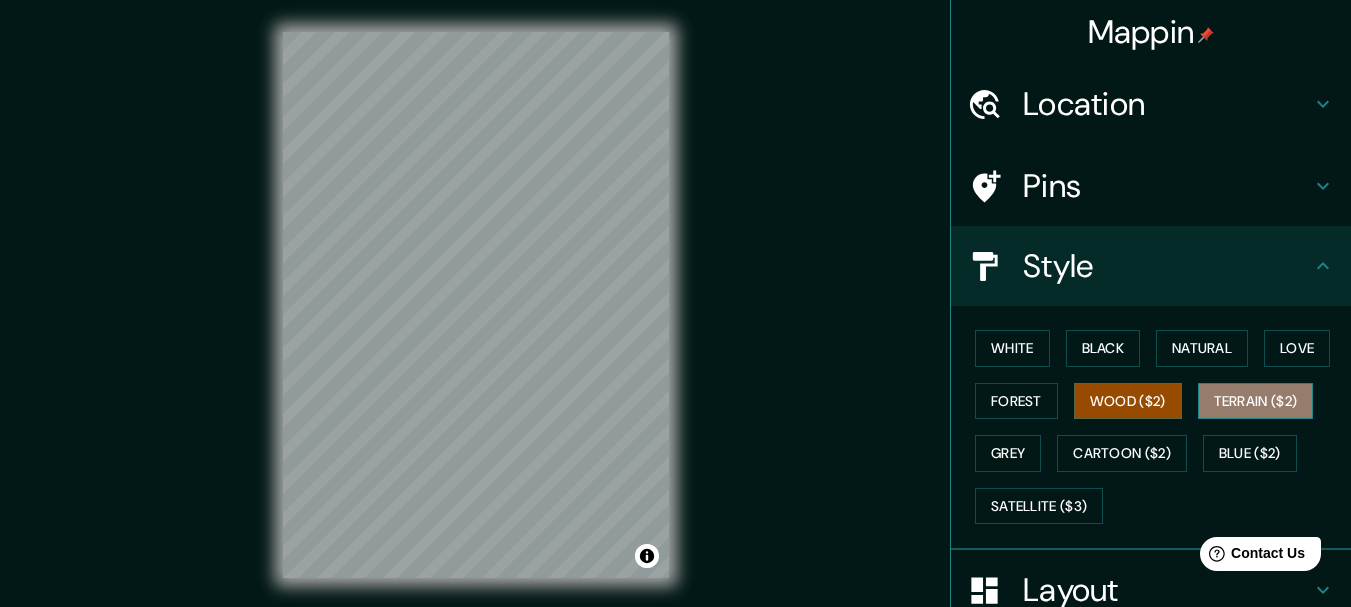 click on "Terrain ($2)" at bounding box center (1256, 401) 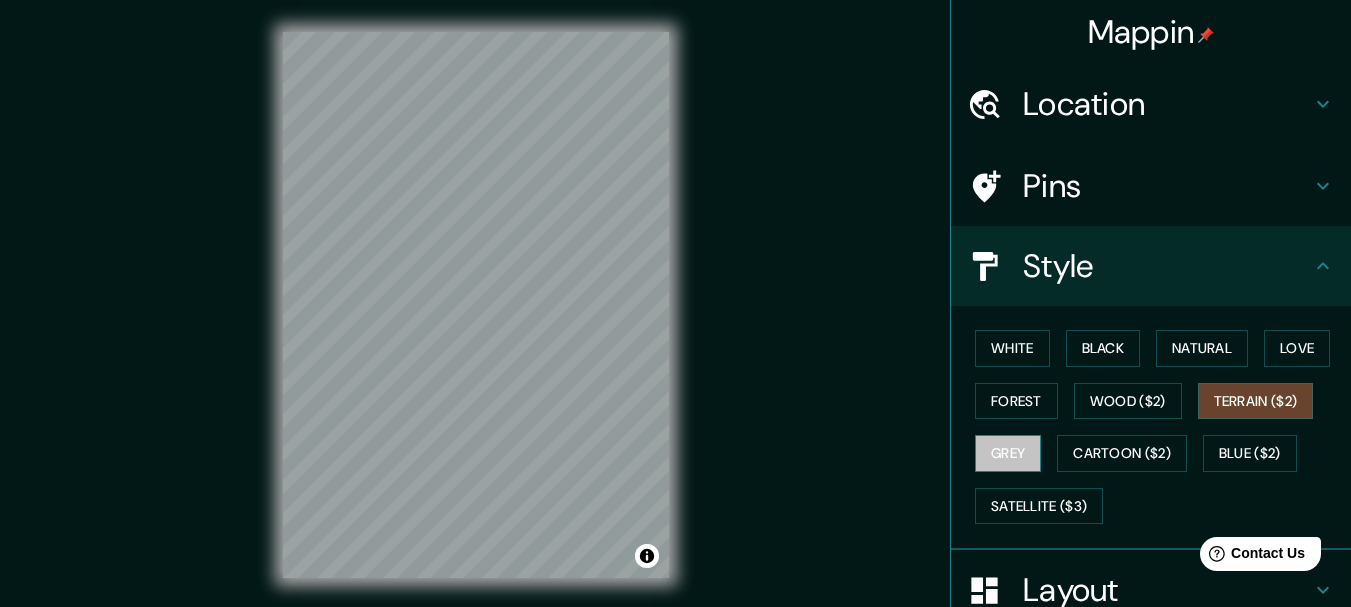click on "Grey" at bounding box center [1008, 453] 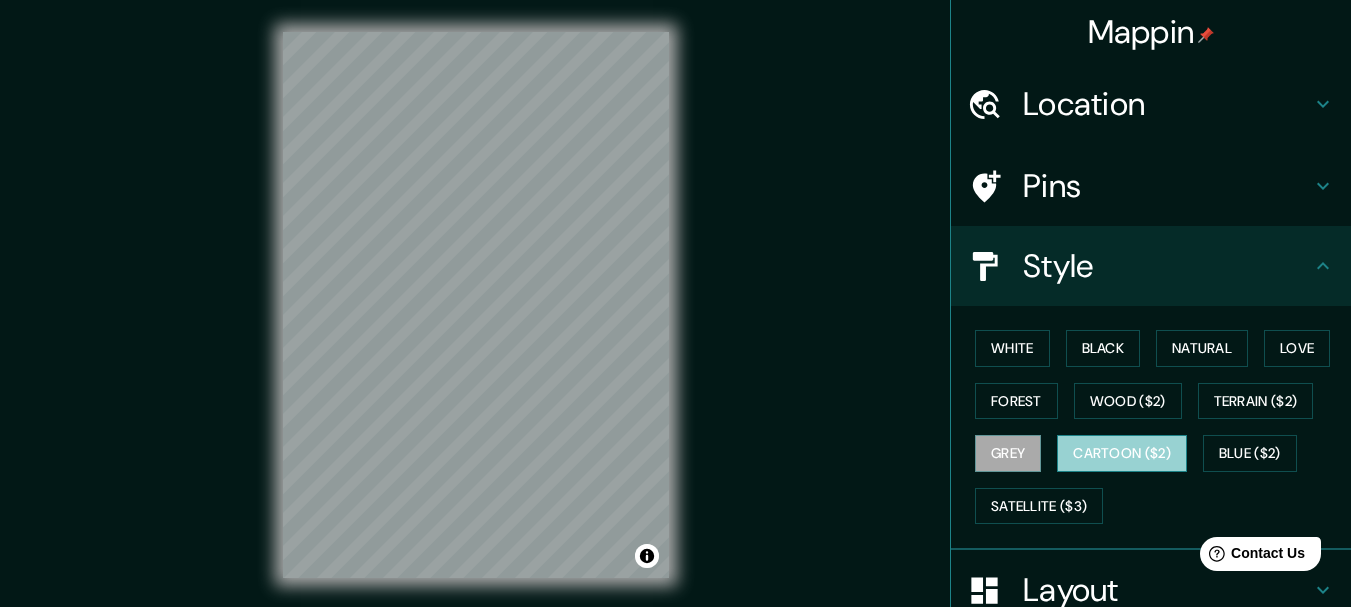 click on "Cartoon ($2)" at bounding box center [1122, 453] 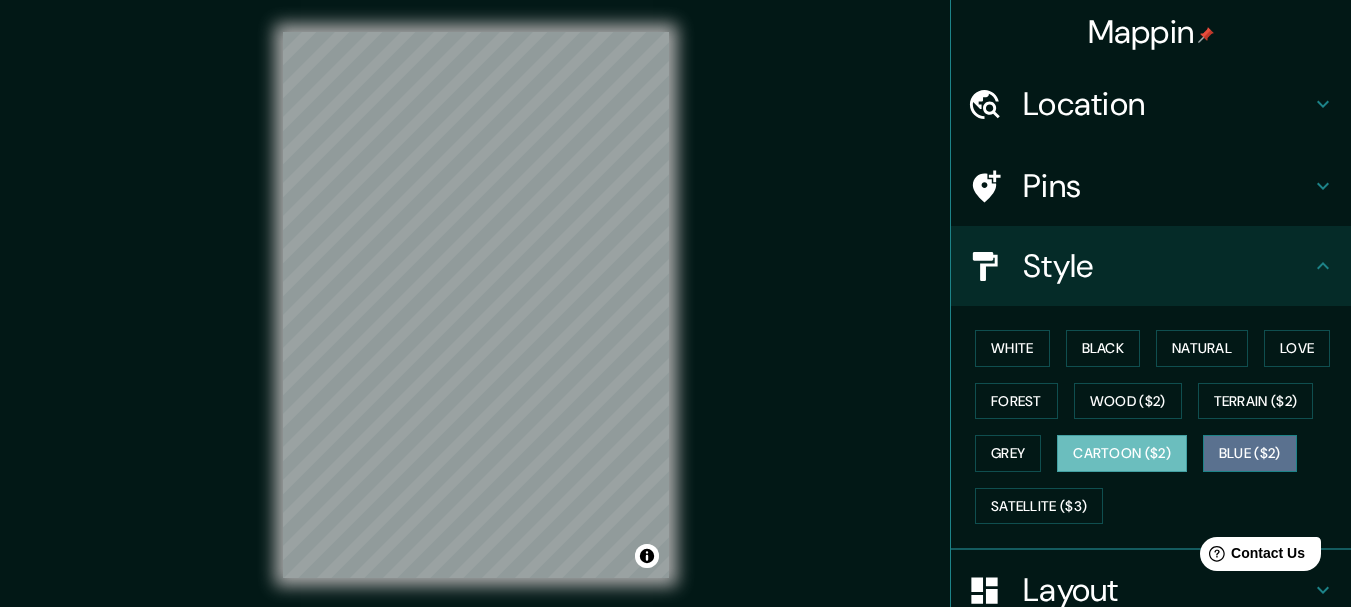 click on "Blue ($2)" at bounding box center (1250, 453) 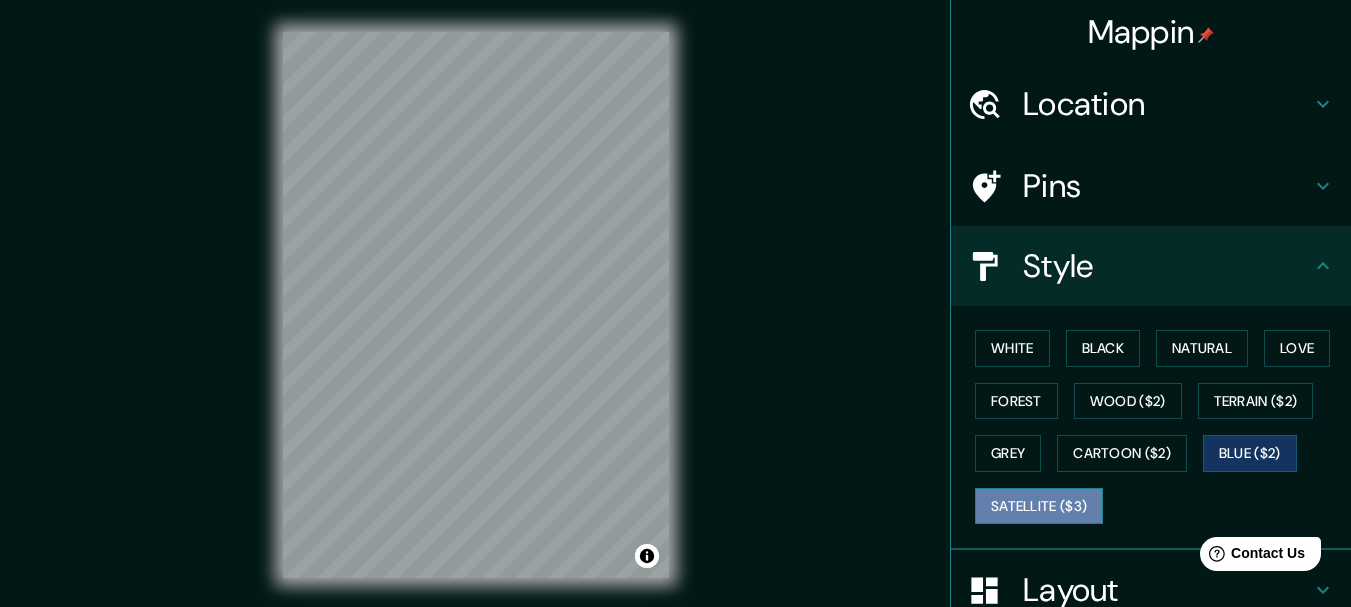 click on "Satellite ($3)" at bounding box center (1039, 506) 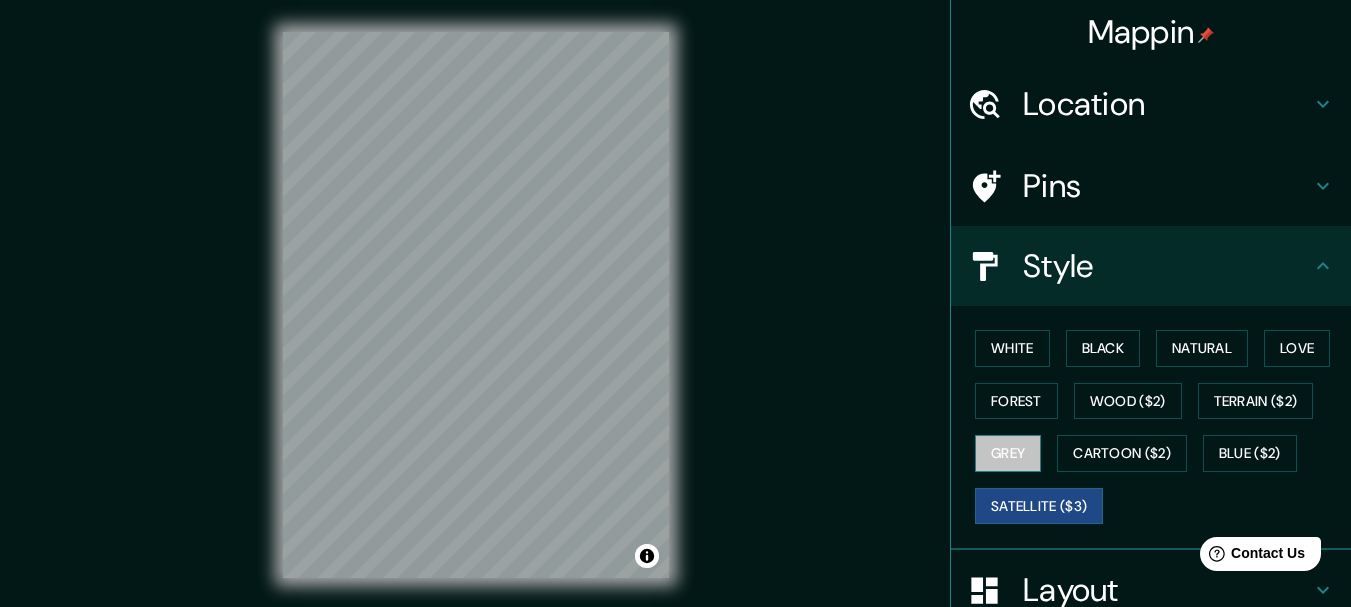 click on "Grey" at bounding box center [1008, 453] 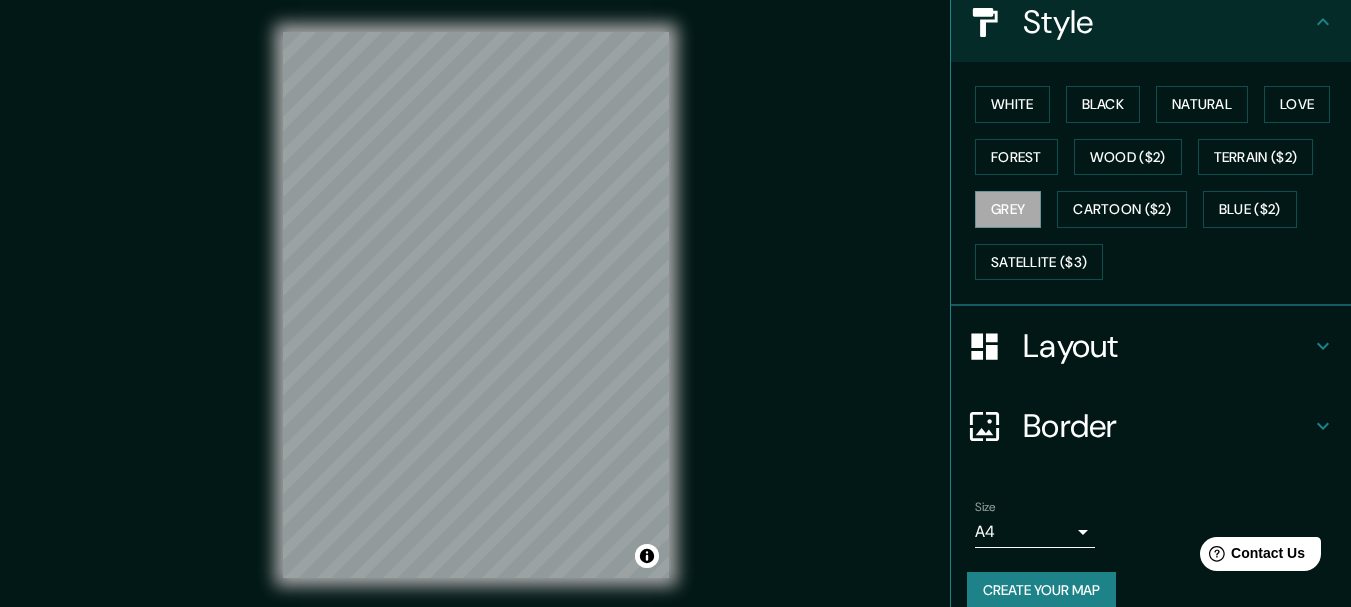 scroll, scrollTop: 270, scrollLeft: 0, axis: vertical 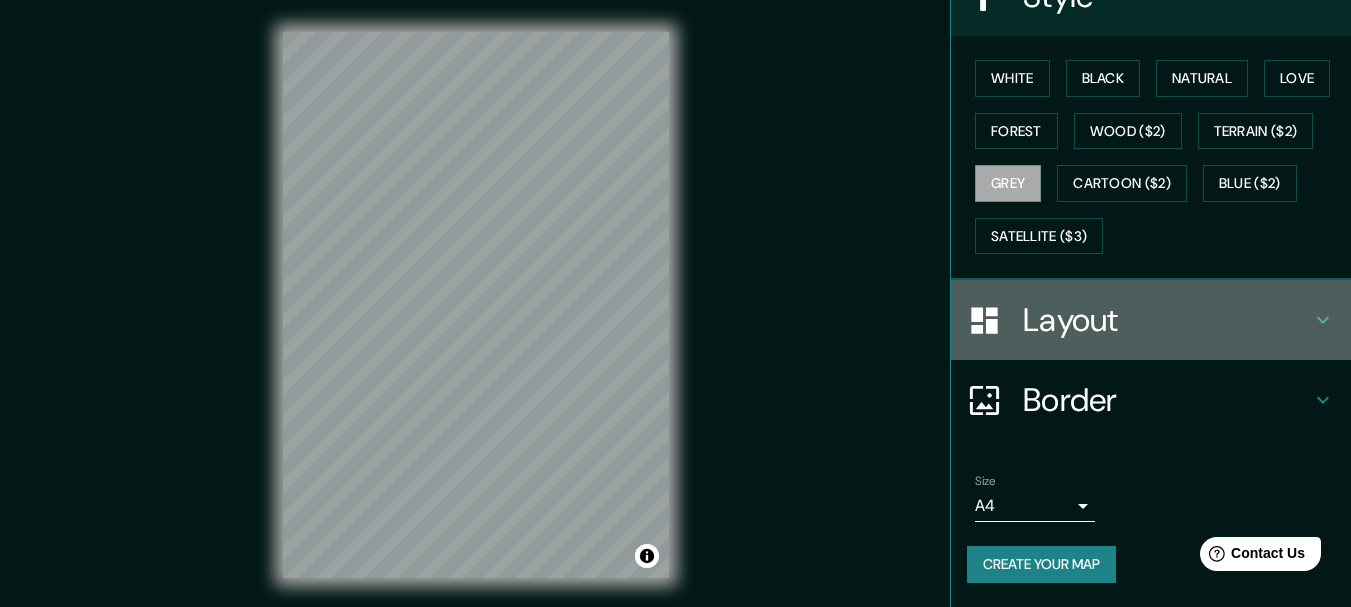 click 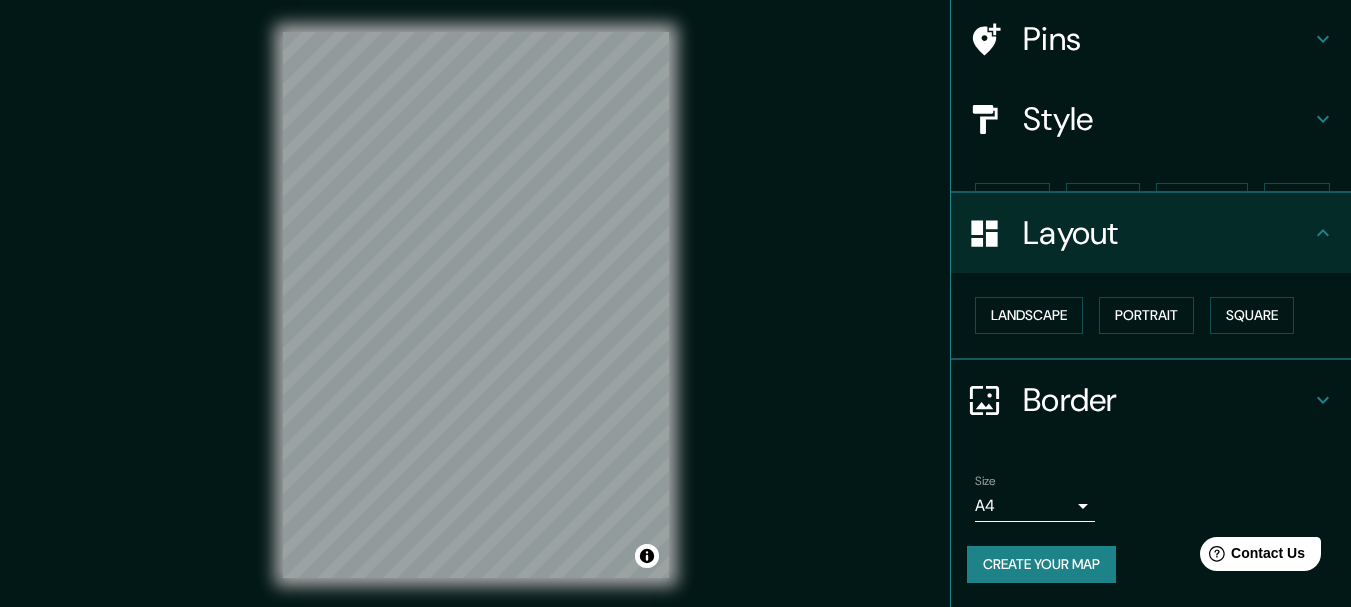 scroll, scrollTop: 112, scrollLeft: 0, axis: vertical 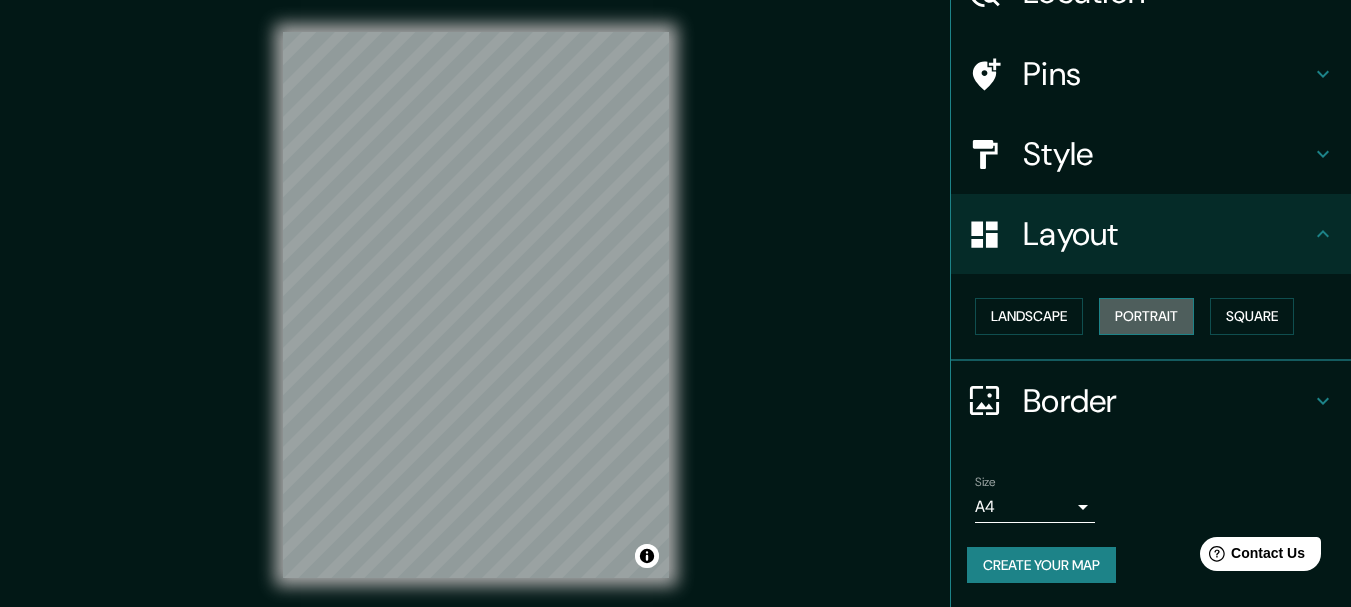 click on "Portrait" at bounding box center [1146, 316] 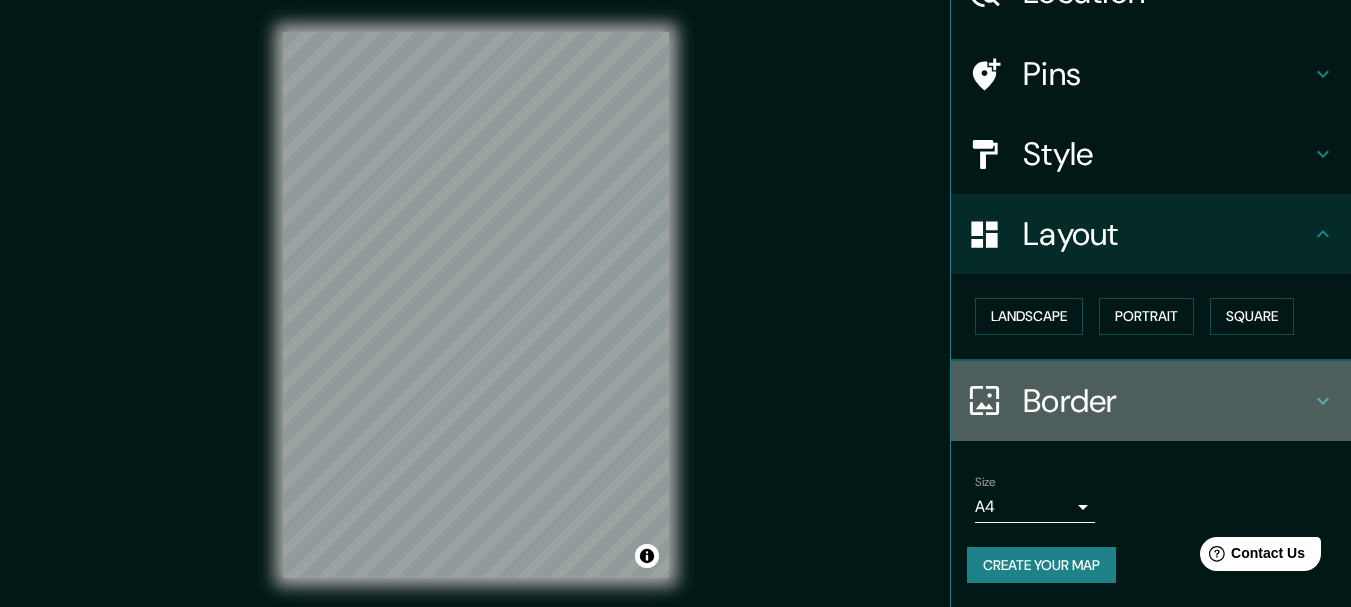 click 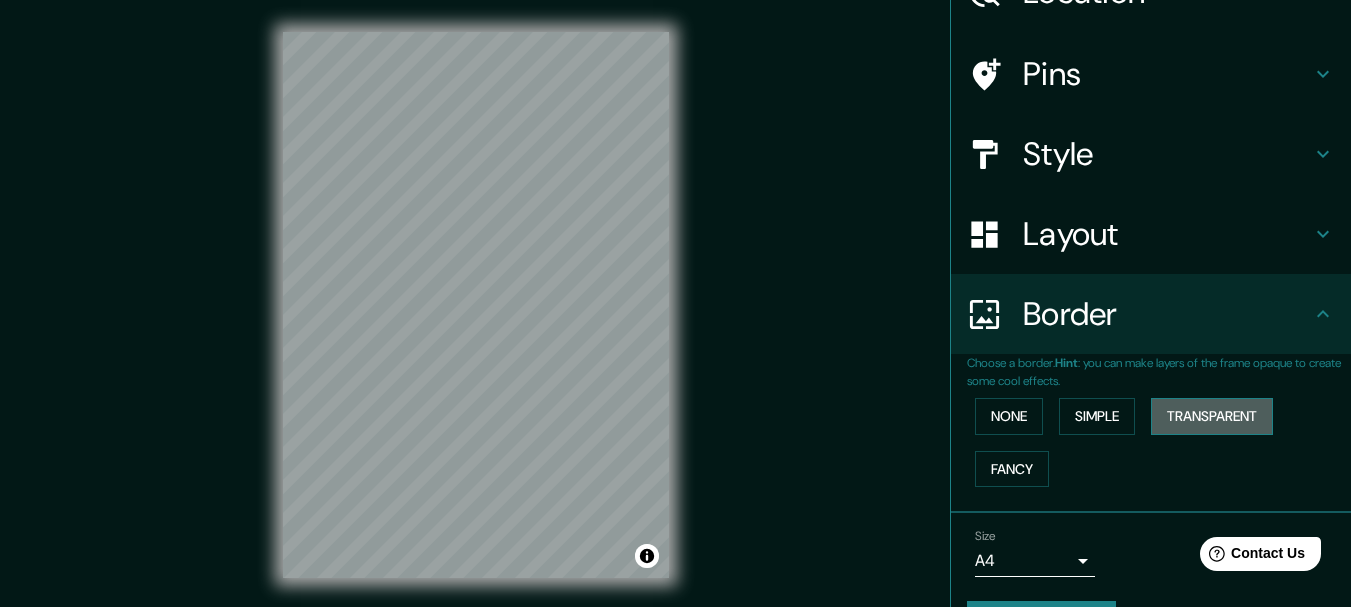 click on "Transparent" at bounding box center [1212, 416] 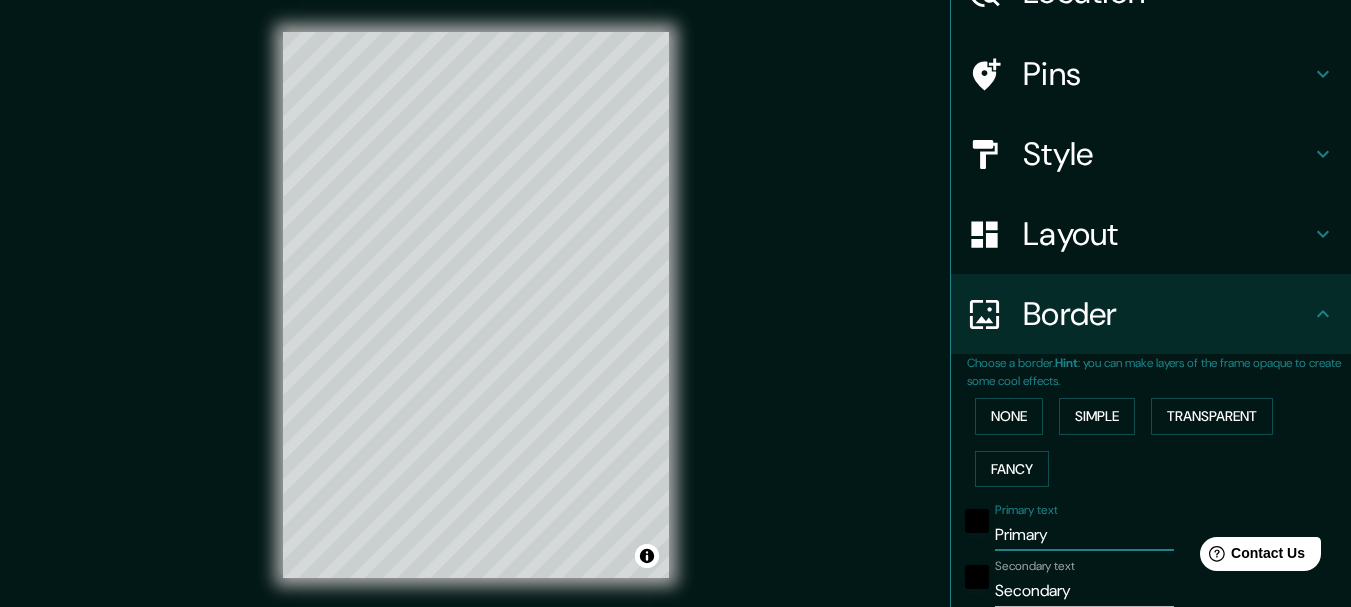 click on "Primary" at bounding box center (1084, 535) 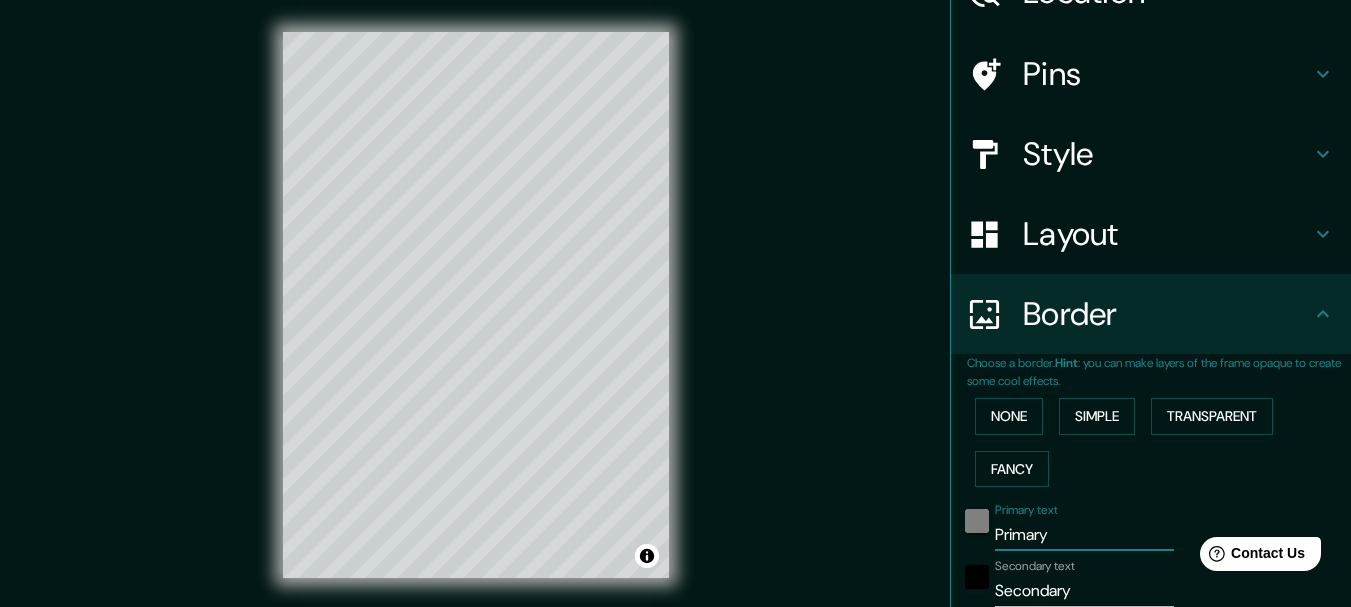 drag, startPoint x: 1051, startPoint y: 537, endPoint x: 953, endPoint y: 530, distance: 98.24968 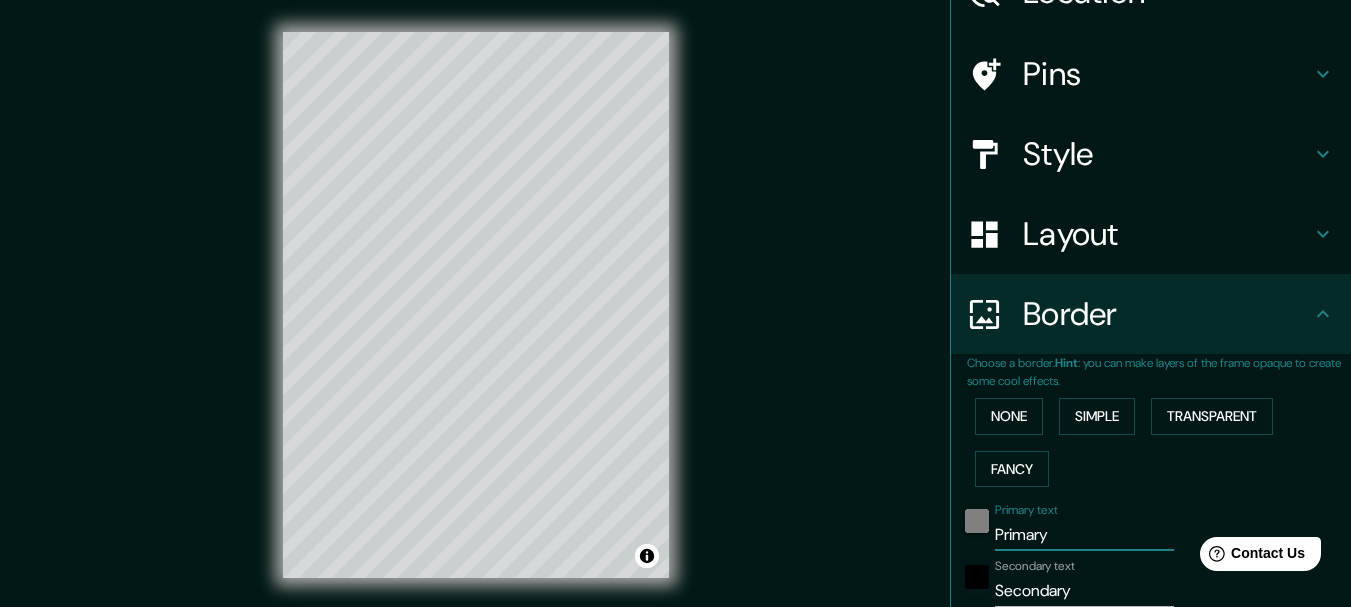 click on "Primary text Primary" at bounding box center (1123, 527) 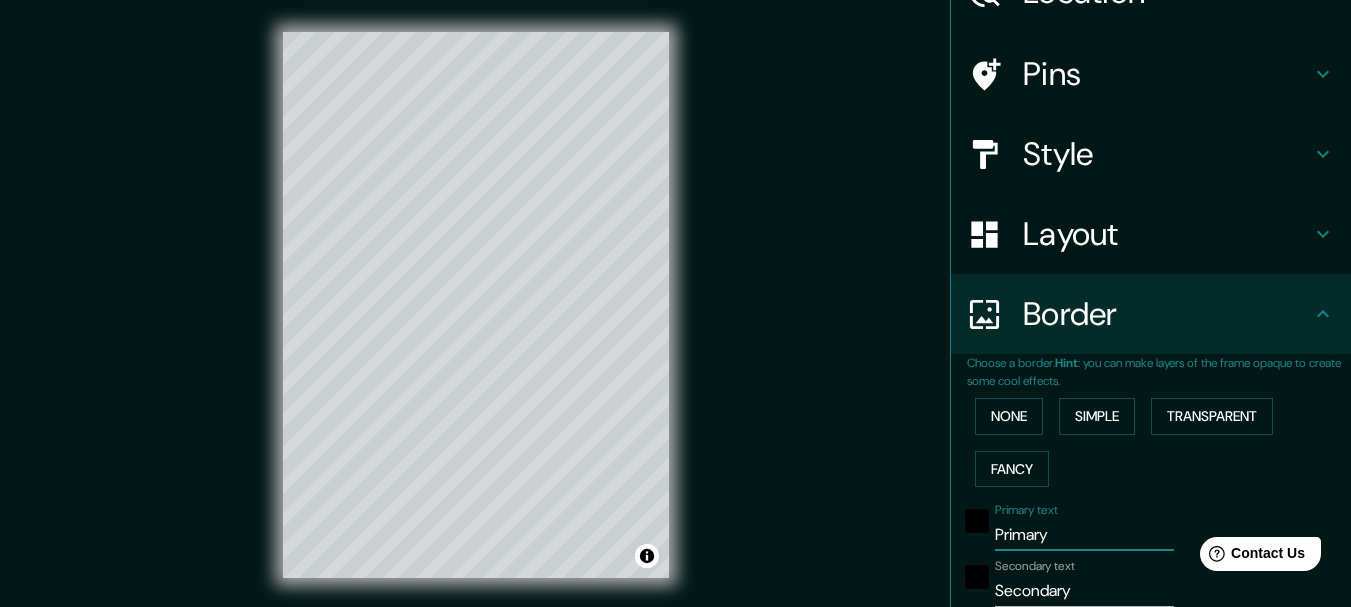 type on "C" 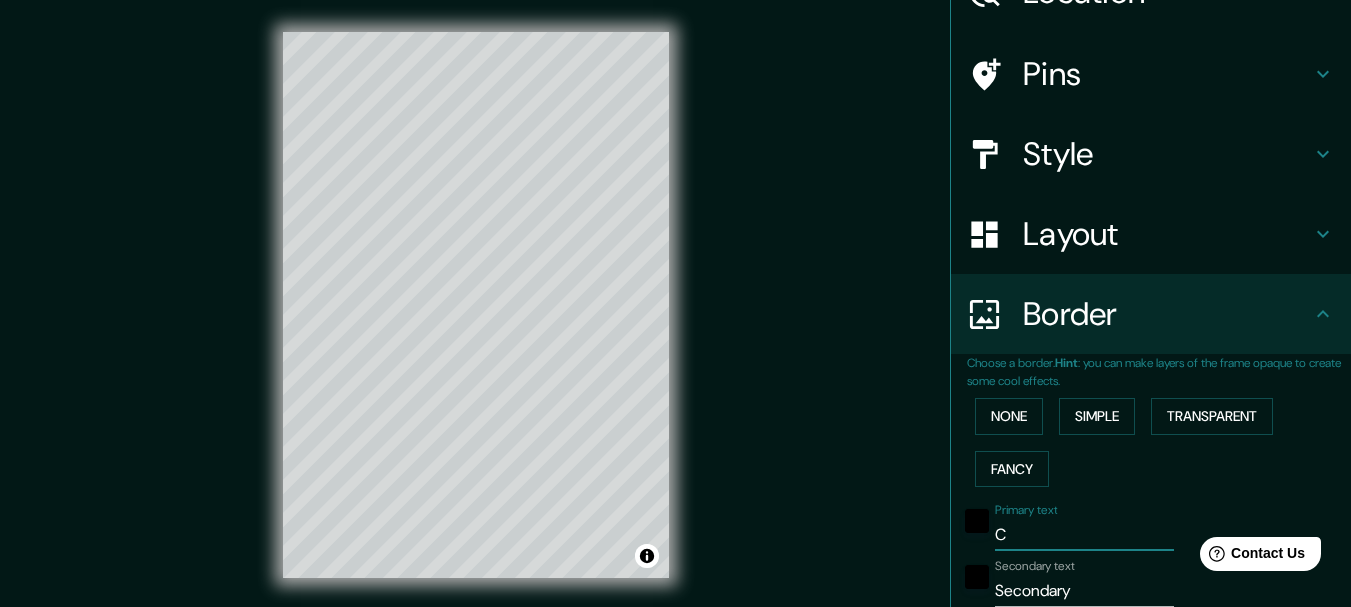 type on "185" 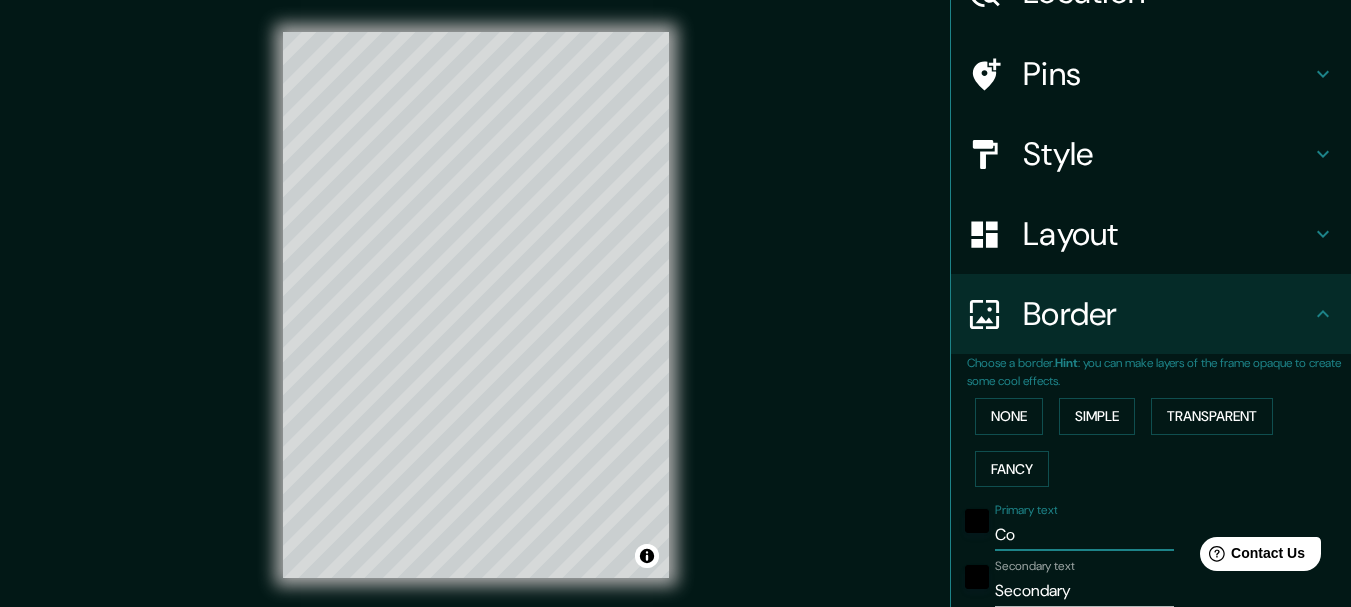 type on "185" 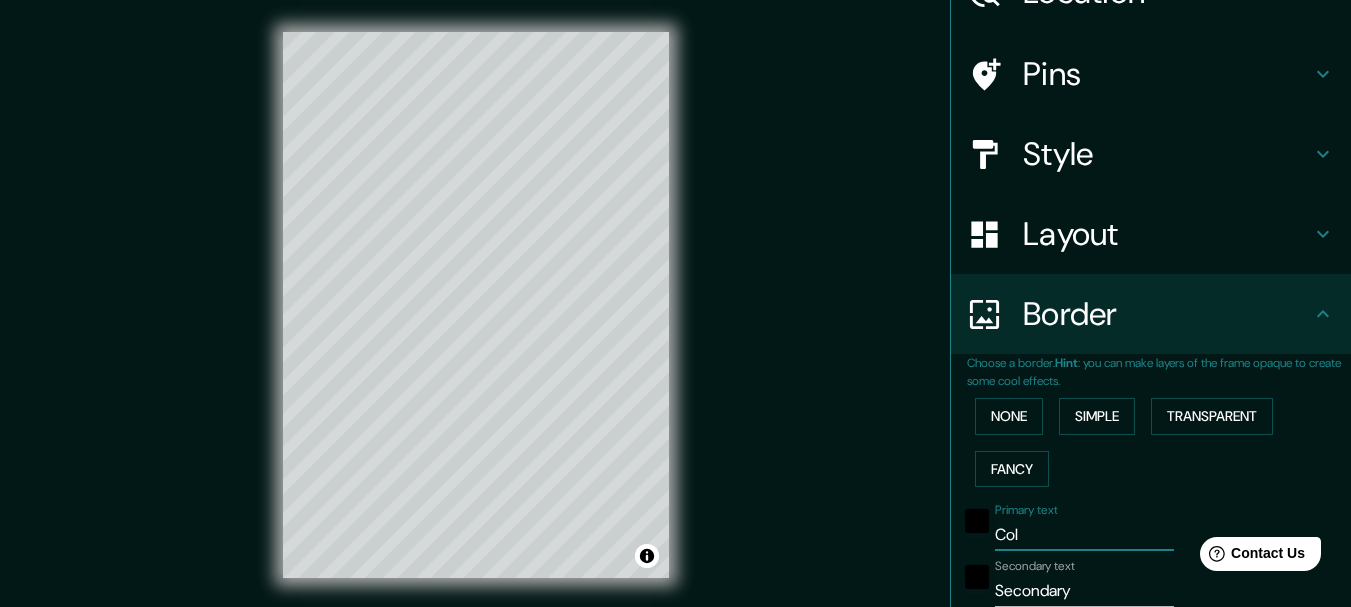 type on "185" 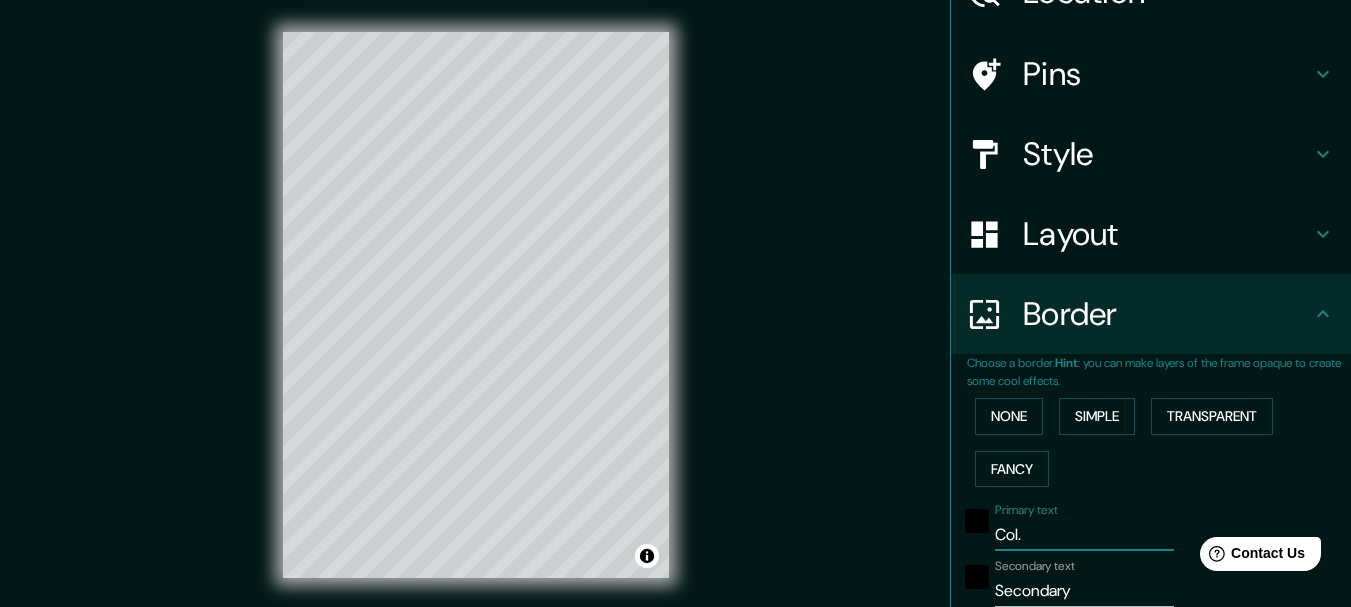 type on "185" 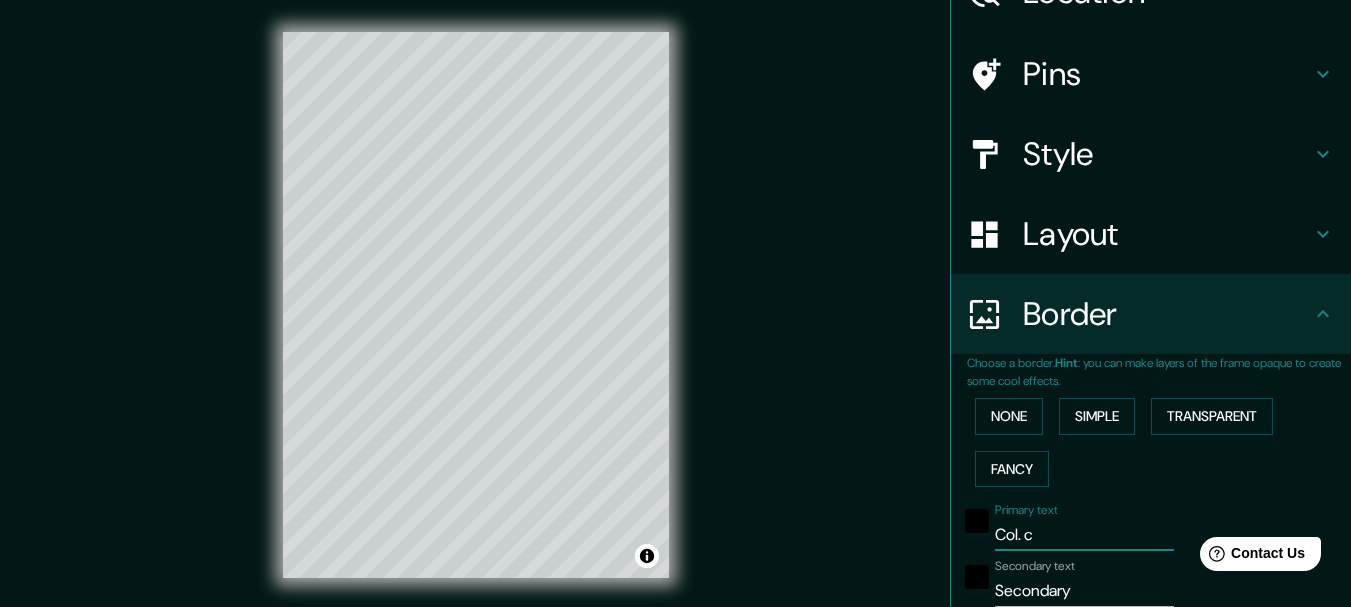 type on "Col. ce" 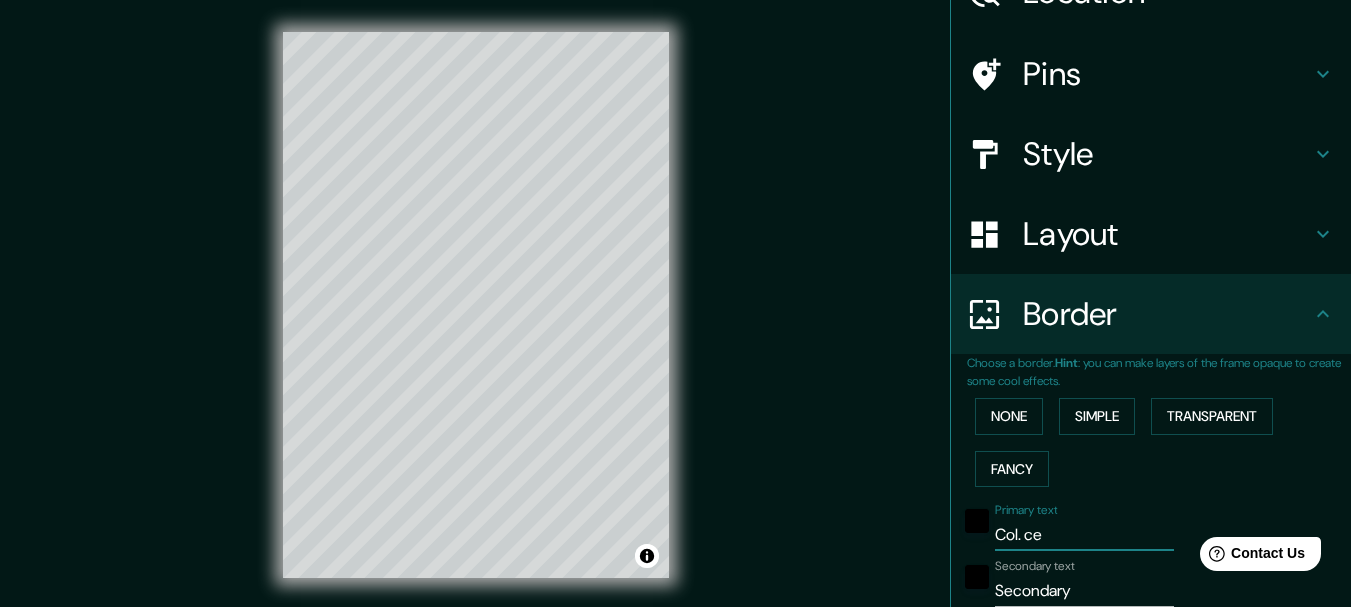 type on "Col. cen" 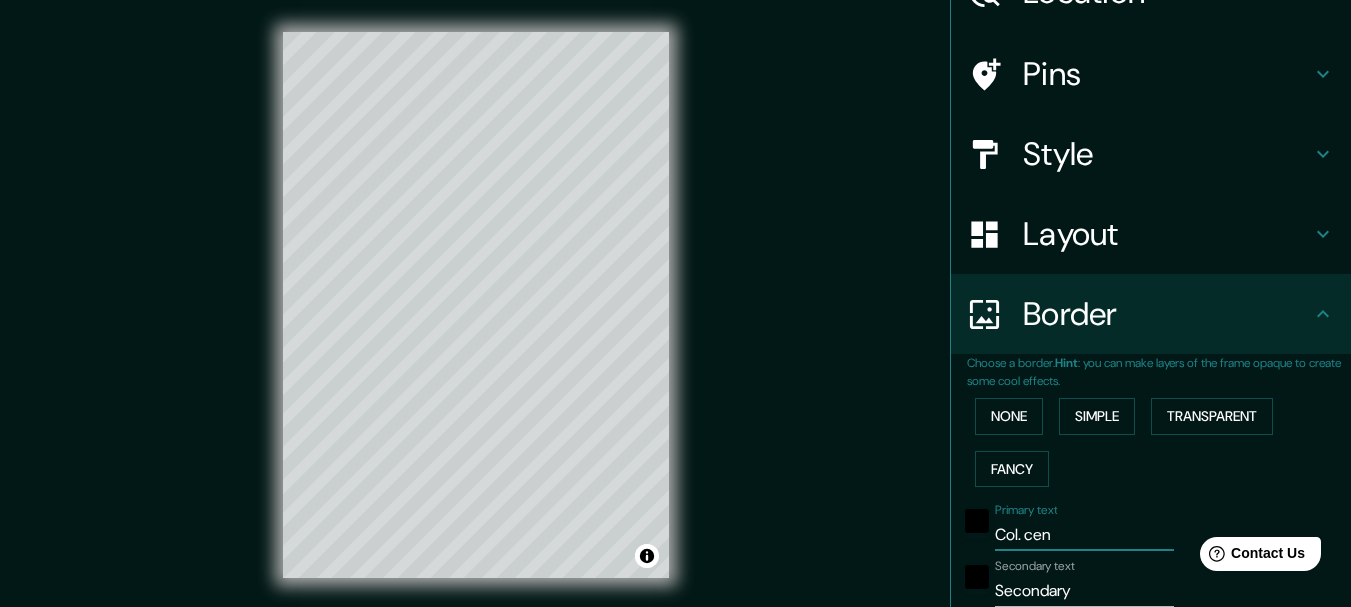 type on "185" 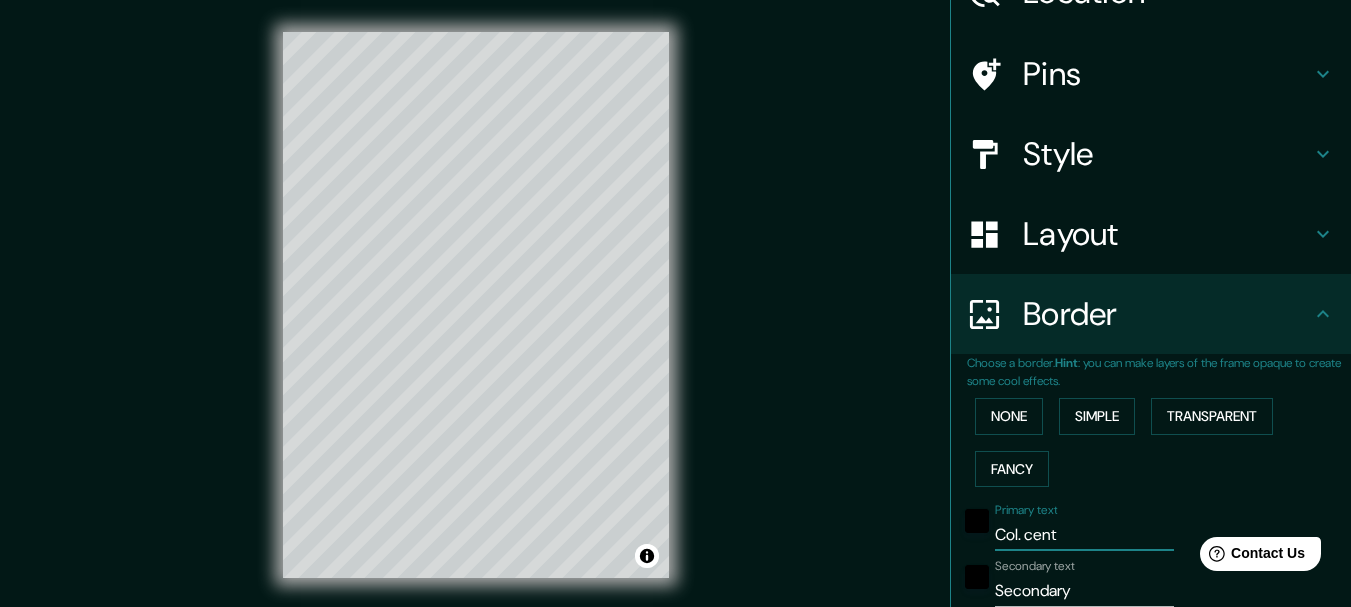 type on "185" 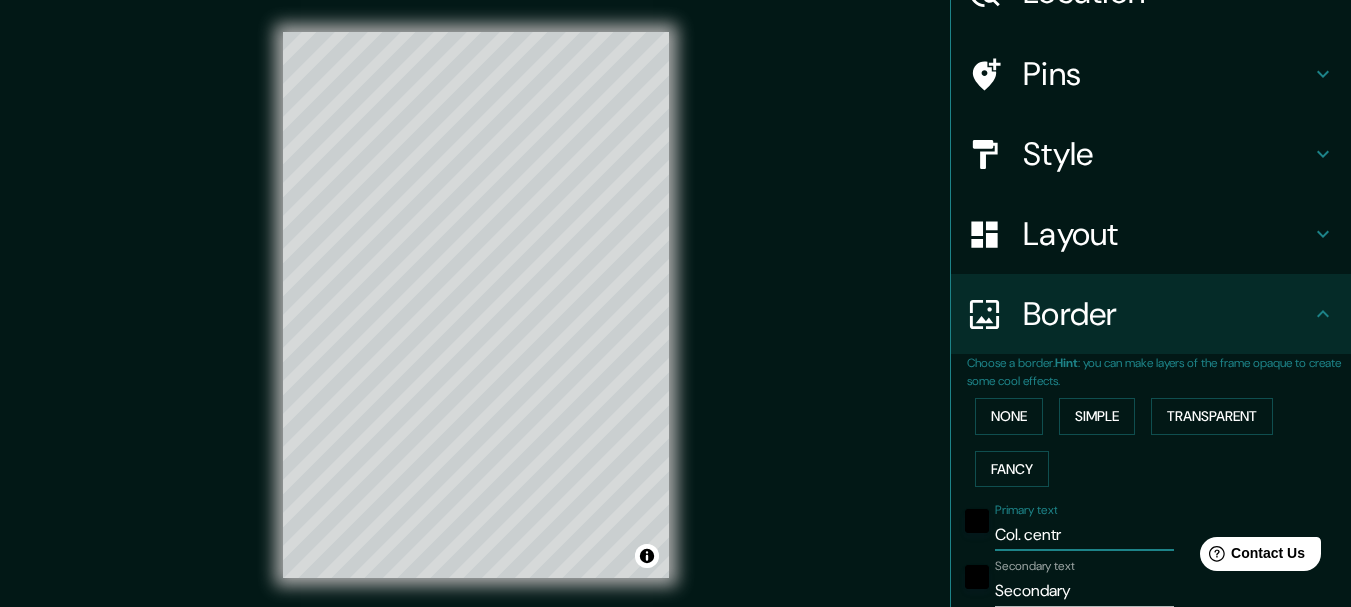 type on "185" 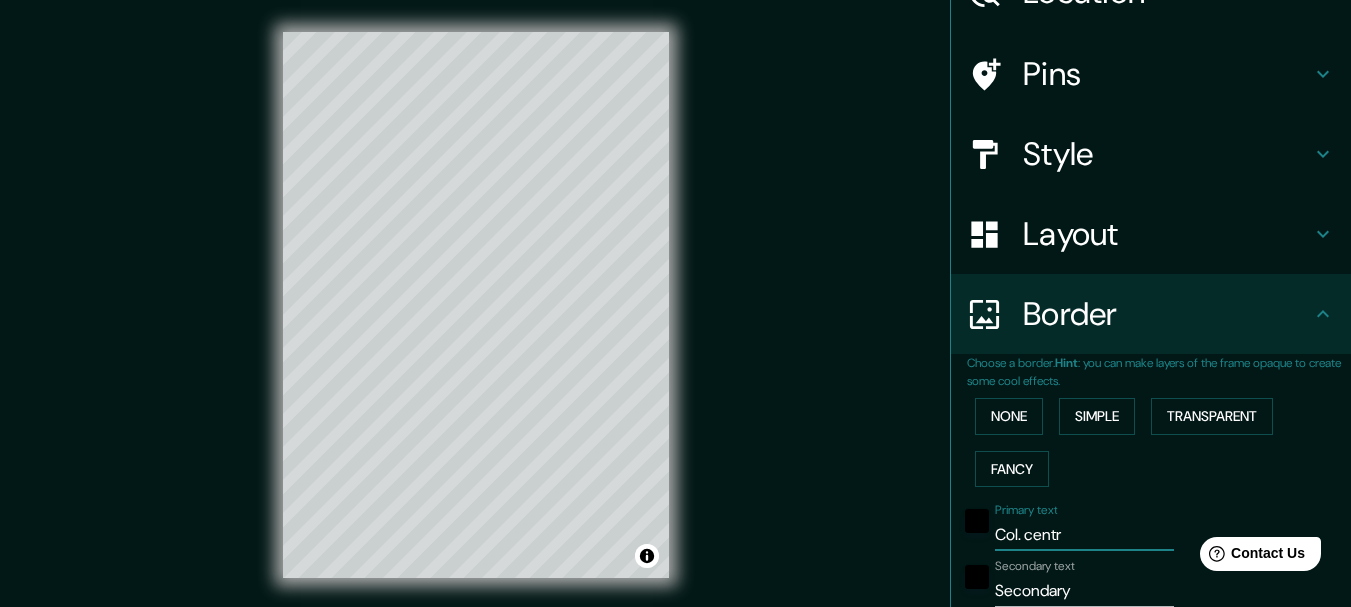 type on "Col. centro" 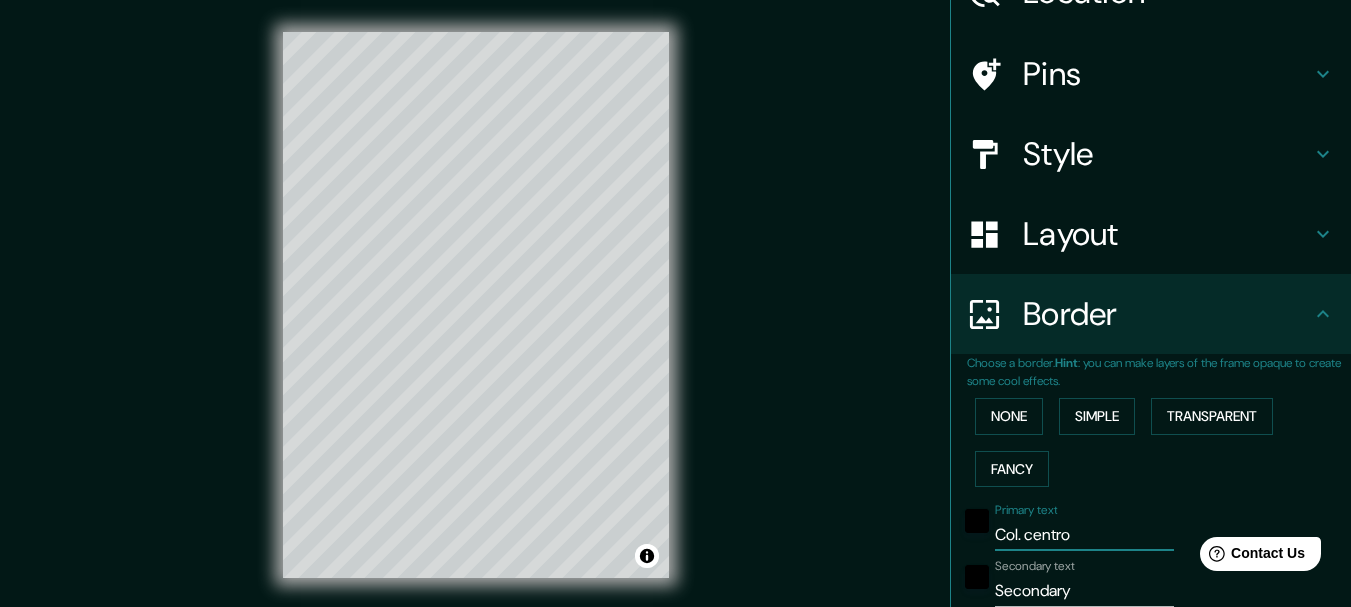 type on "185" 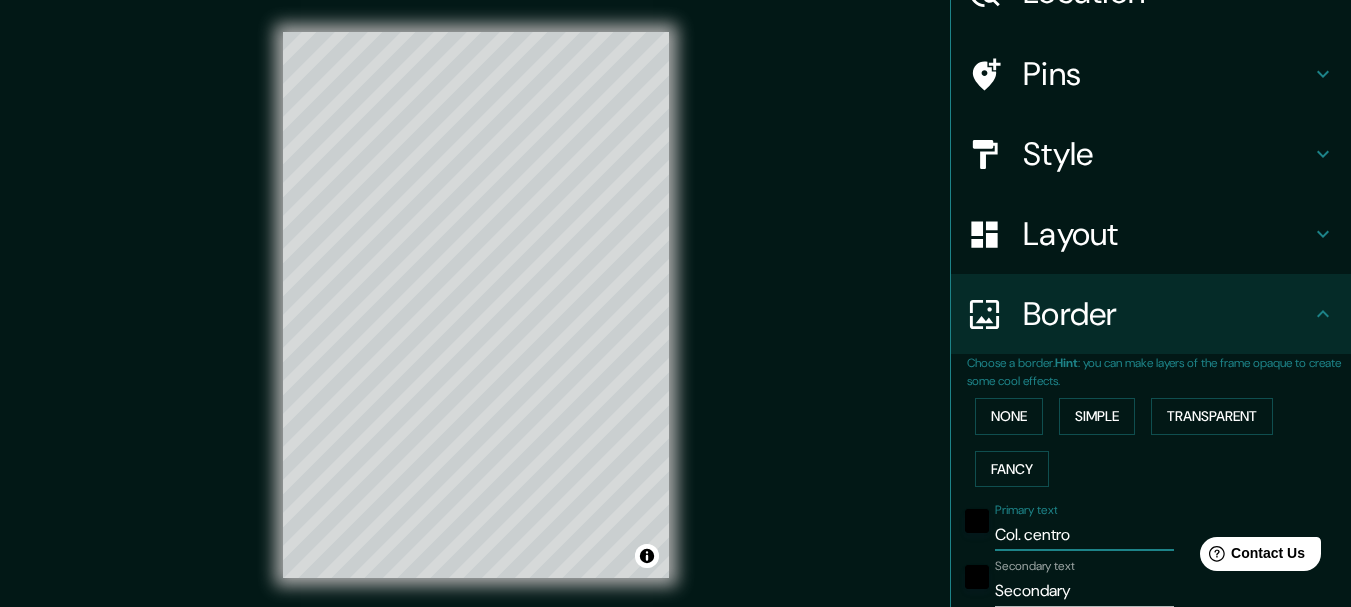 click on "Col. centro" at bounding box center [1084, 535] 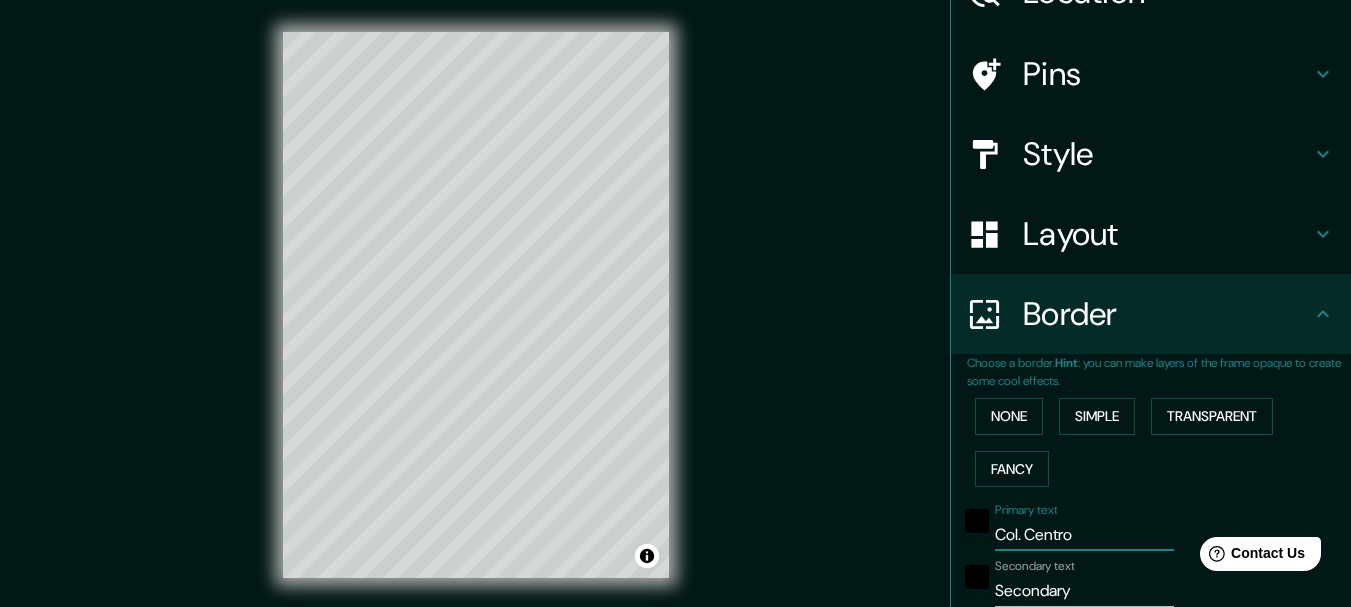 type on "185" 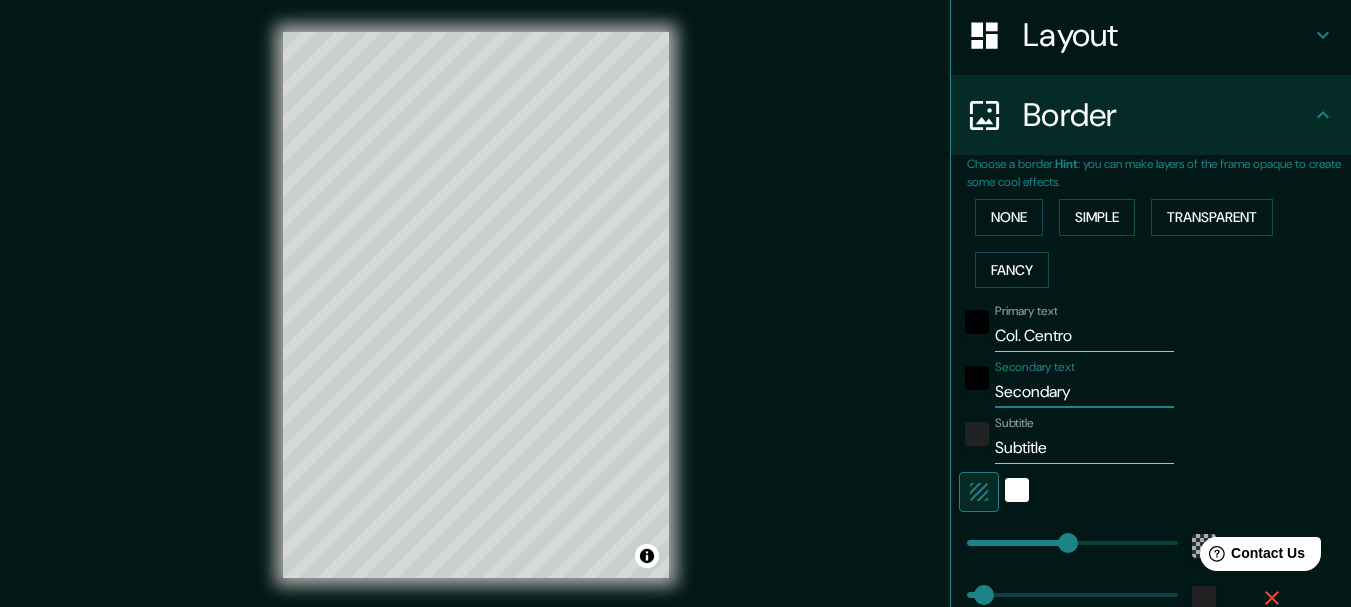 scroll, scrollTop: 343, scrollLeft: 0, axis: vertical 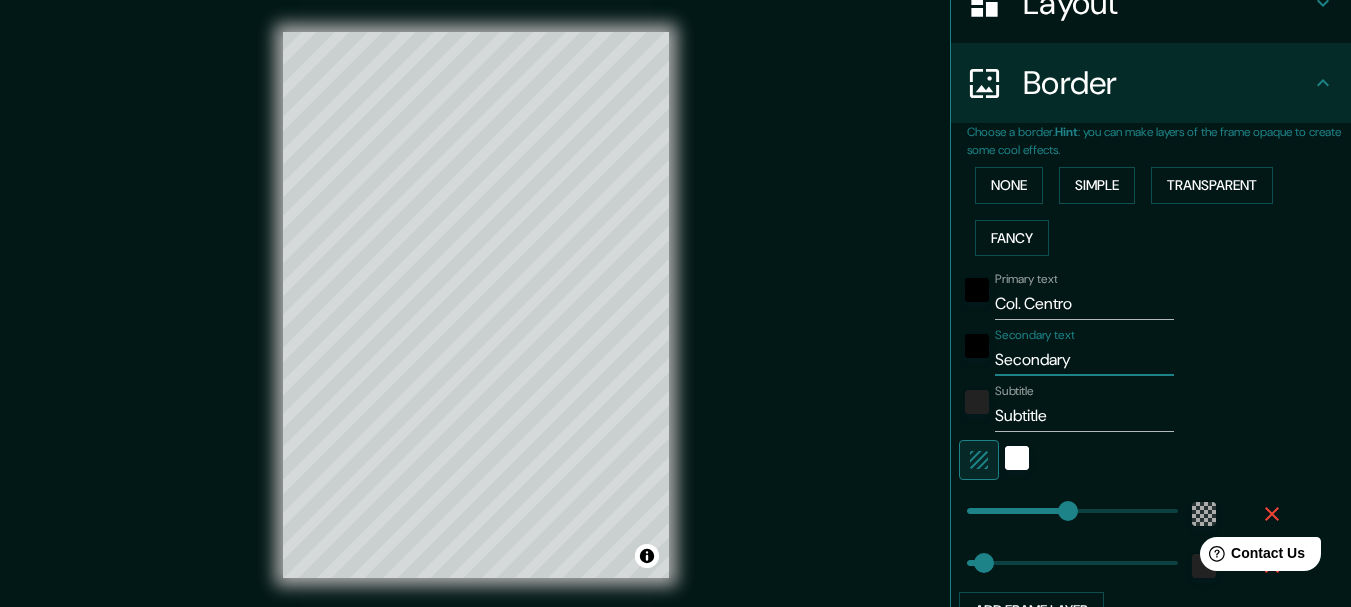 drag, startPoint x: 1068, startPoint y: 588, endPoint x: 967, endPoint y: 366, distance: 243.89546 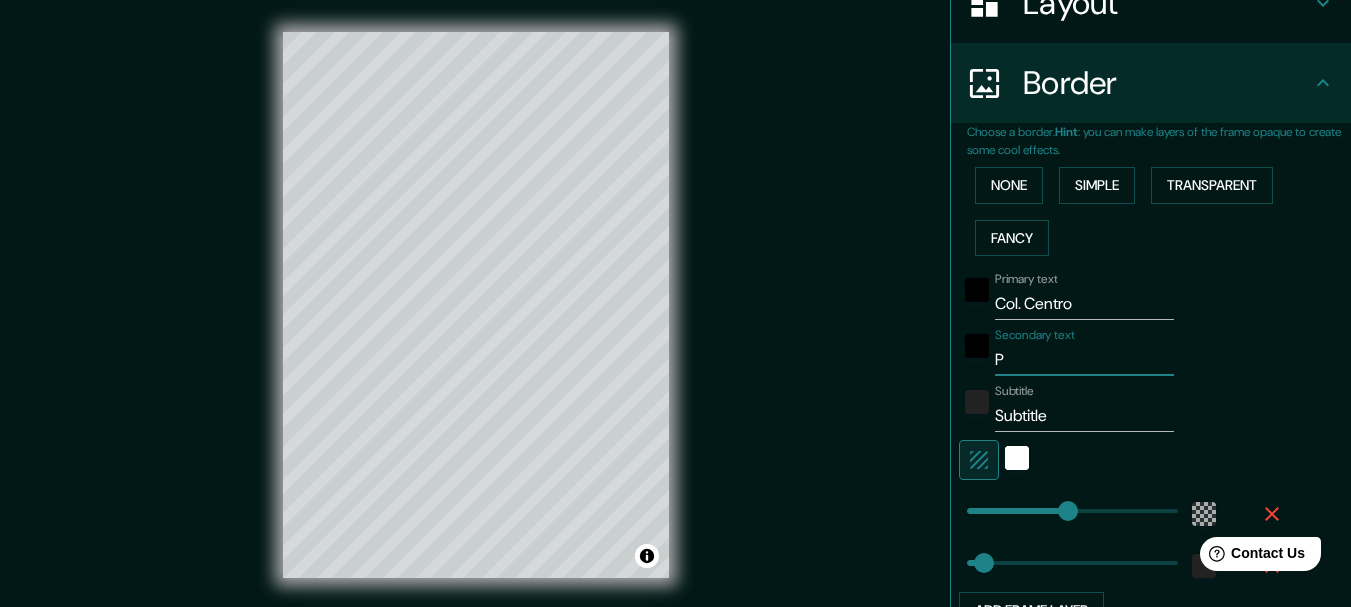 type on "185" 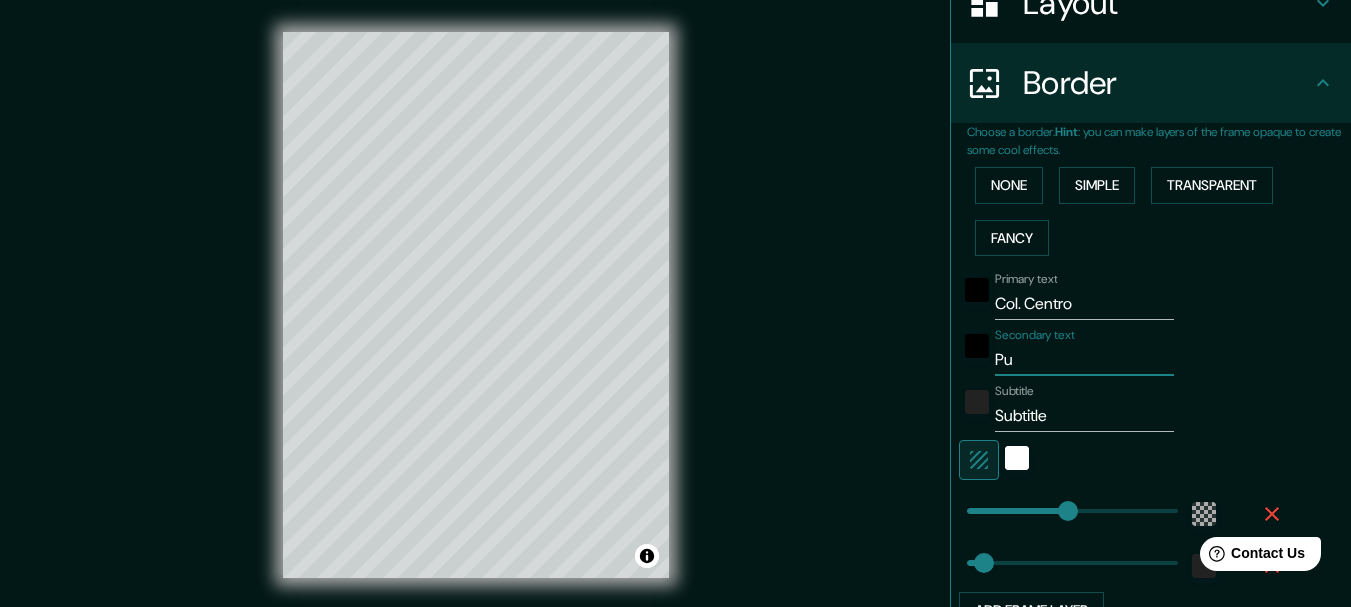 type on "Pue" 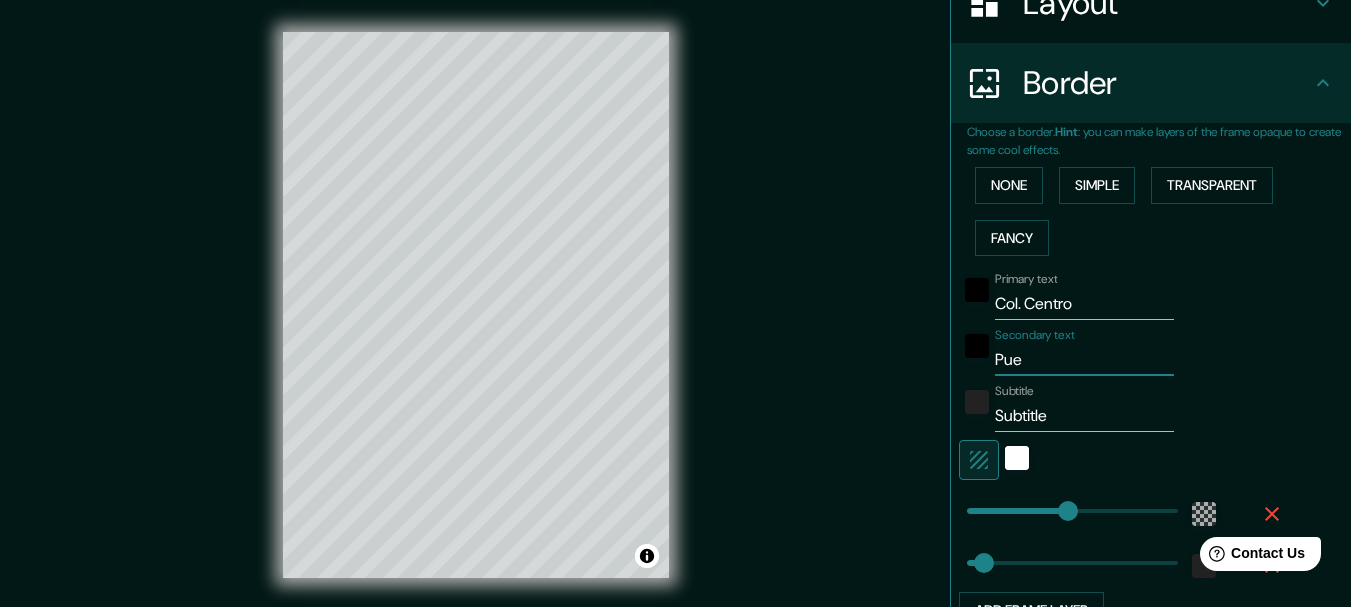 type on "Puen" 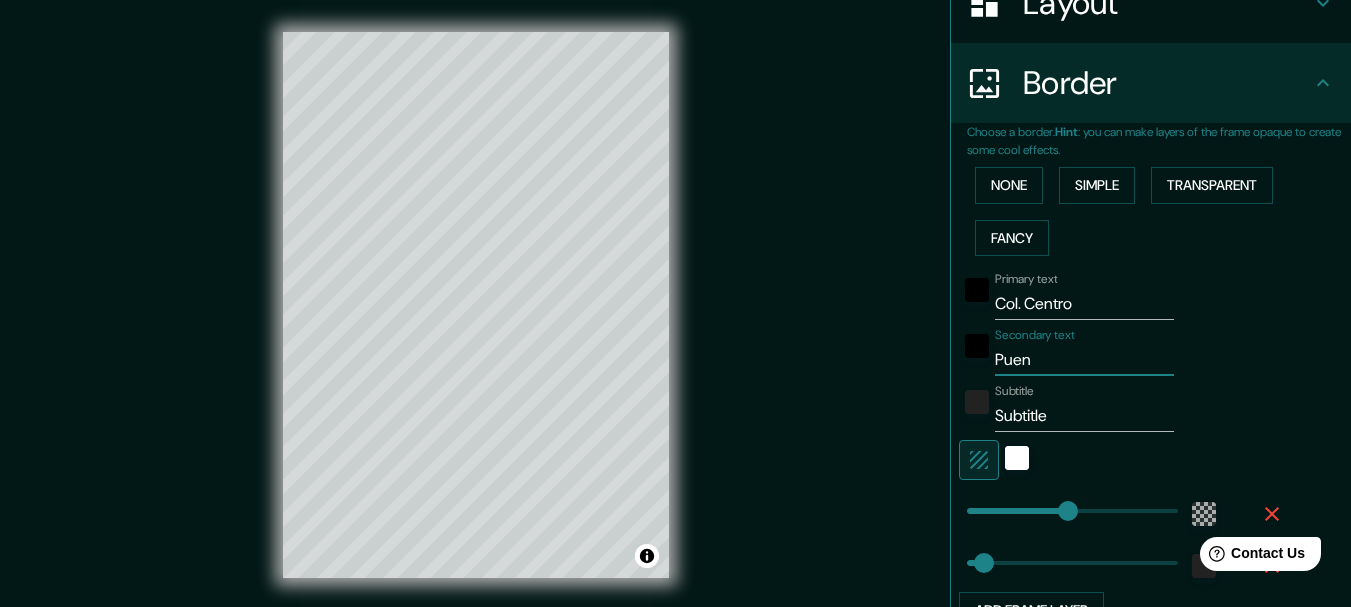 type on "185" 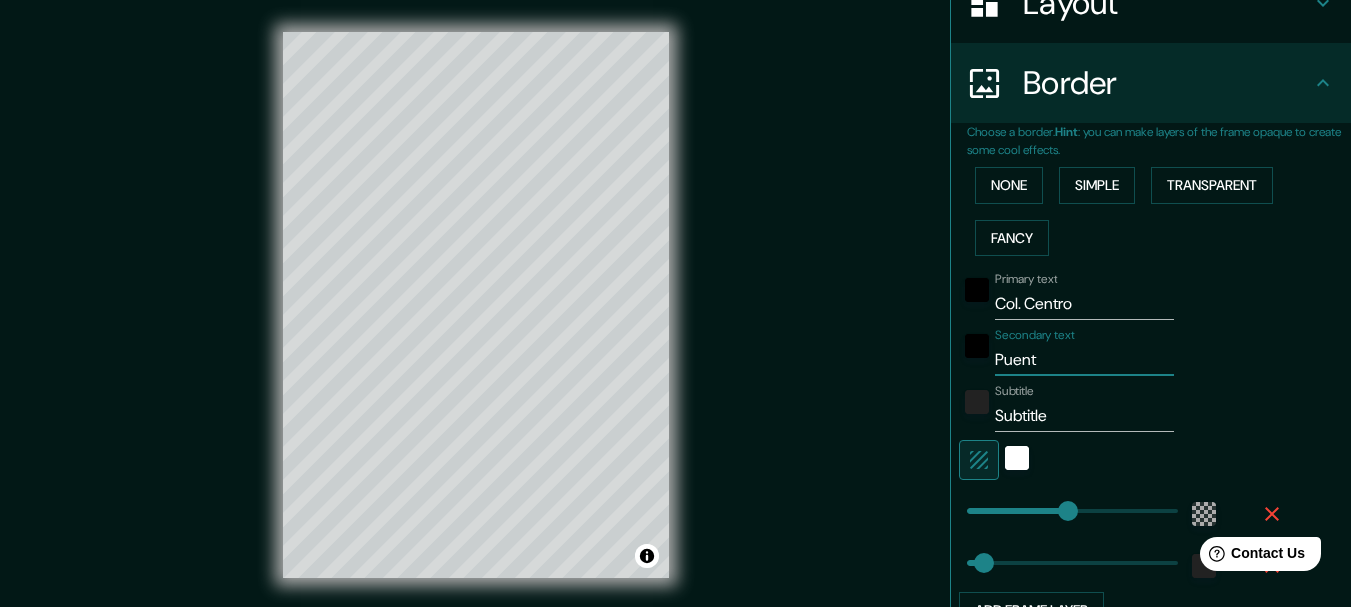 type on "Puente" 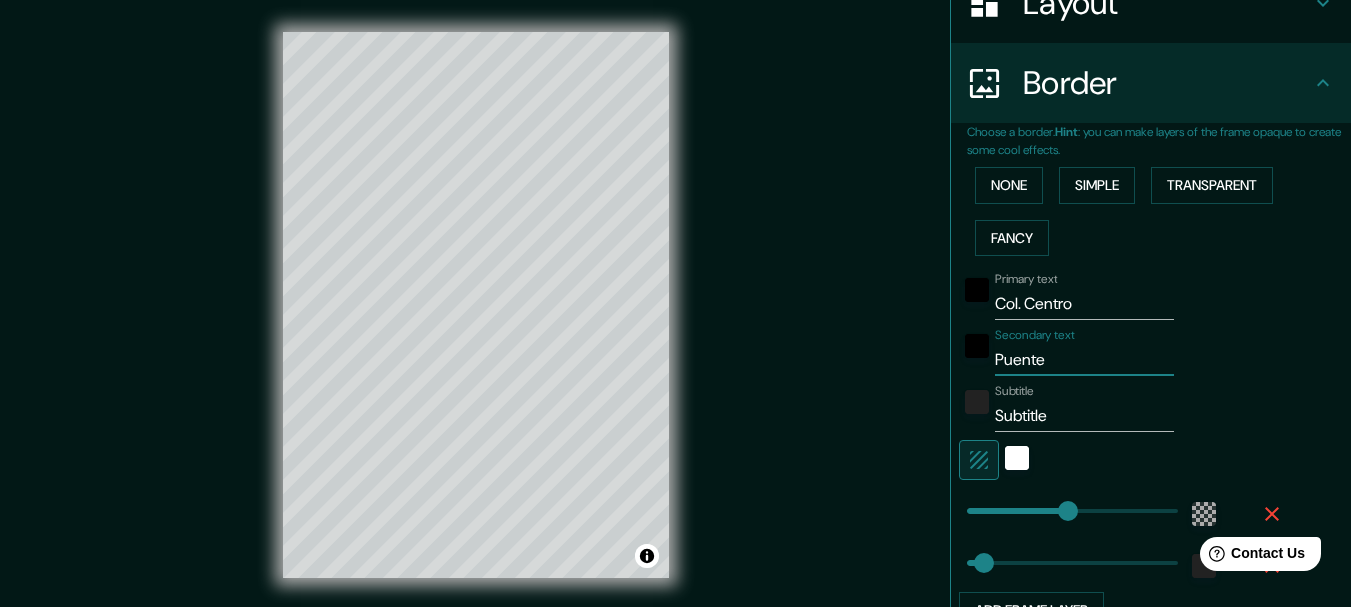 type on "Puente" 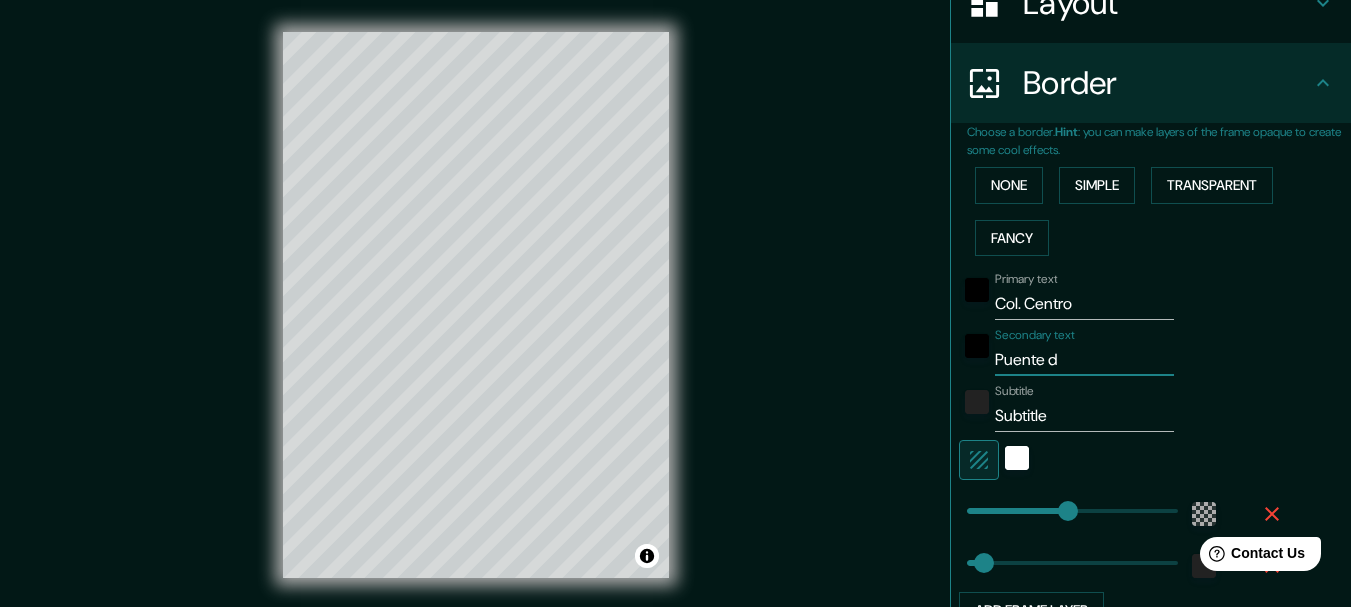 type on "Puente de" 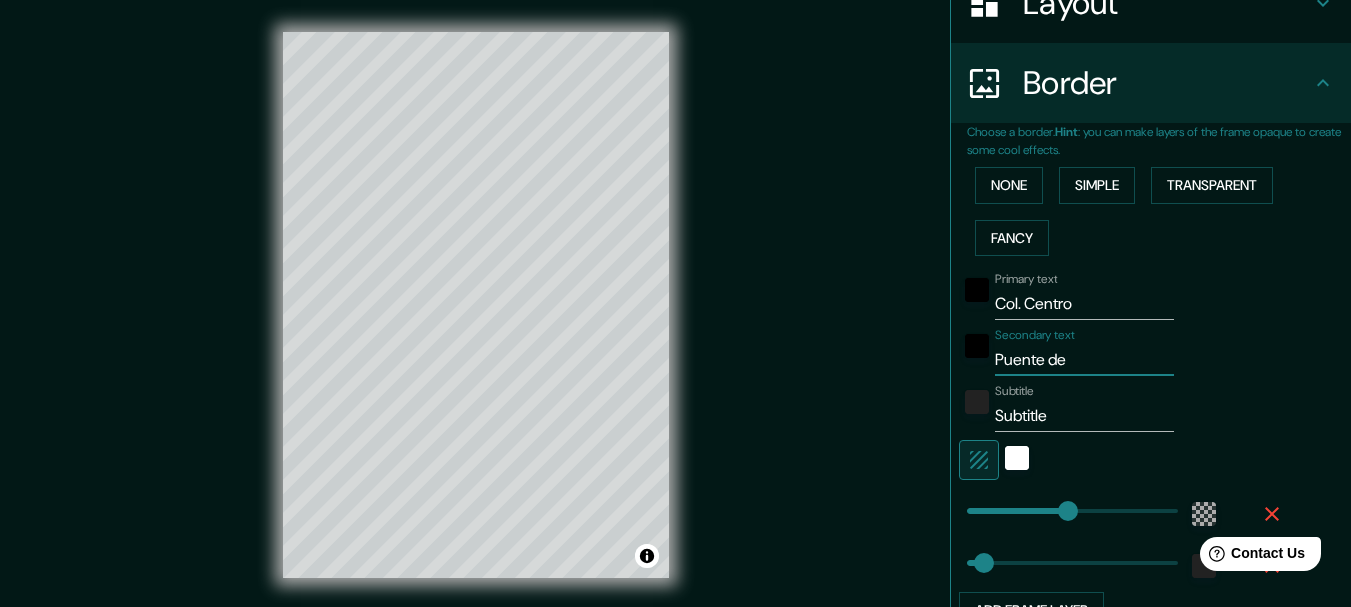 type on "185" 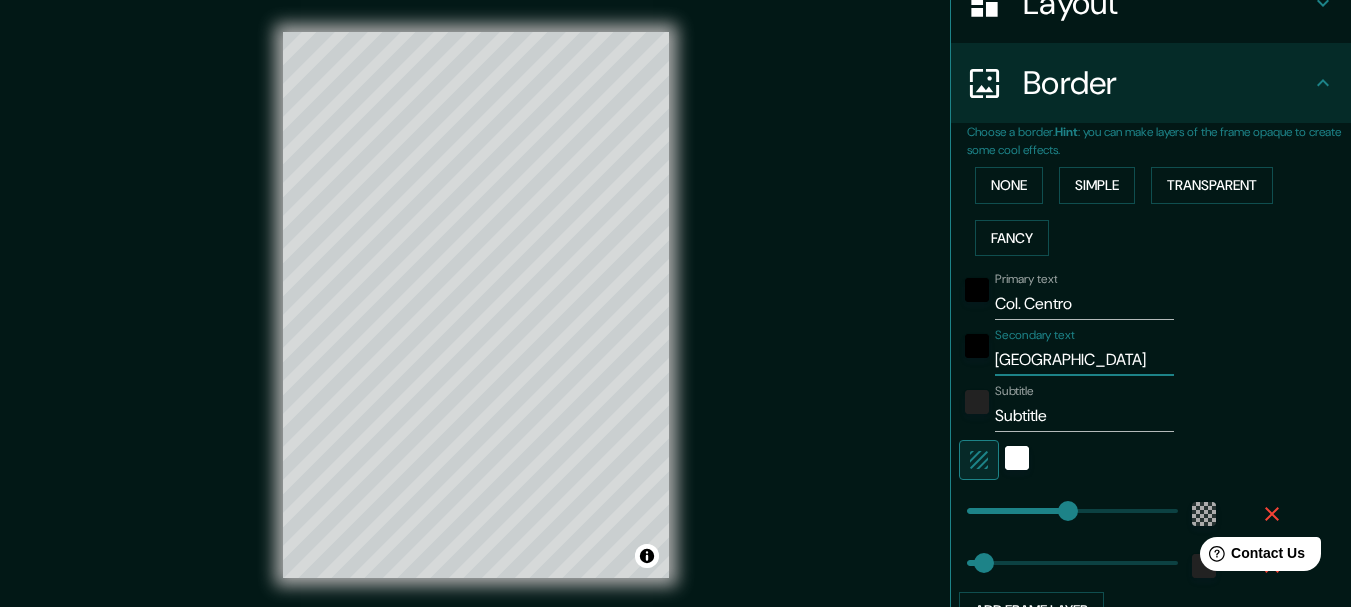 type on "185" 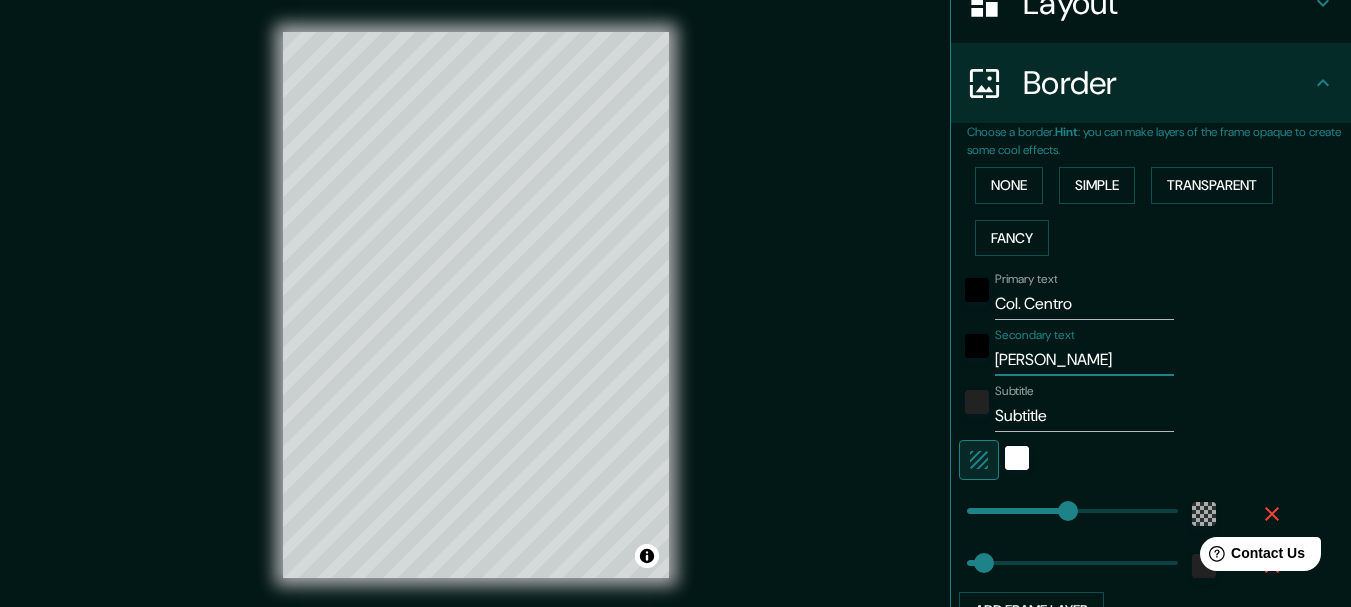 type on "185" 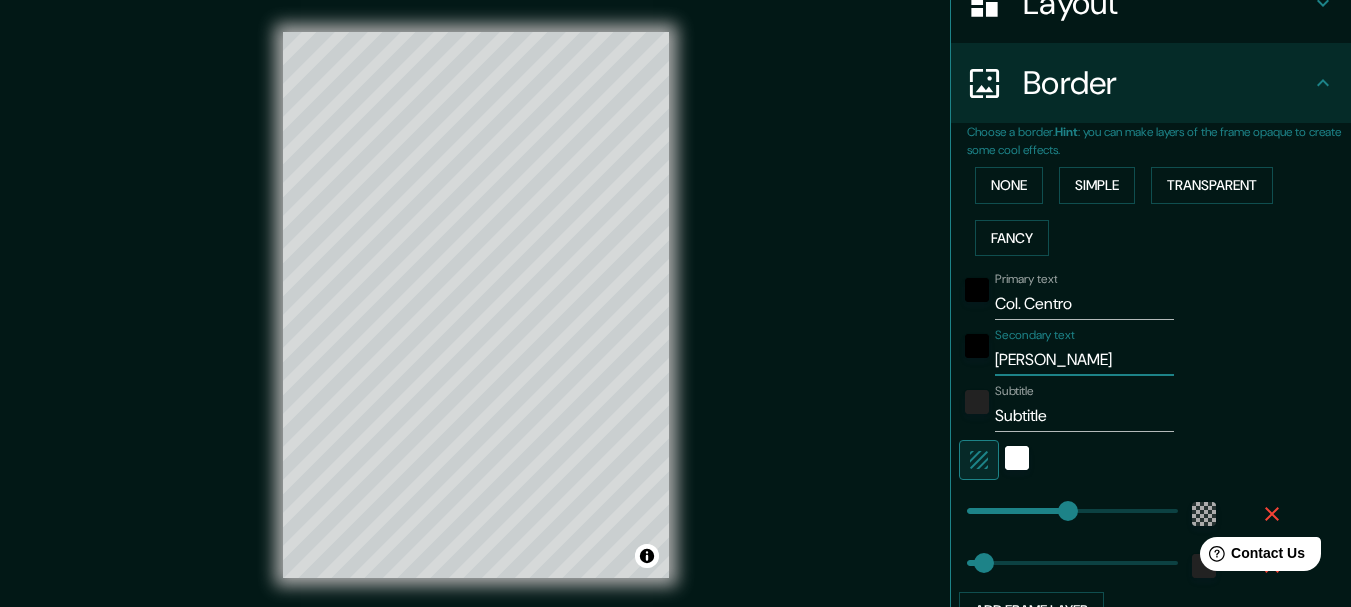 type on "[PERSON_NAME]" 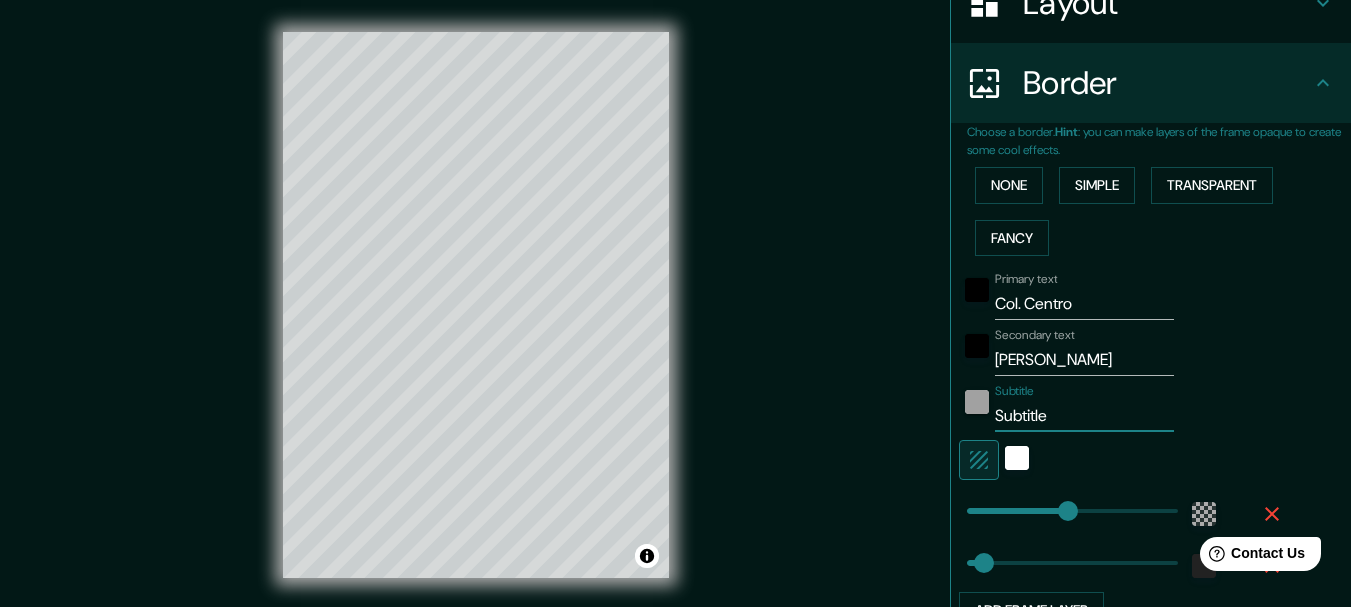 drag, startPoint x: 1056, startPoint y: 413, endPoint x: 971, endPoint y: 413, distance: 85 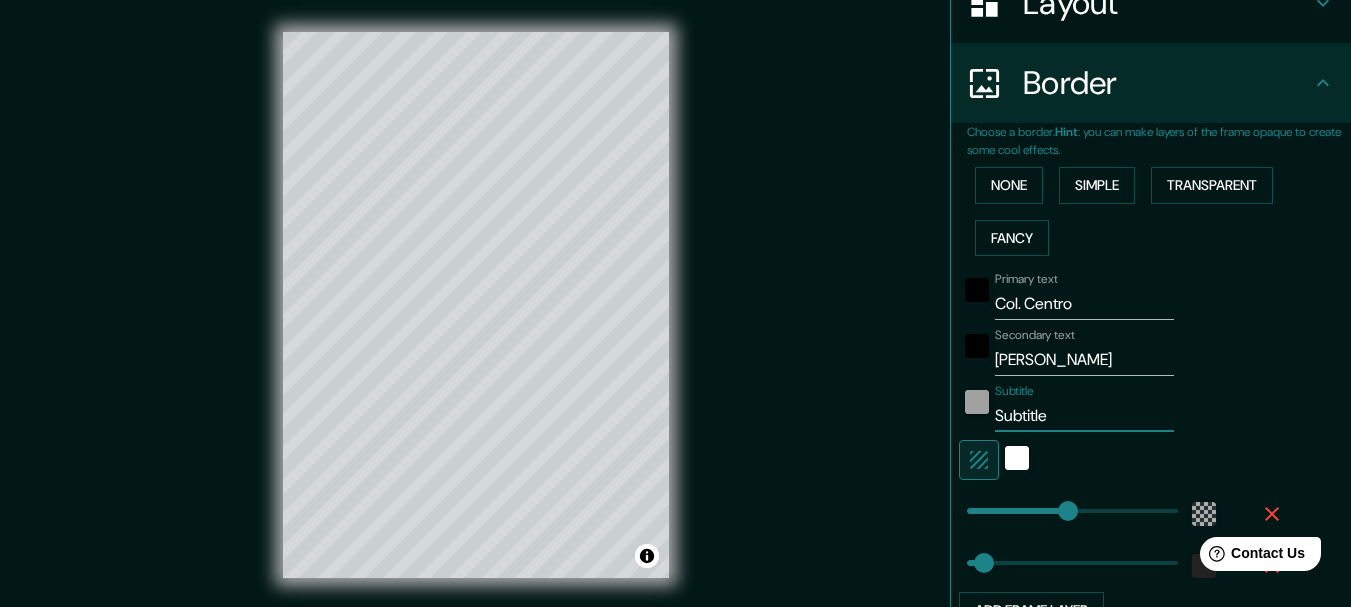 type on "M" 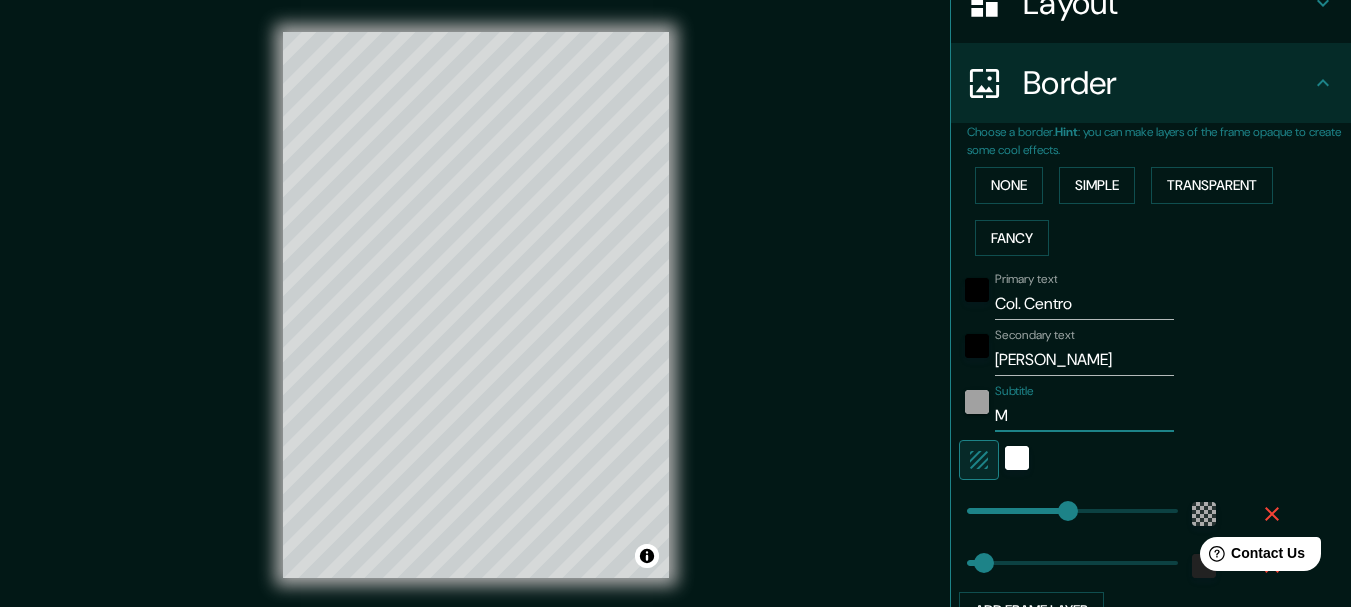 type on "185" 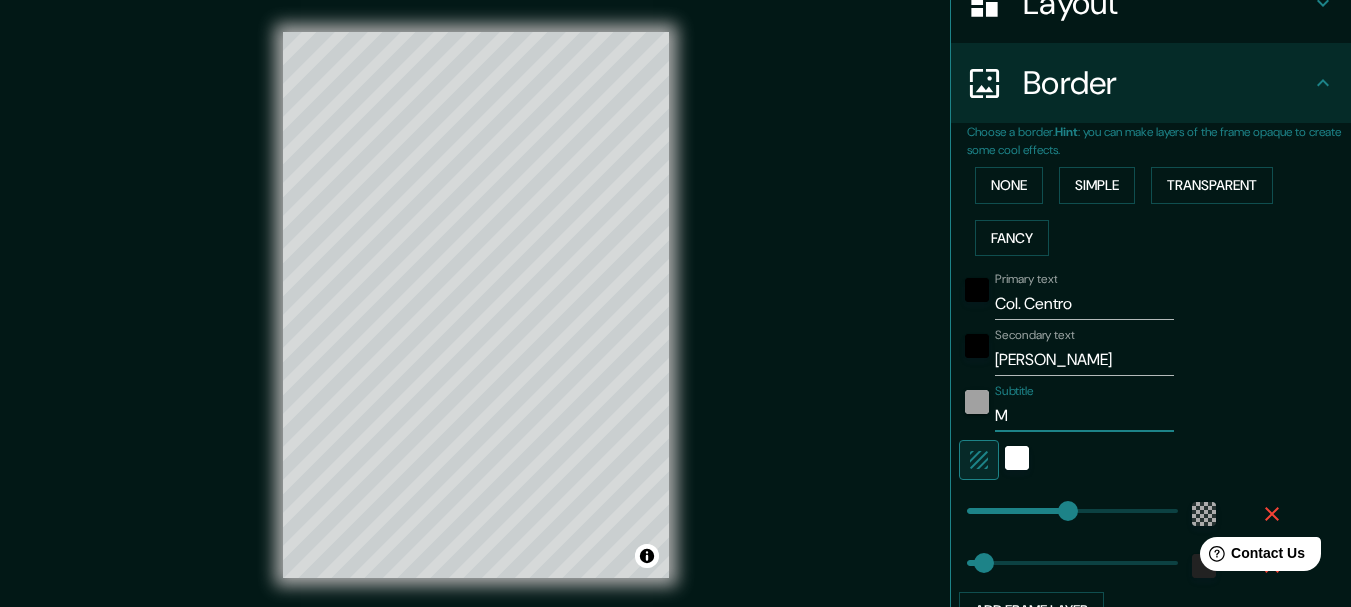 type on "Mo" 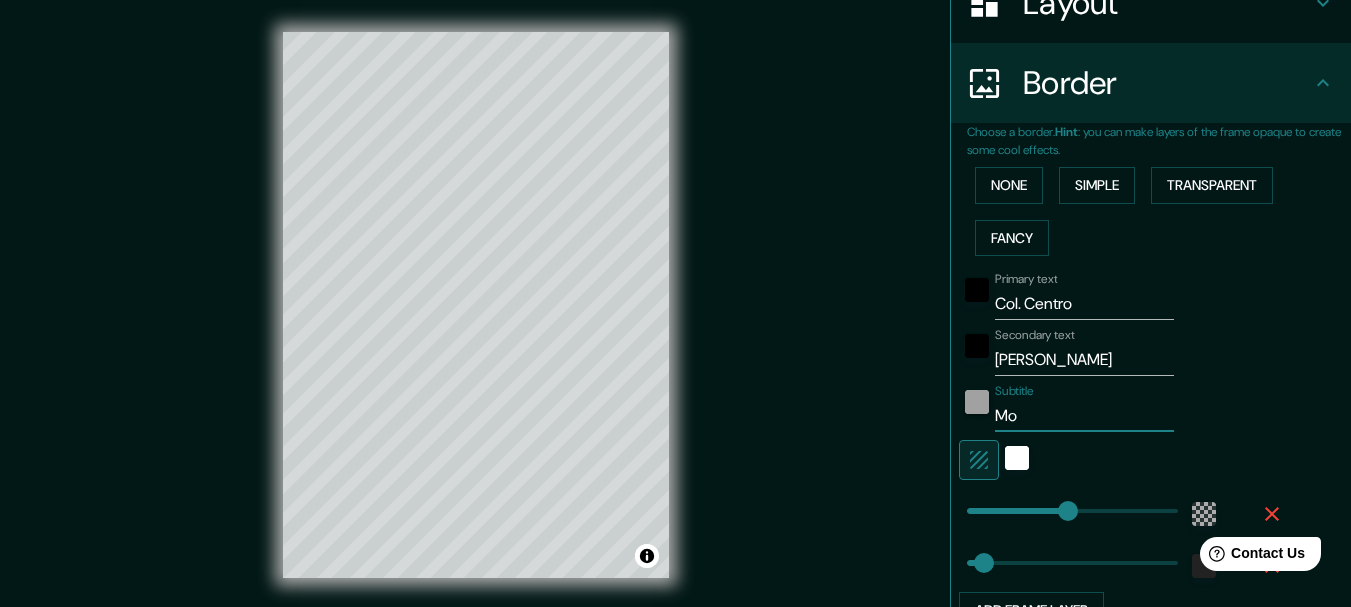 type on "185" 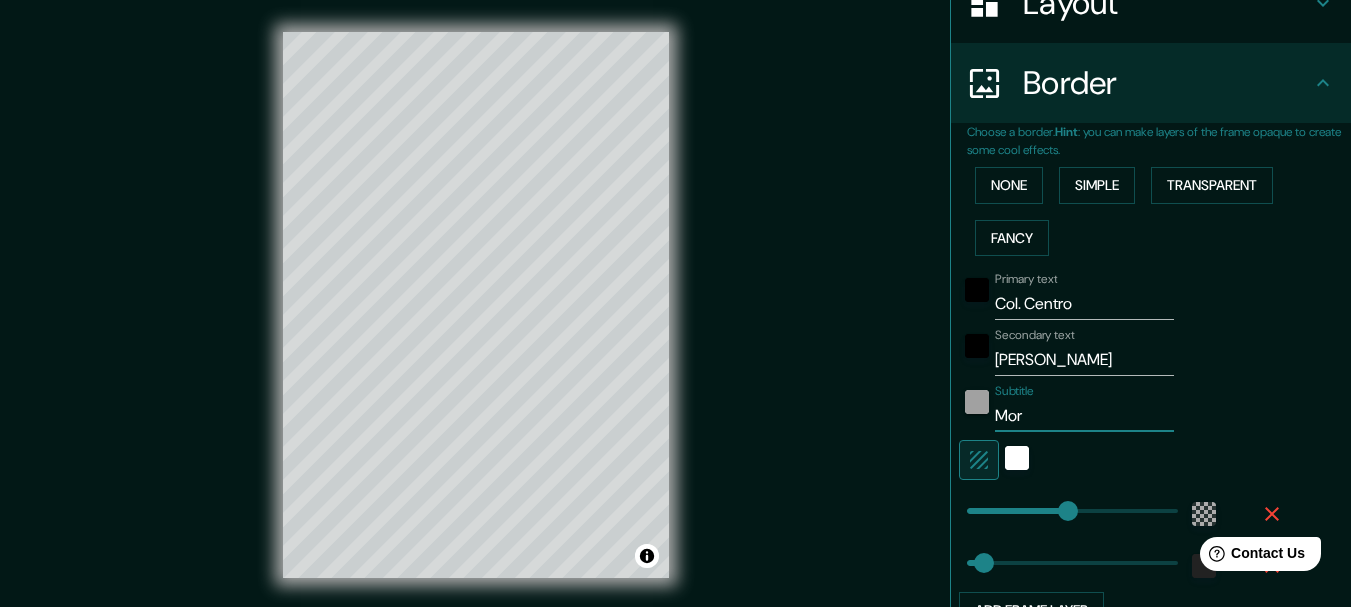 type on "More" 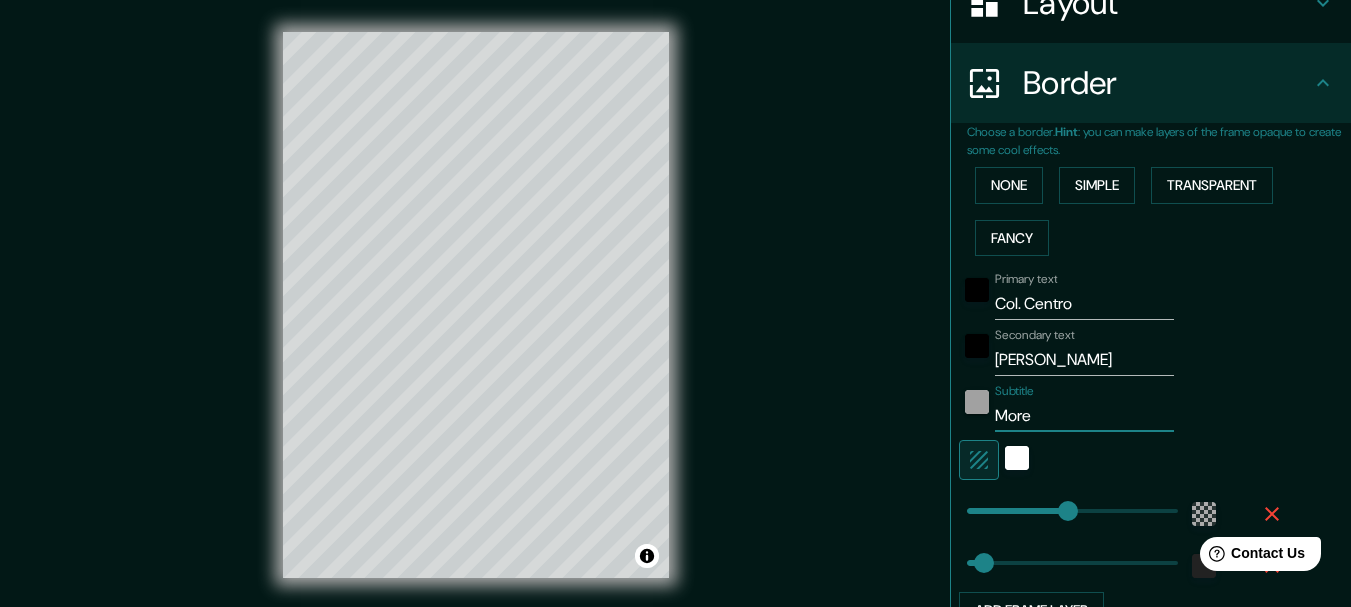 type on "185" 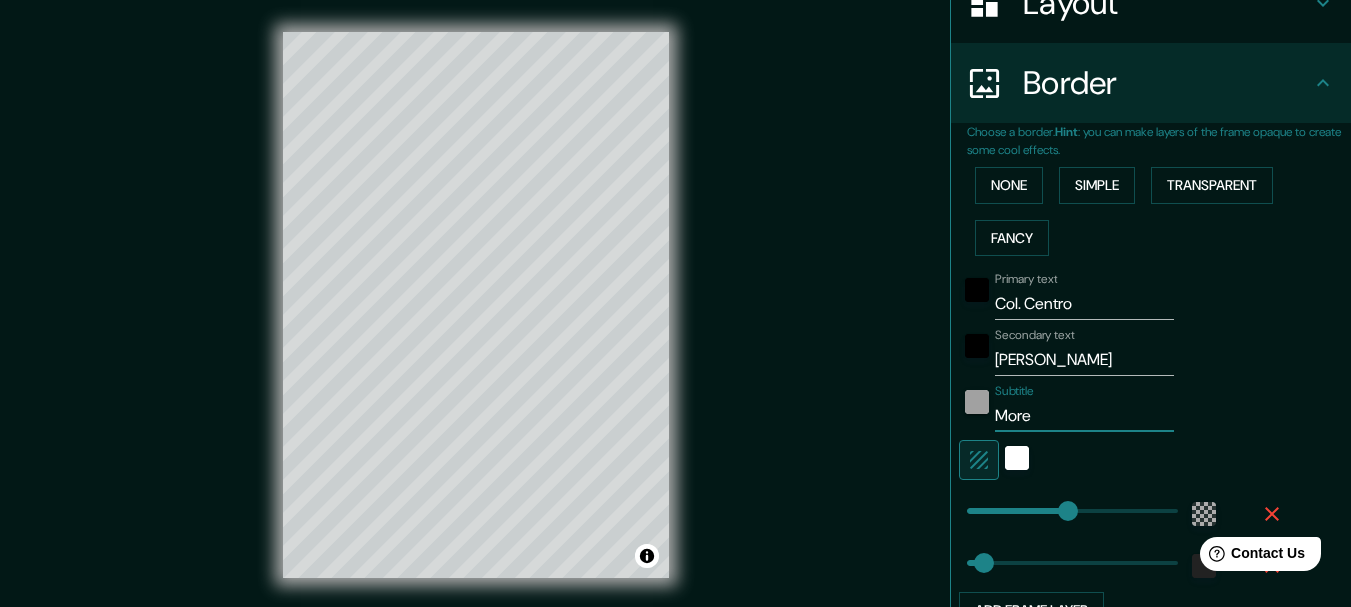 type on "Morel" 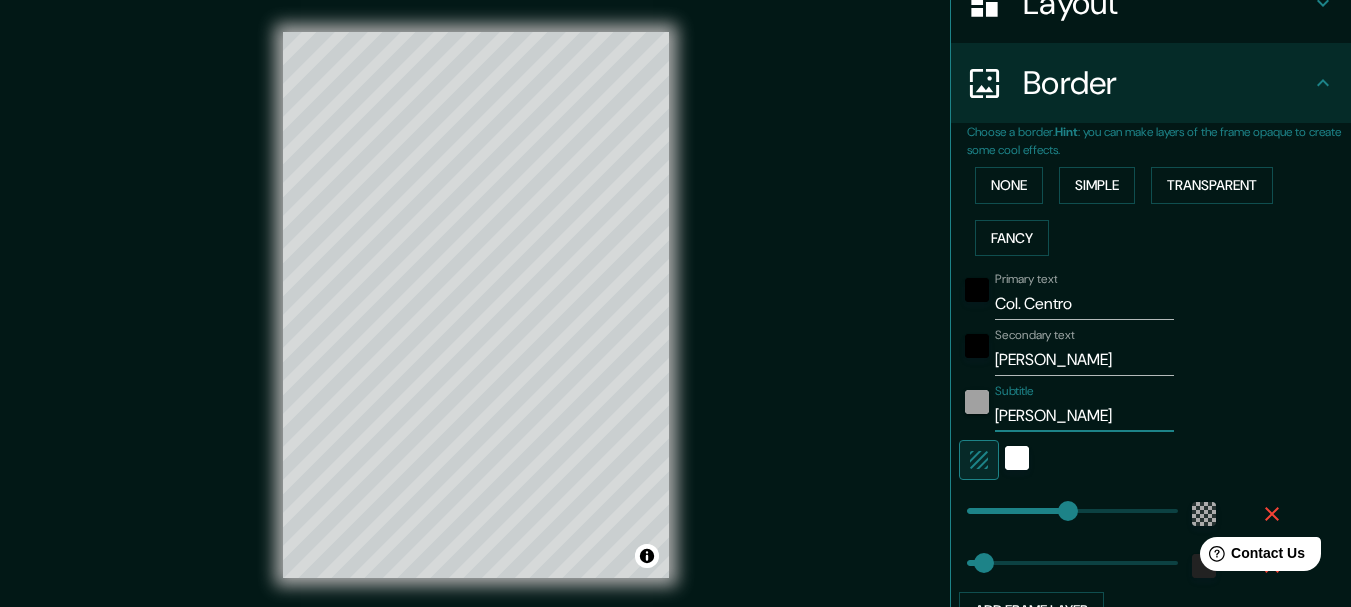 type on "185" 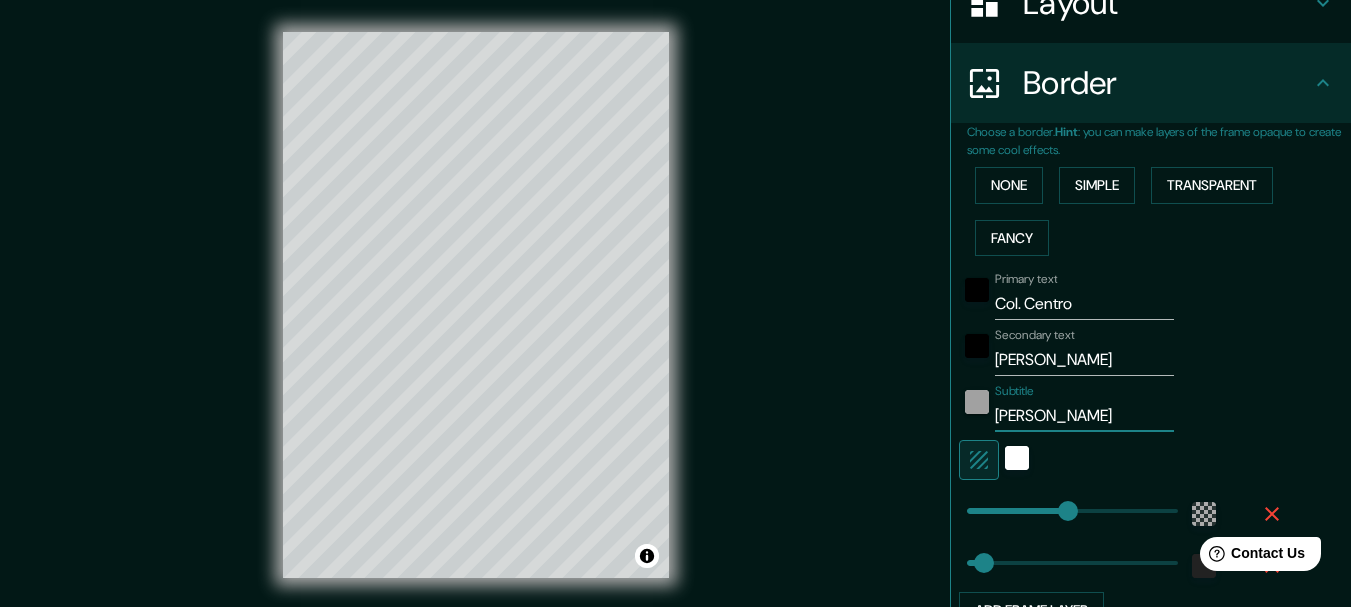 type on "Morelo" 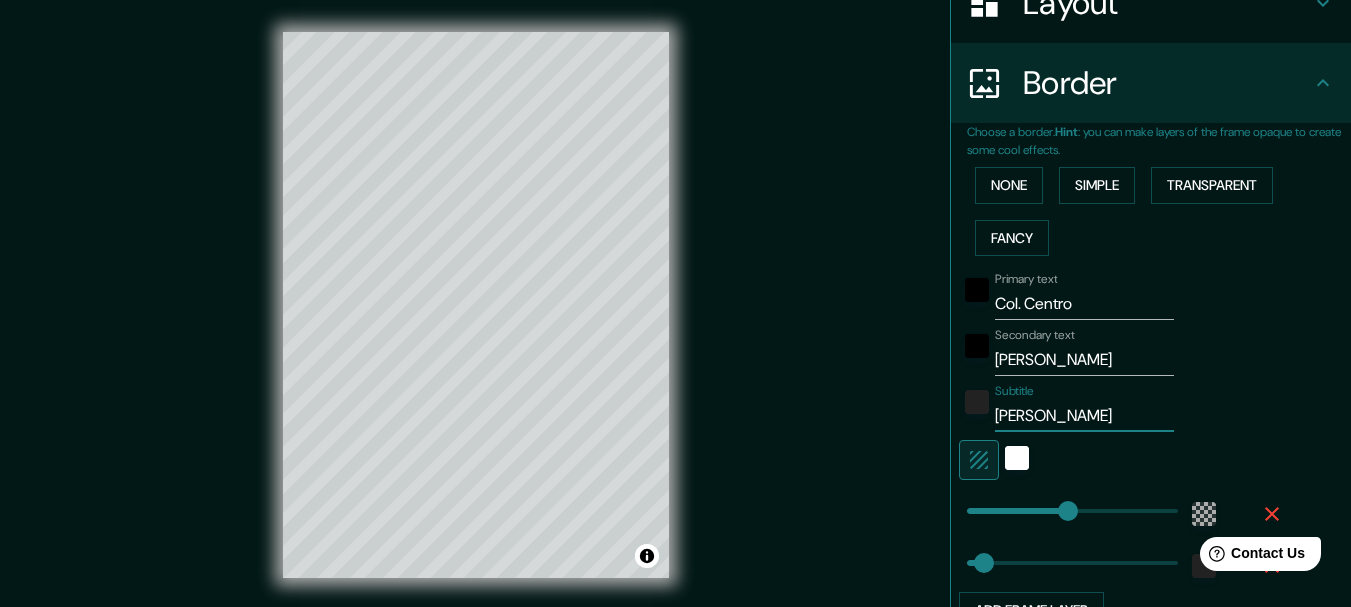 type on "[PERSON_NAME]" 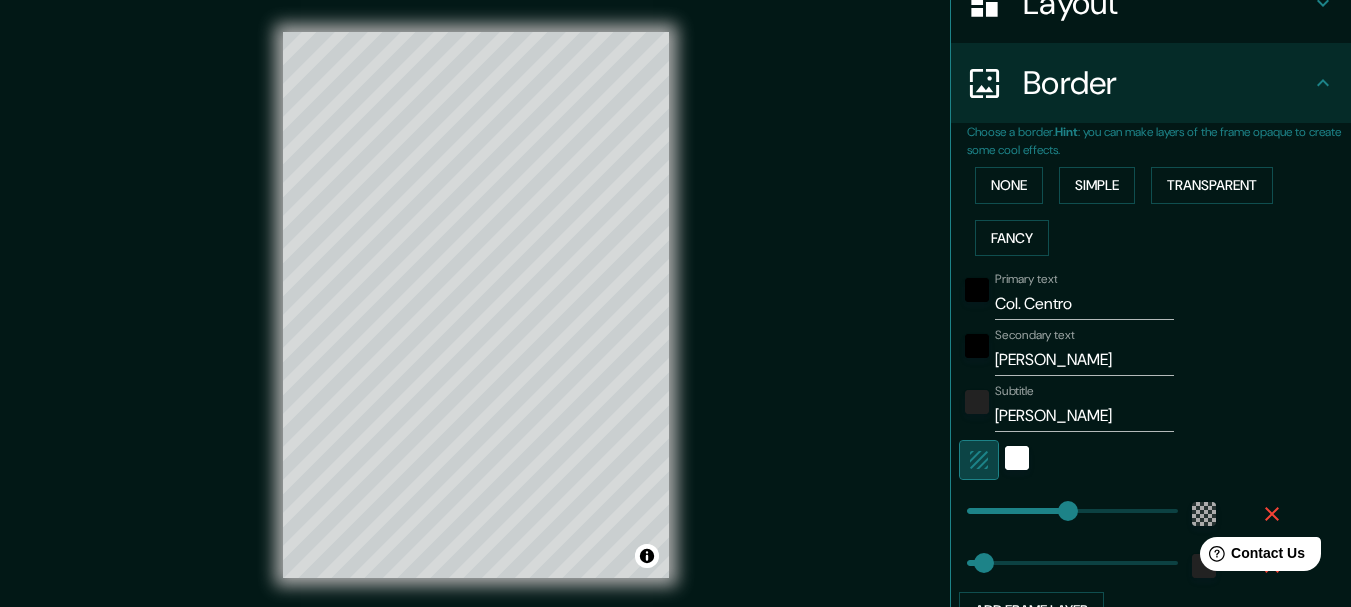 click 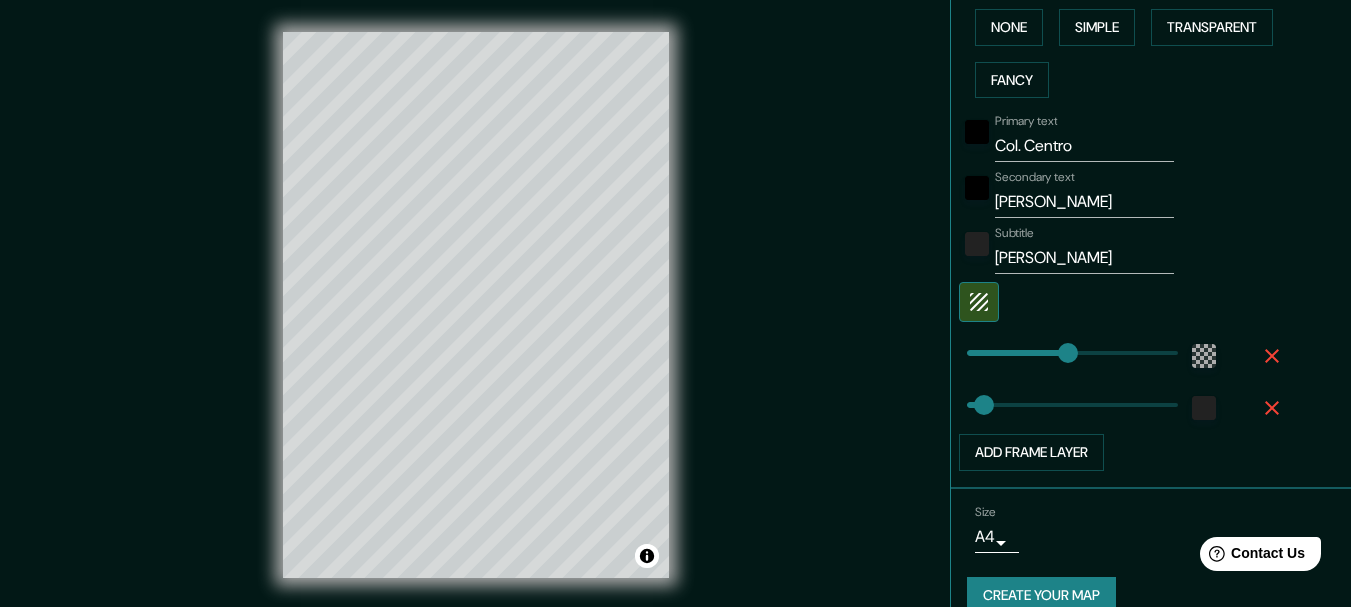 scroll, scrollTop: 531, scrollLeft: 0, axis: vertical 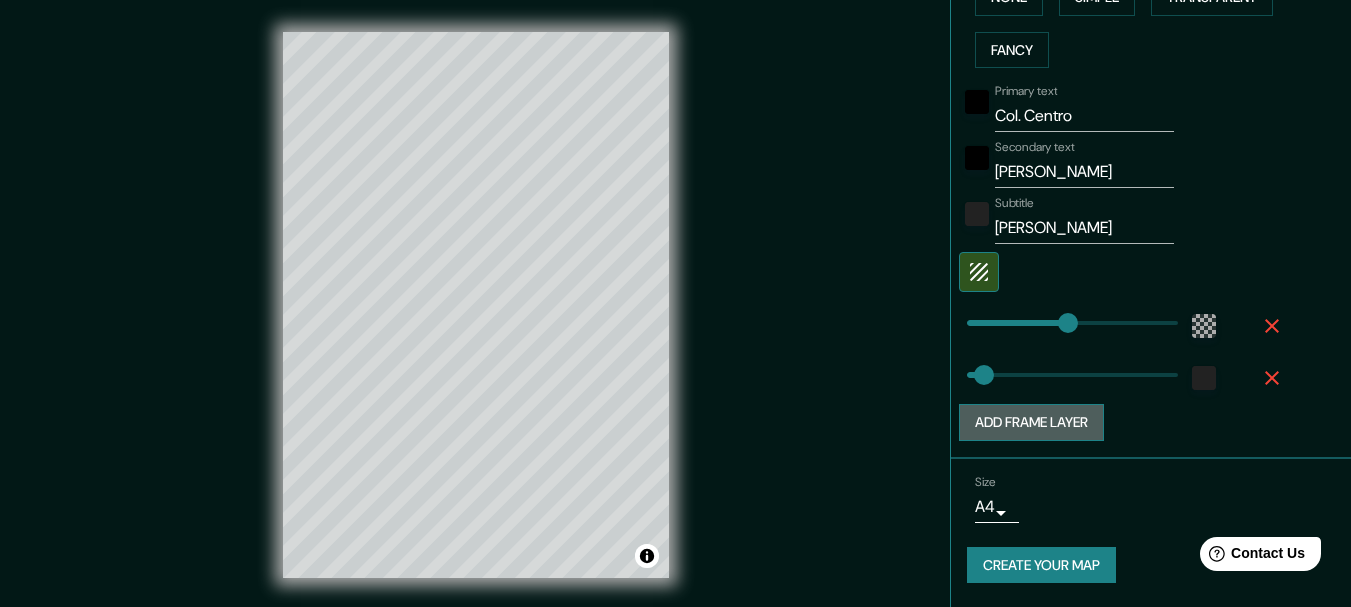 click on "Add frame layer" at bounding box center [1031, 422] 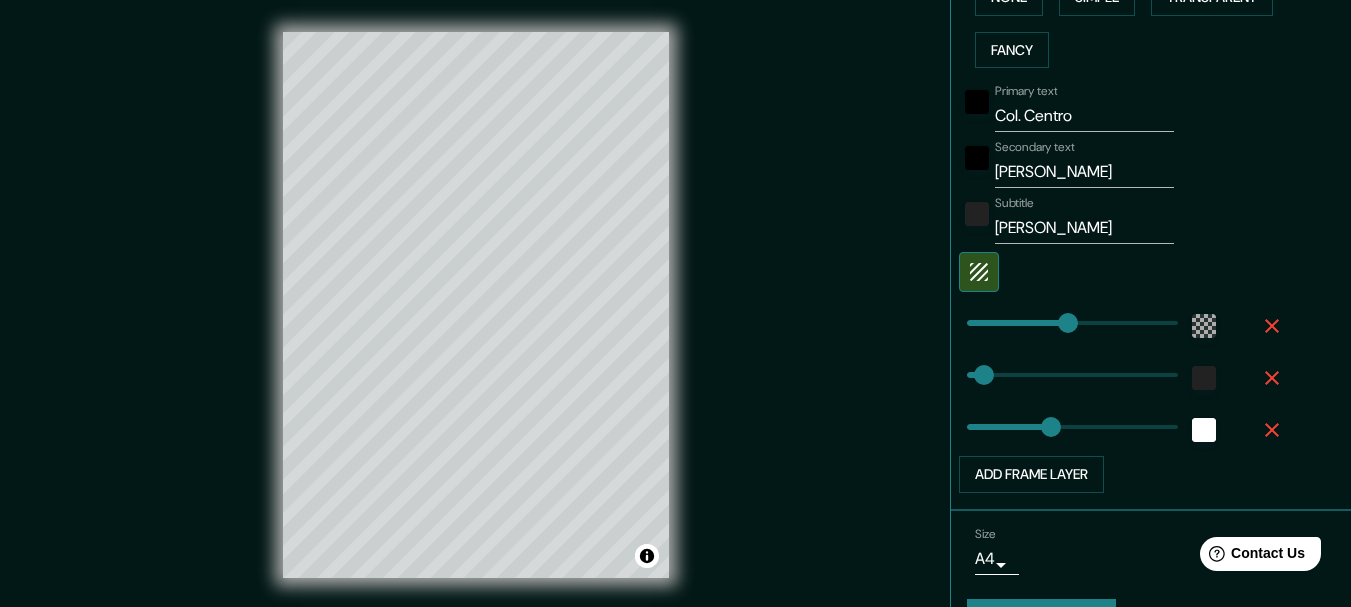 type on "154" 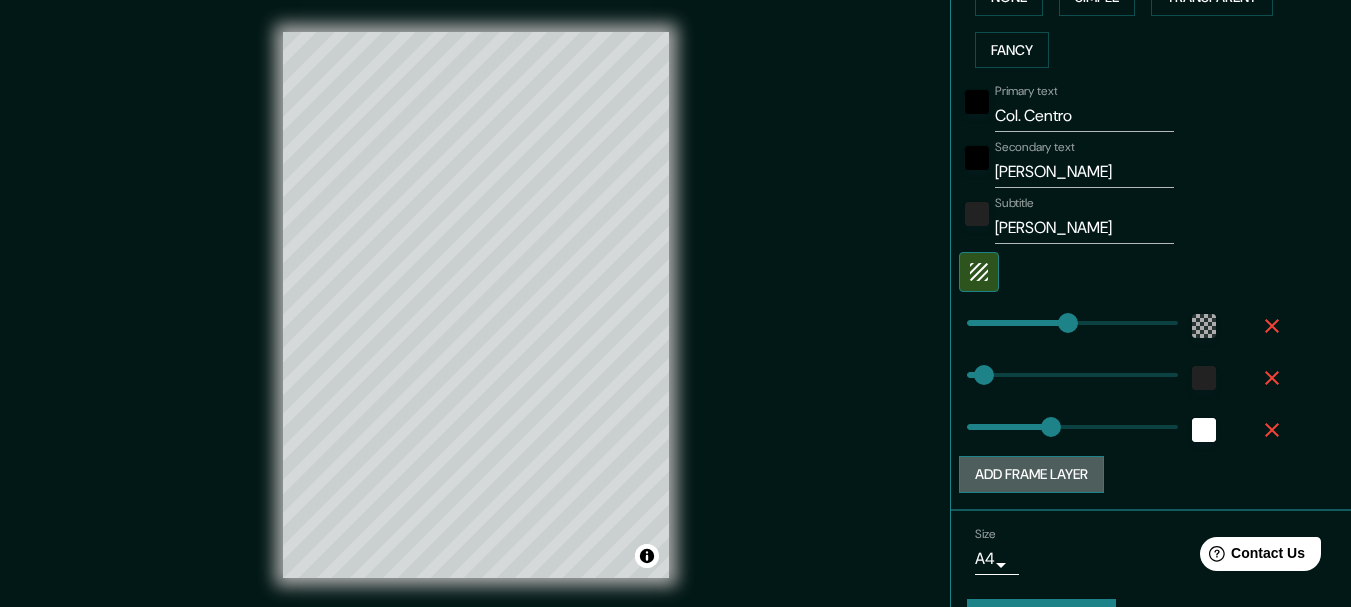 click on "Add frame layer" at bounding box center [1031, 474] 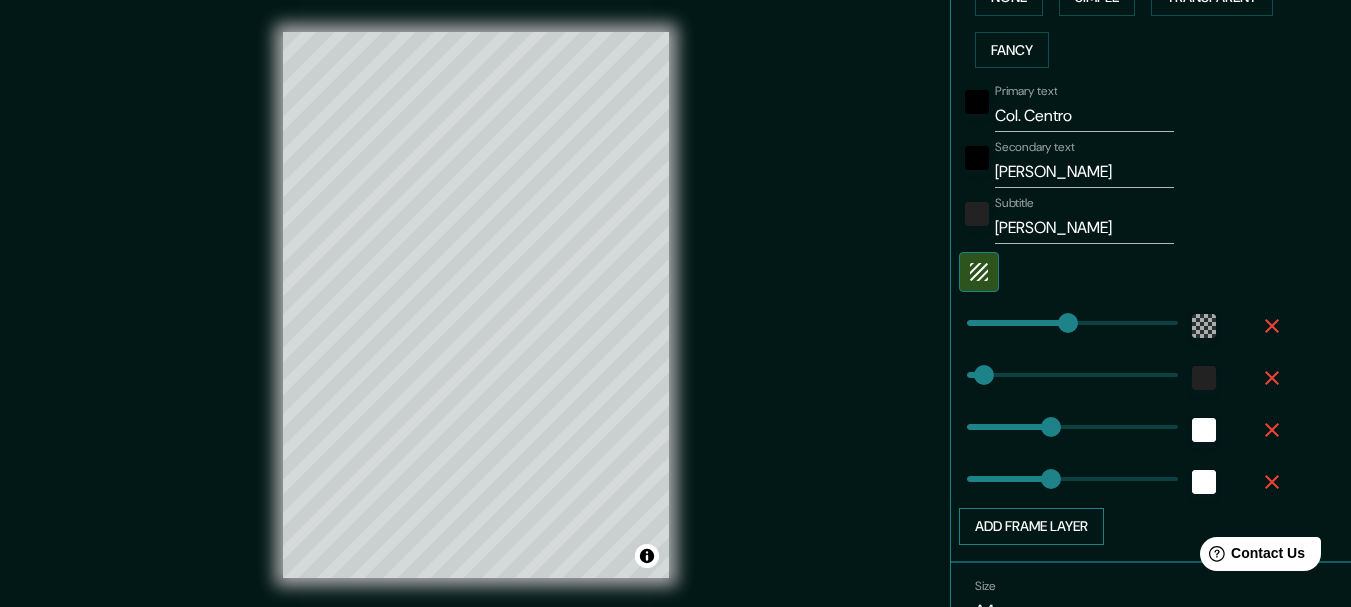 type on "154" 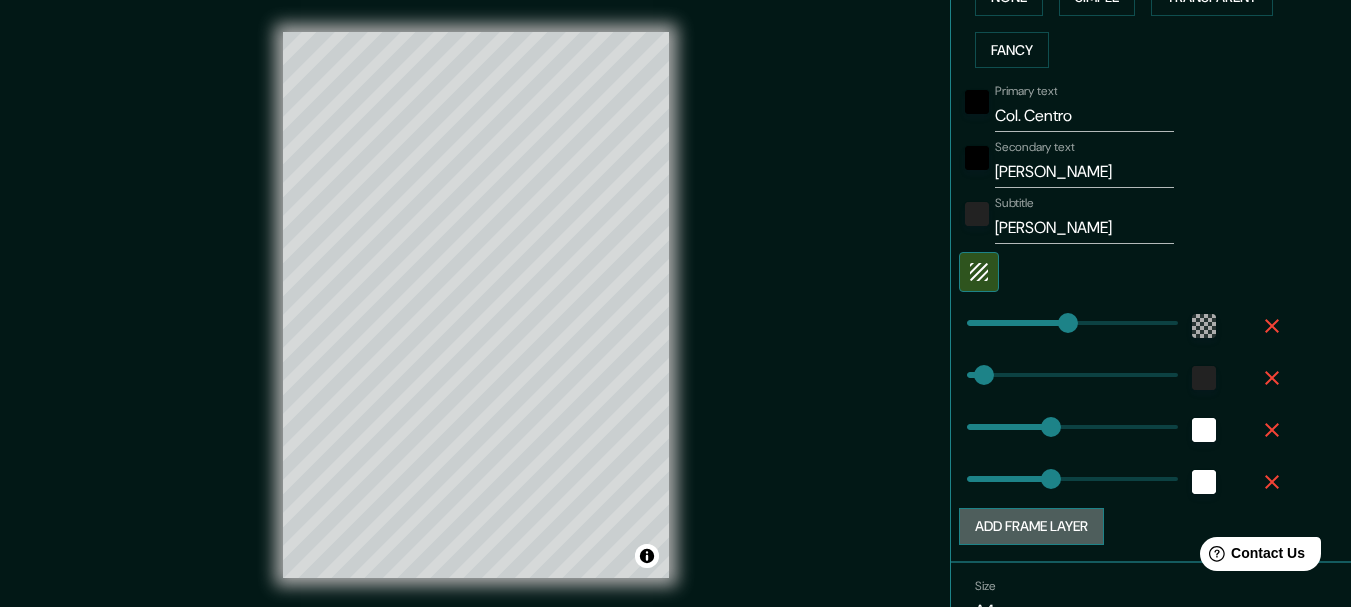click on "Add frame layer" at bounding box center [1031, 526] 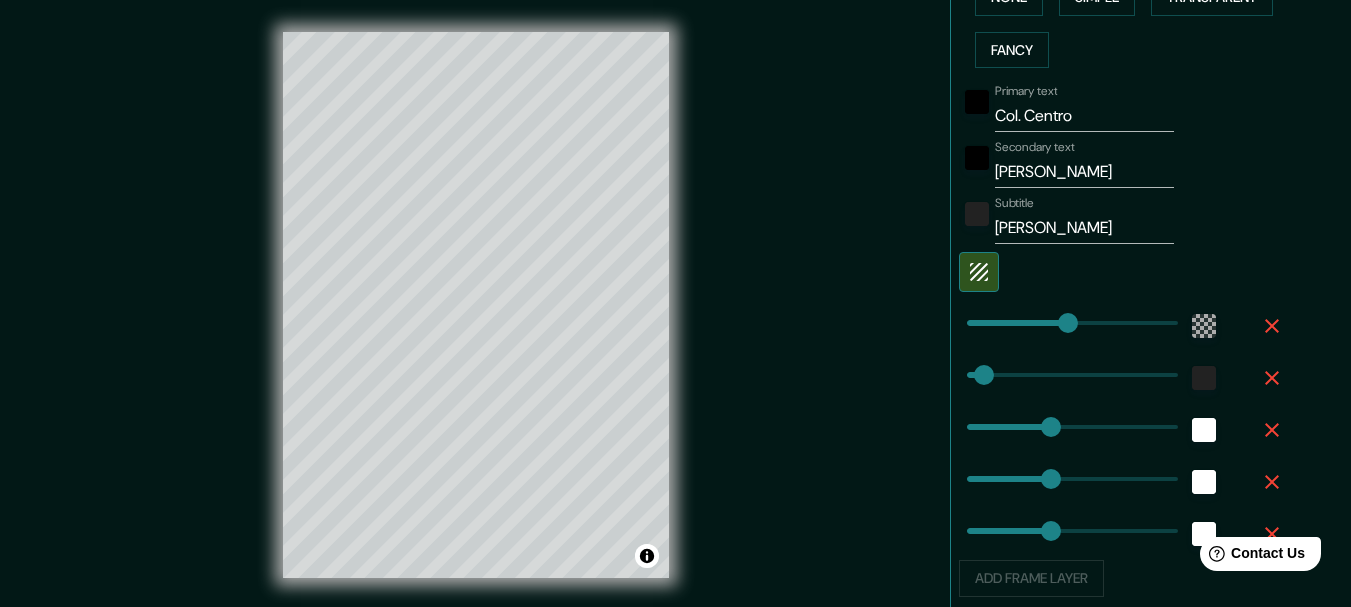 type on "154" 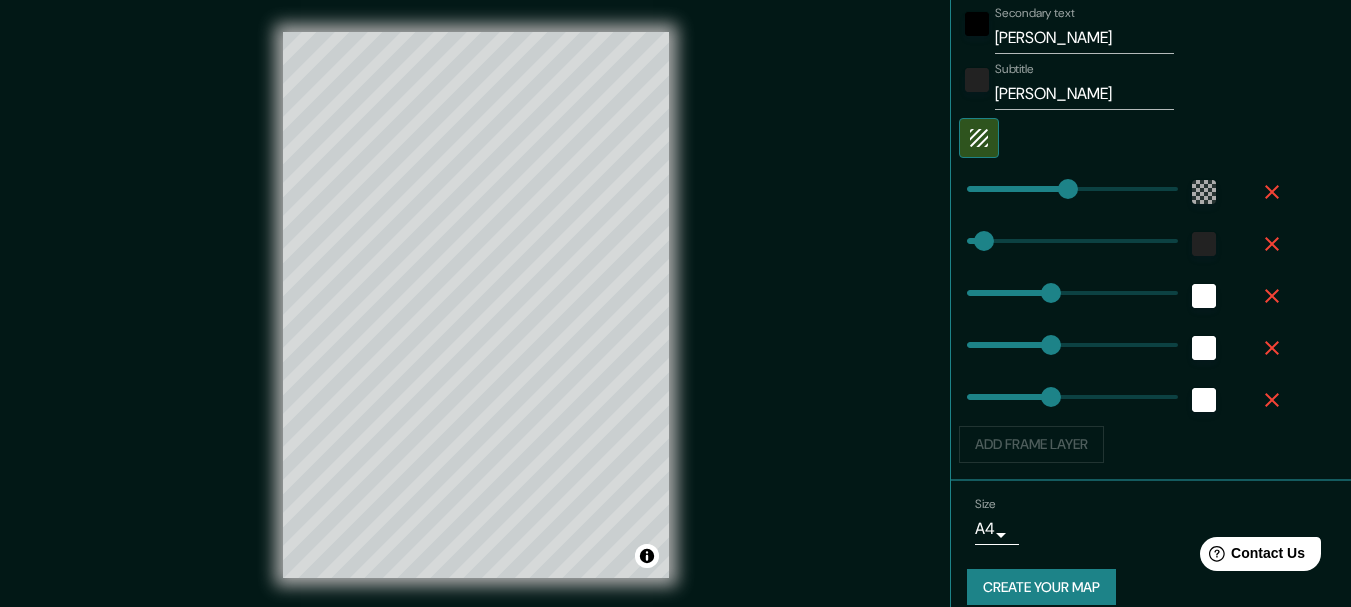 scroll, scrollTop: 687, scrollLeft: 0, axis: vertical 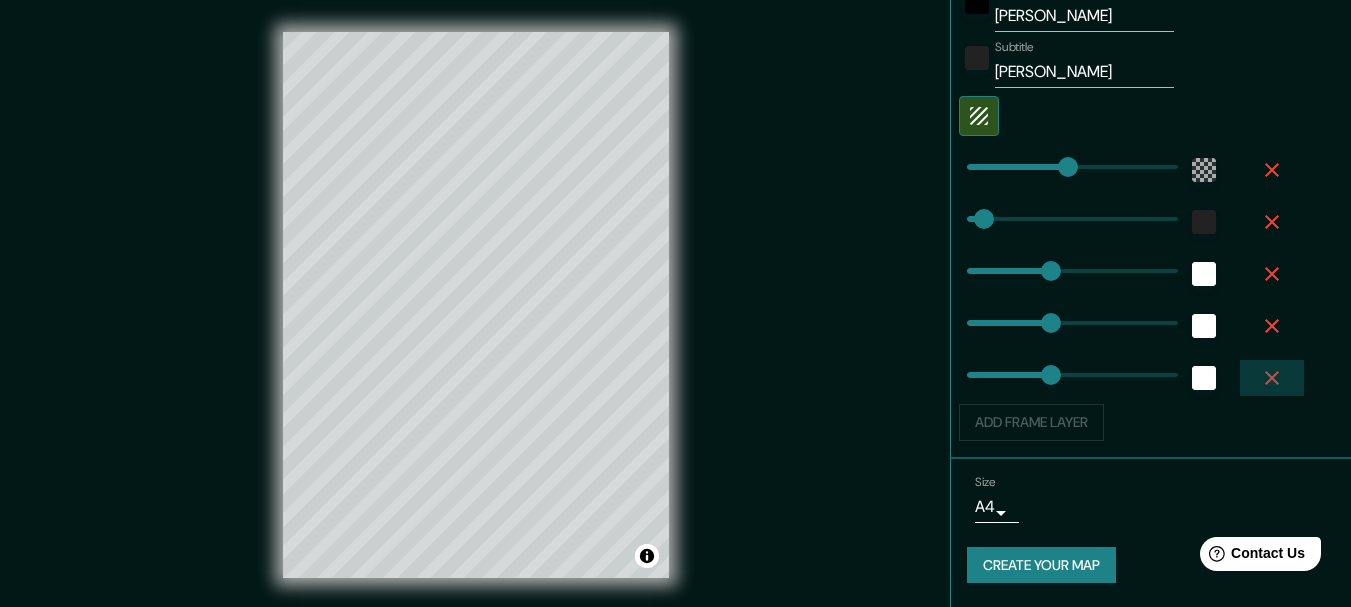click 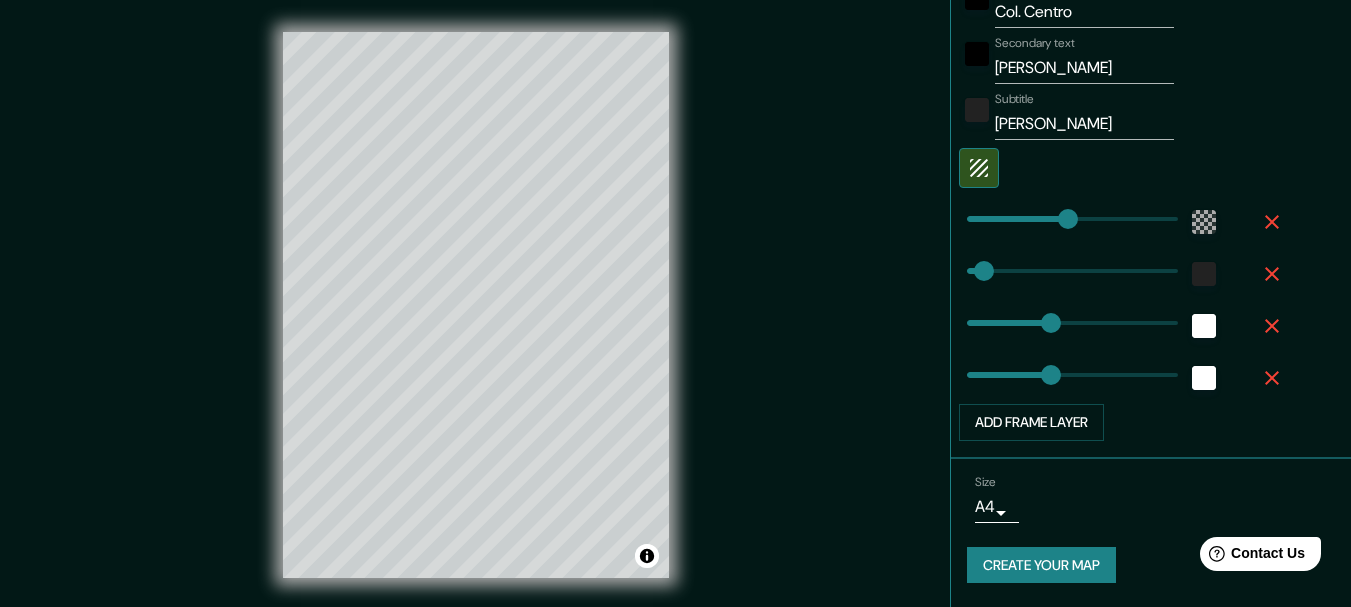 scroll, scrollTop: 635, scrollLeft: 0, axis: vertical 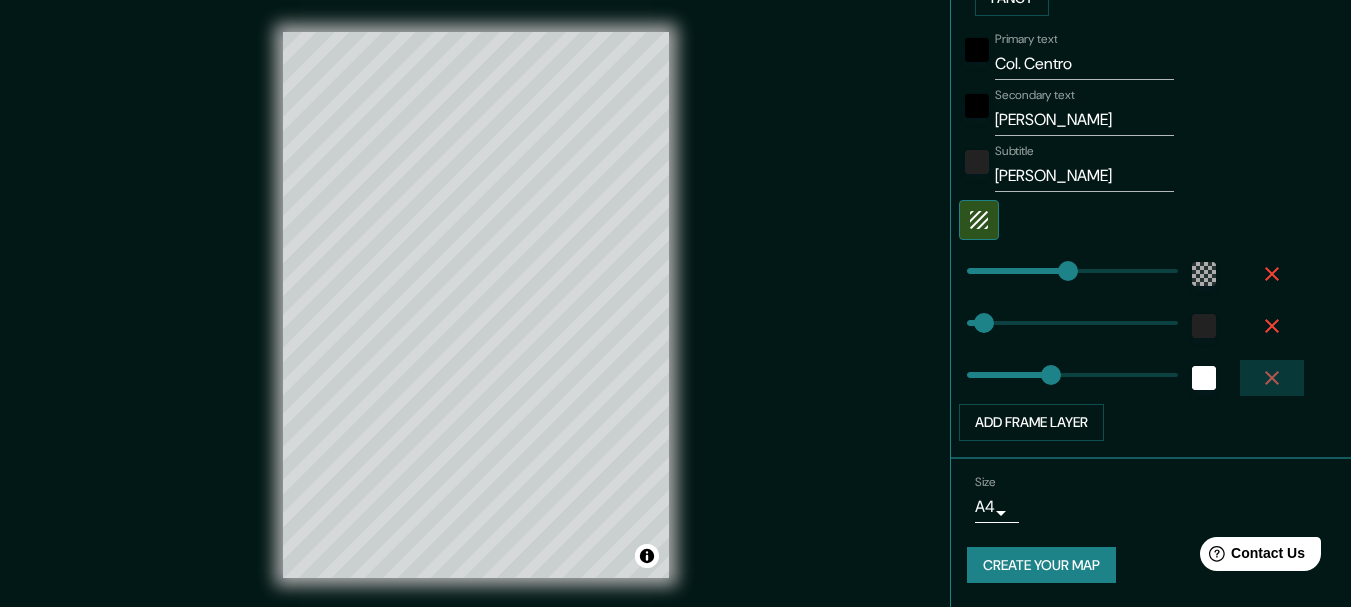 click 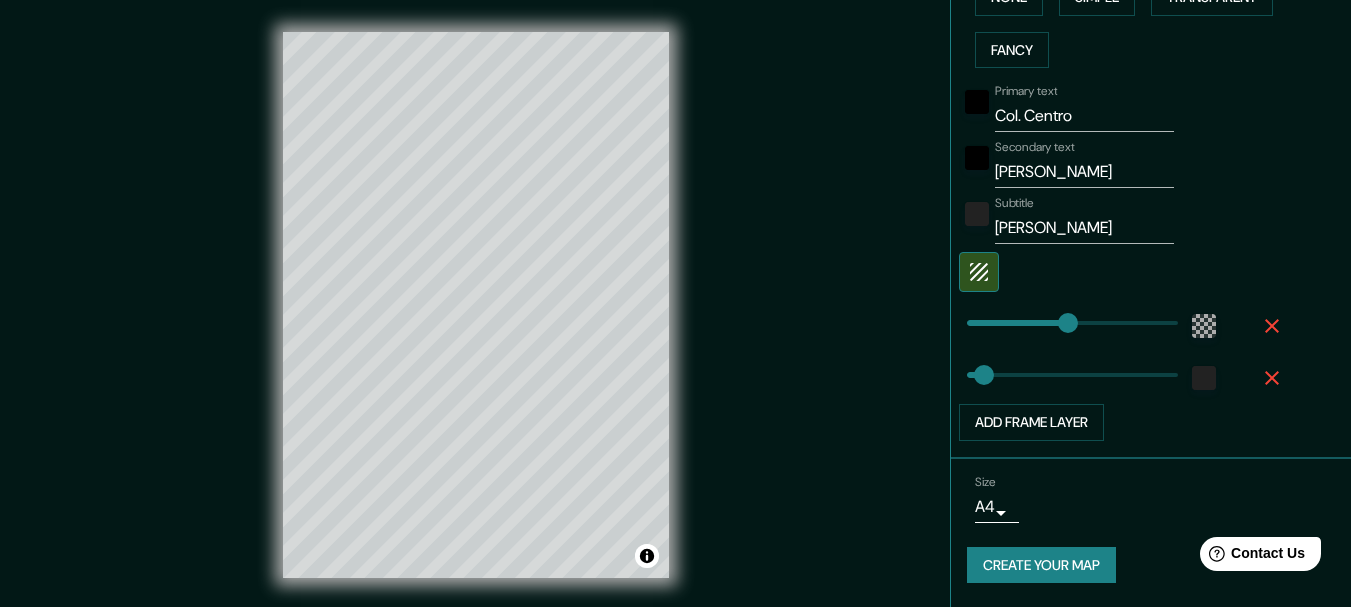 scroll, scrollTop: 531, scrollLeft: 0, axis: vertical 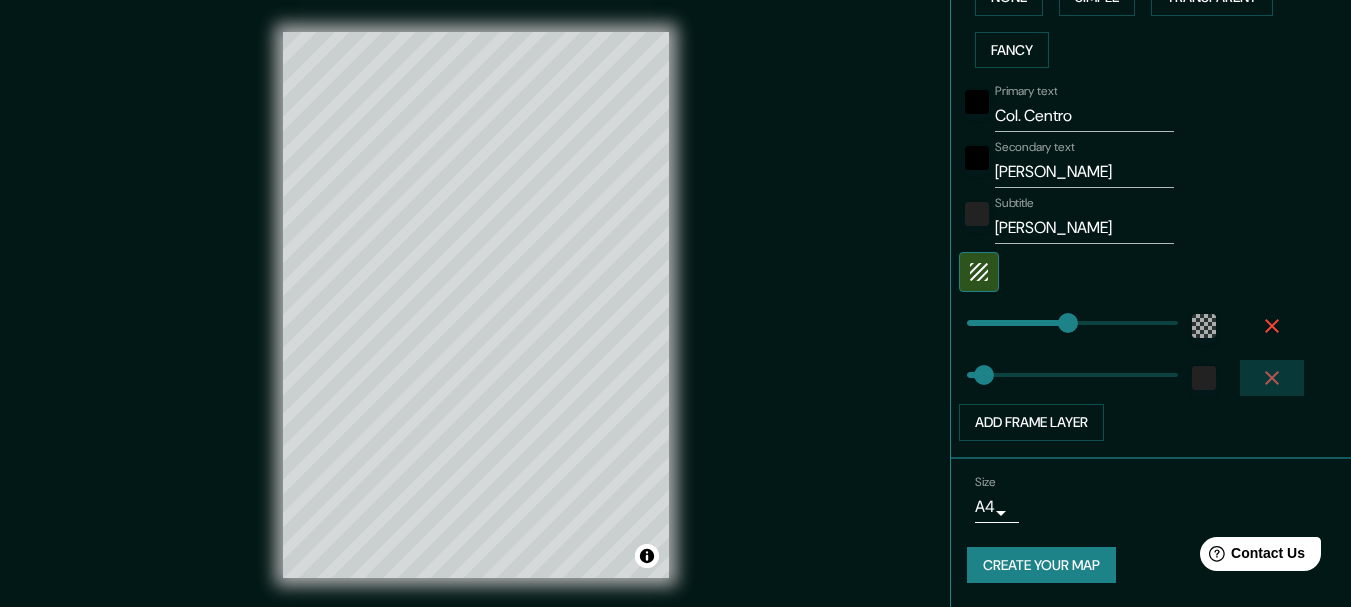 click 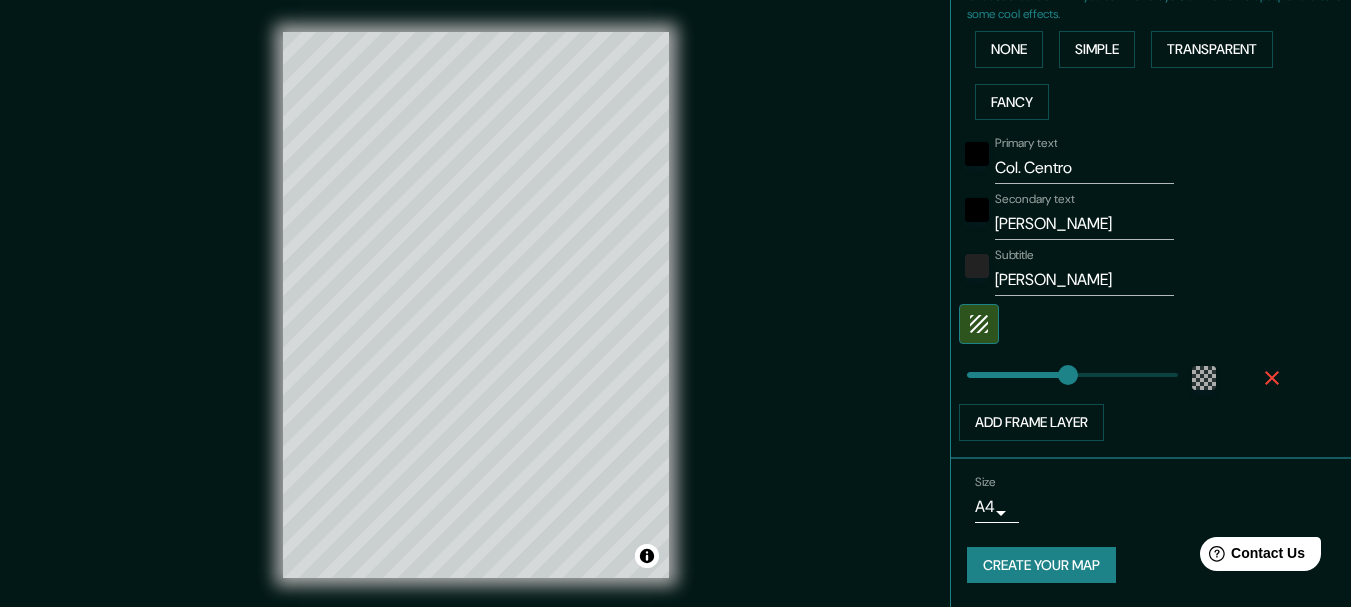 type on "185" 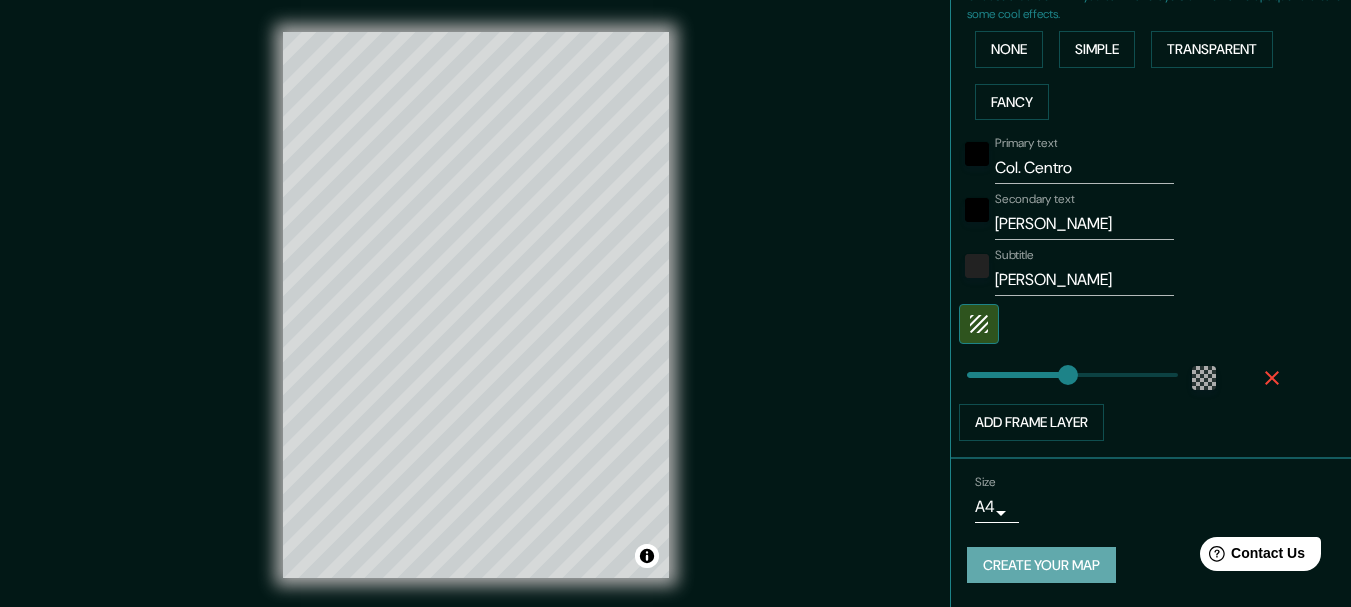 click on "Create your map" at bounding box center [1041, 565] 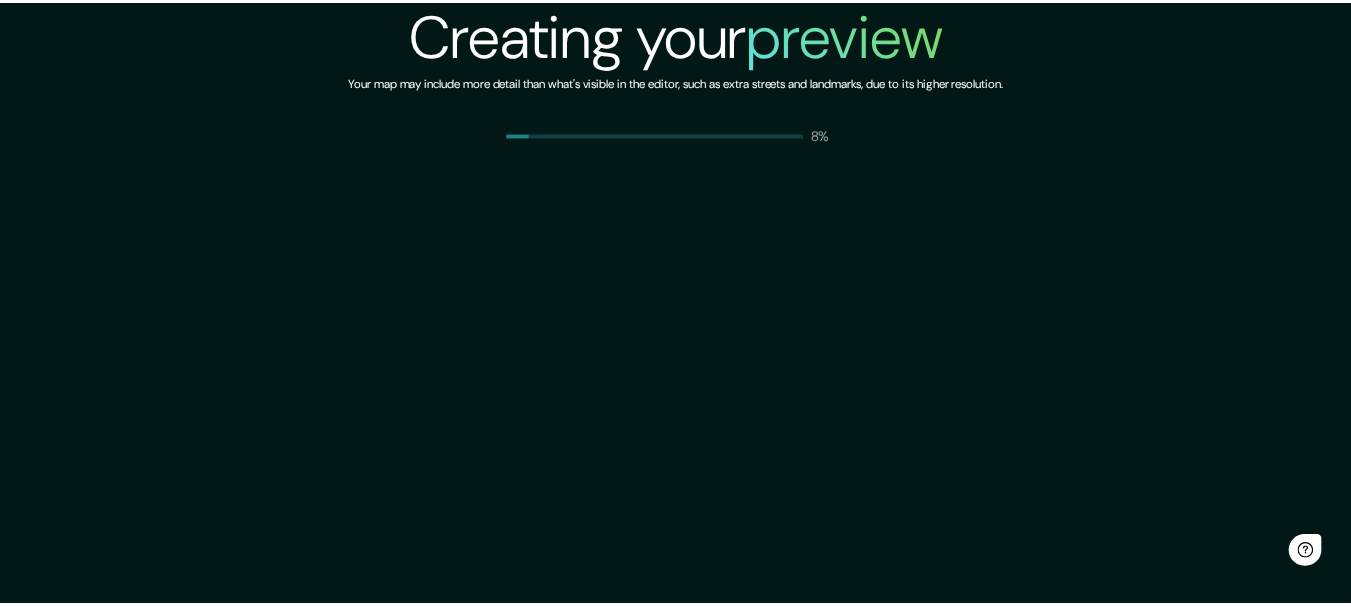 scroll, scrollTop: 0, scrollLeft: 0, axis: both 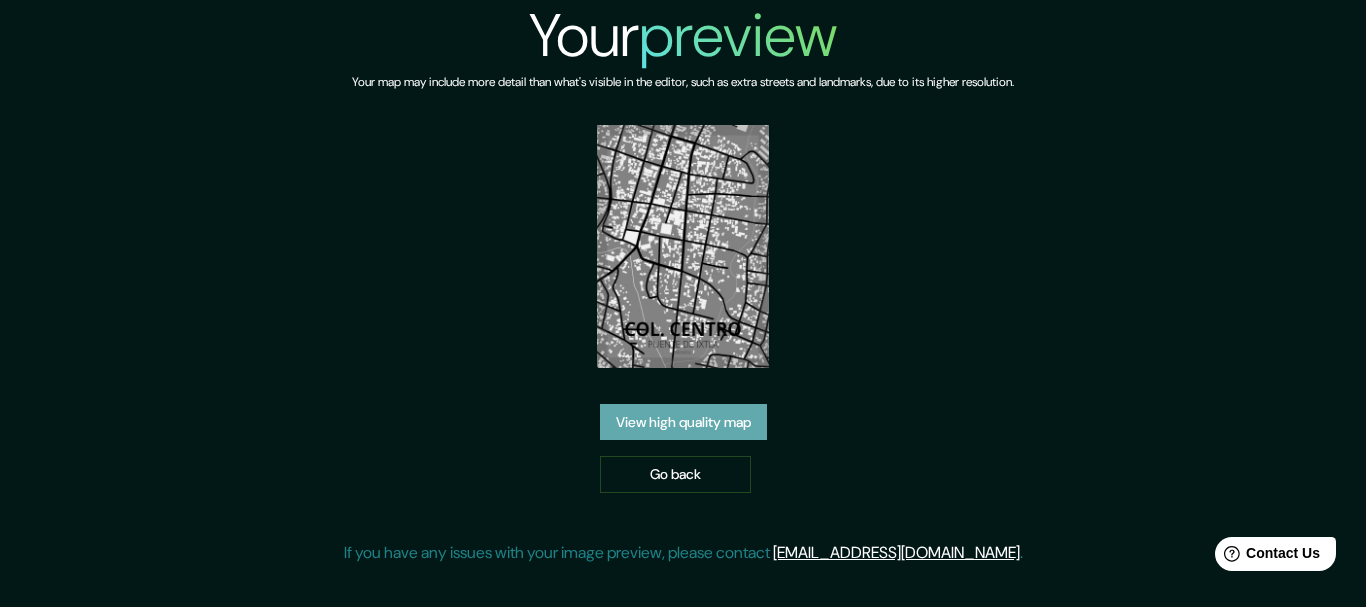 click on "View high quality map" at bounding box center (683, 422) 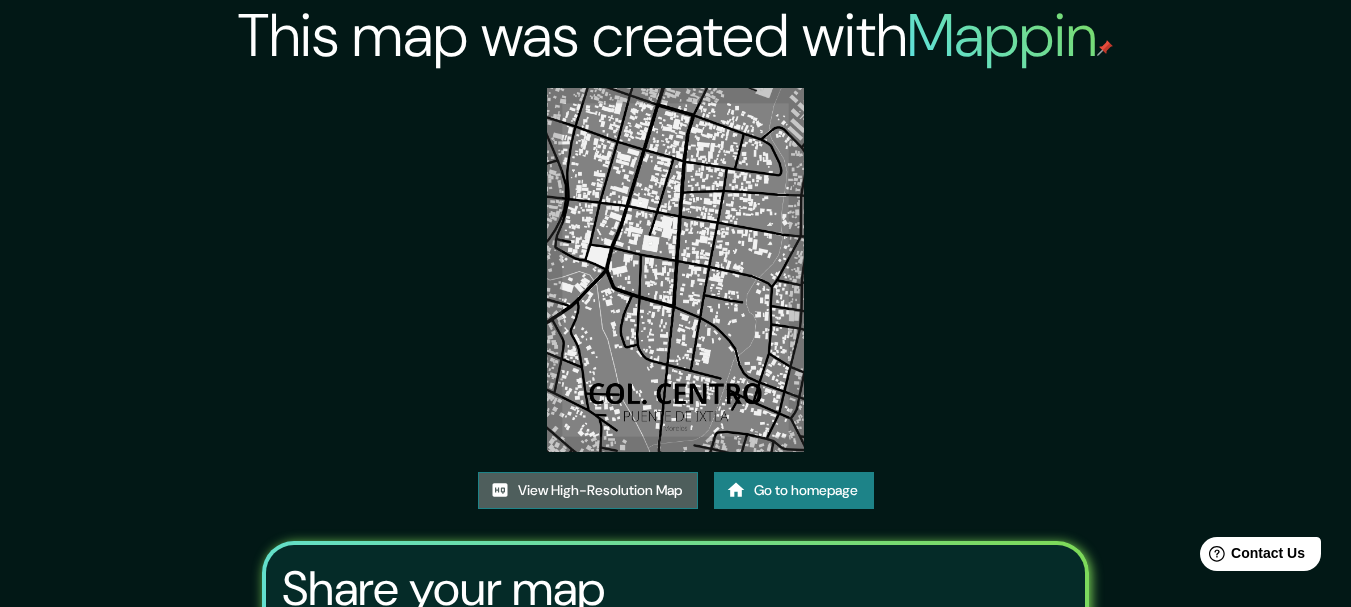 click on "View High-Resolution Map" at bounding box center (588, 490) 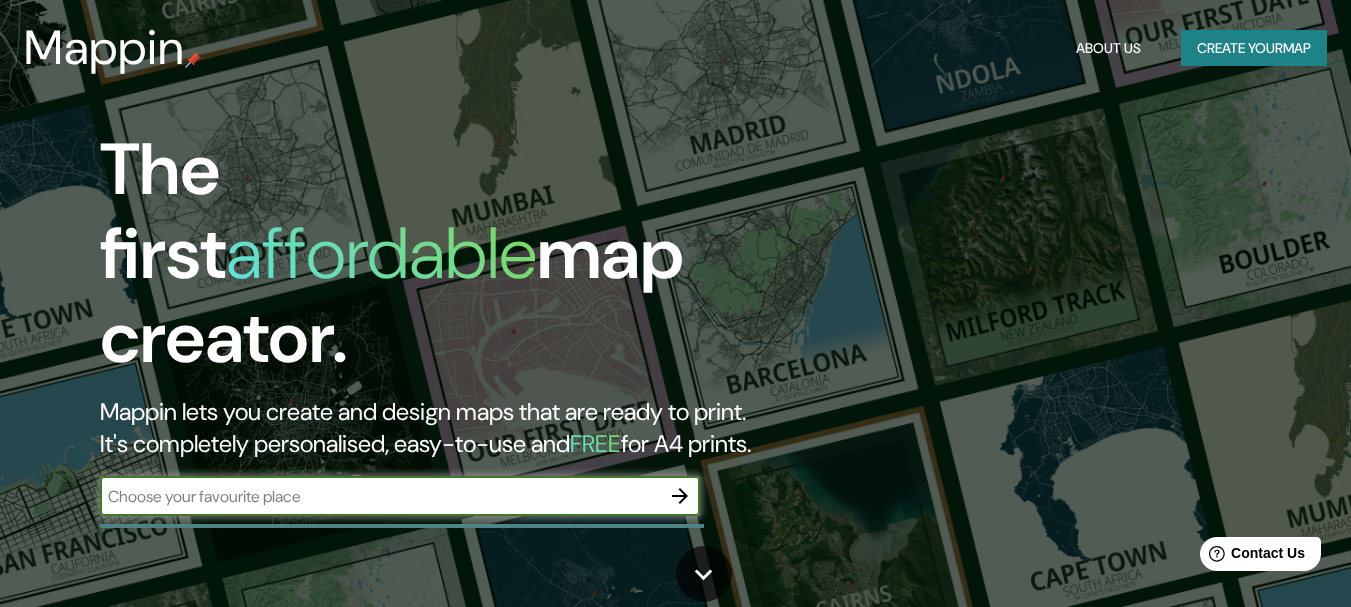 scroll, scrollTop: 0, scrollLeft: 0, axis: both 